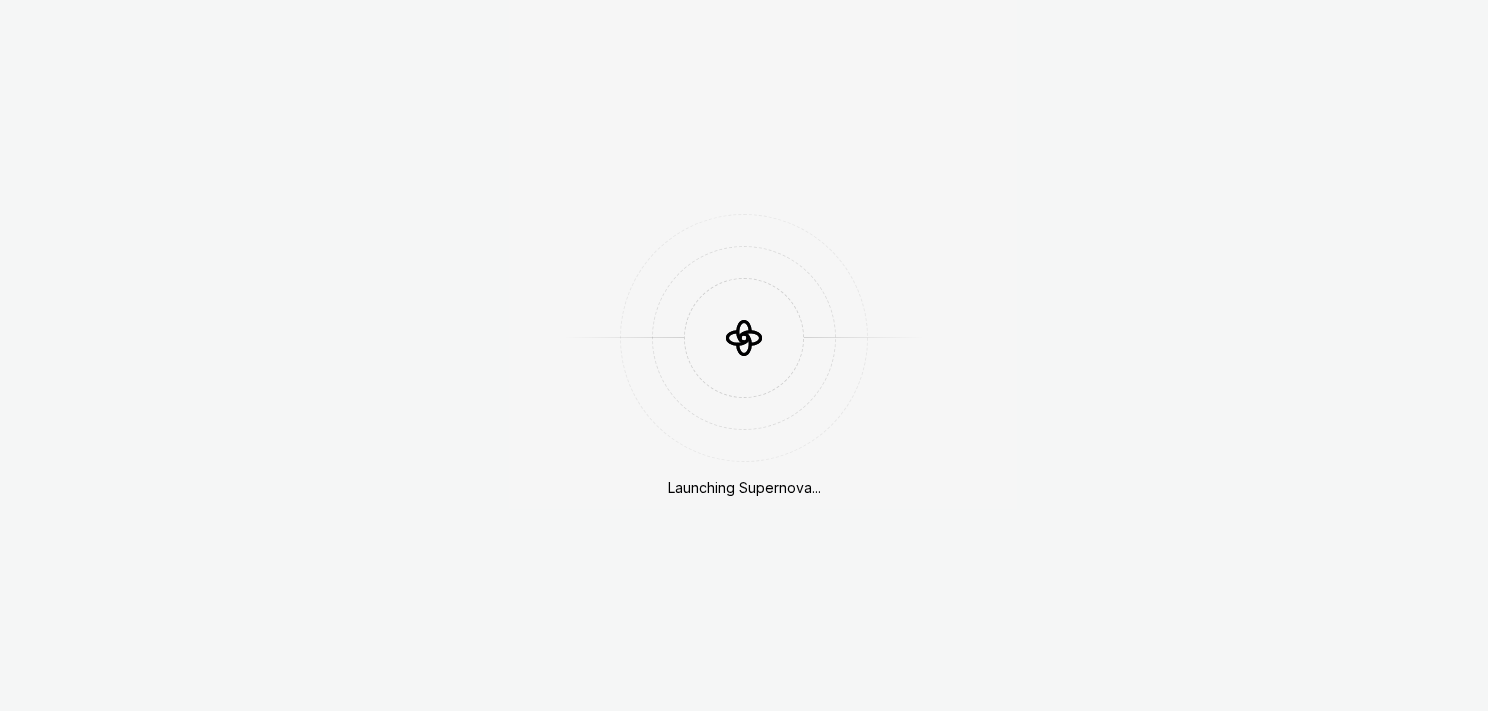 scroll, scrollTop: 0, scrollLeft: 0, axis: both 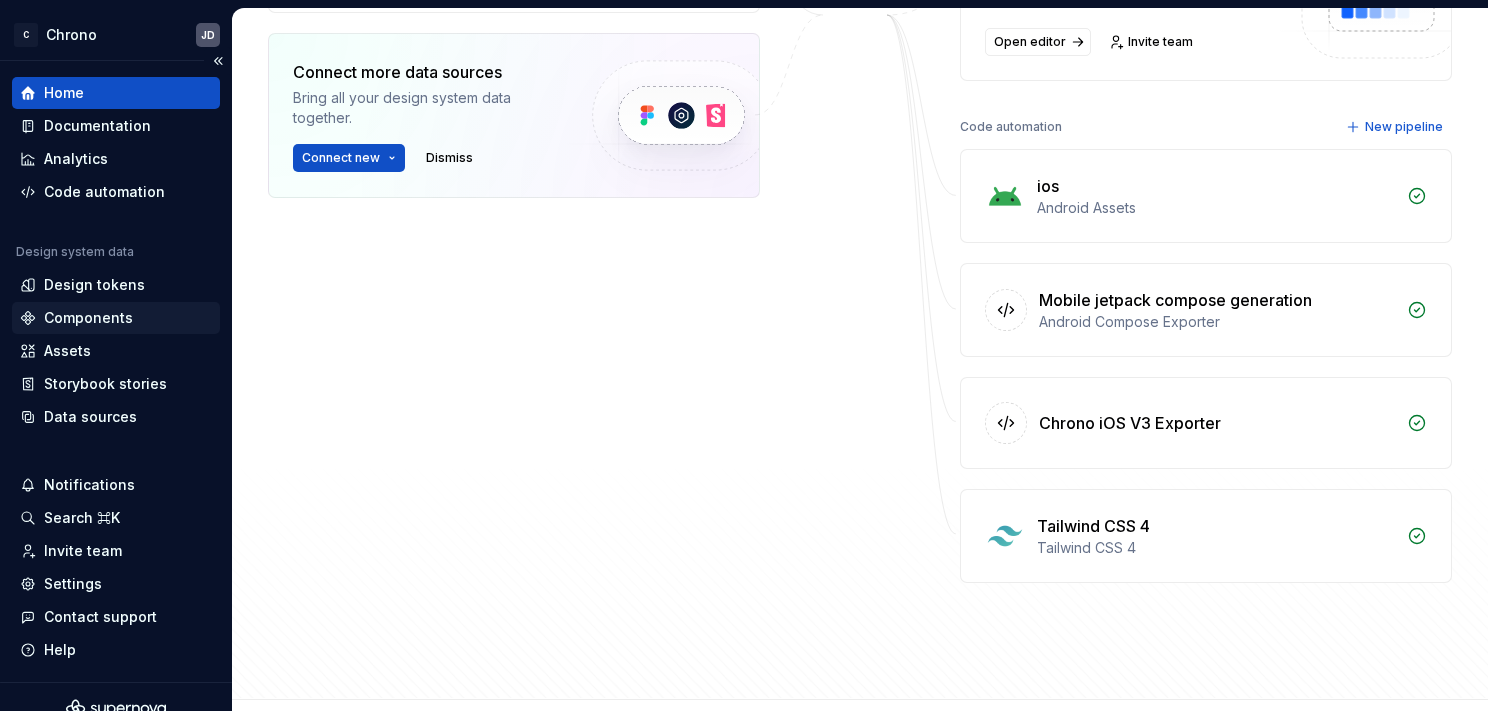 click on "Components" at bounding box center (88, 318) 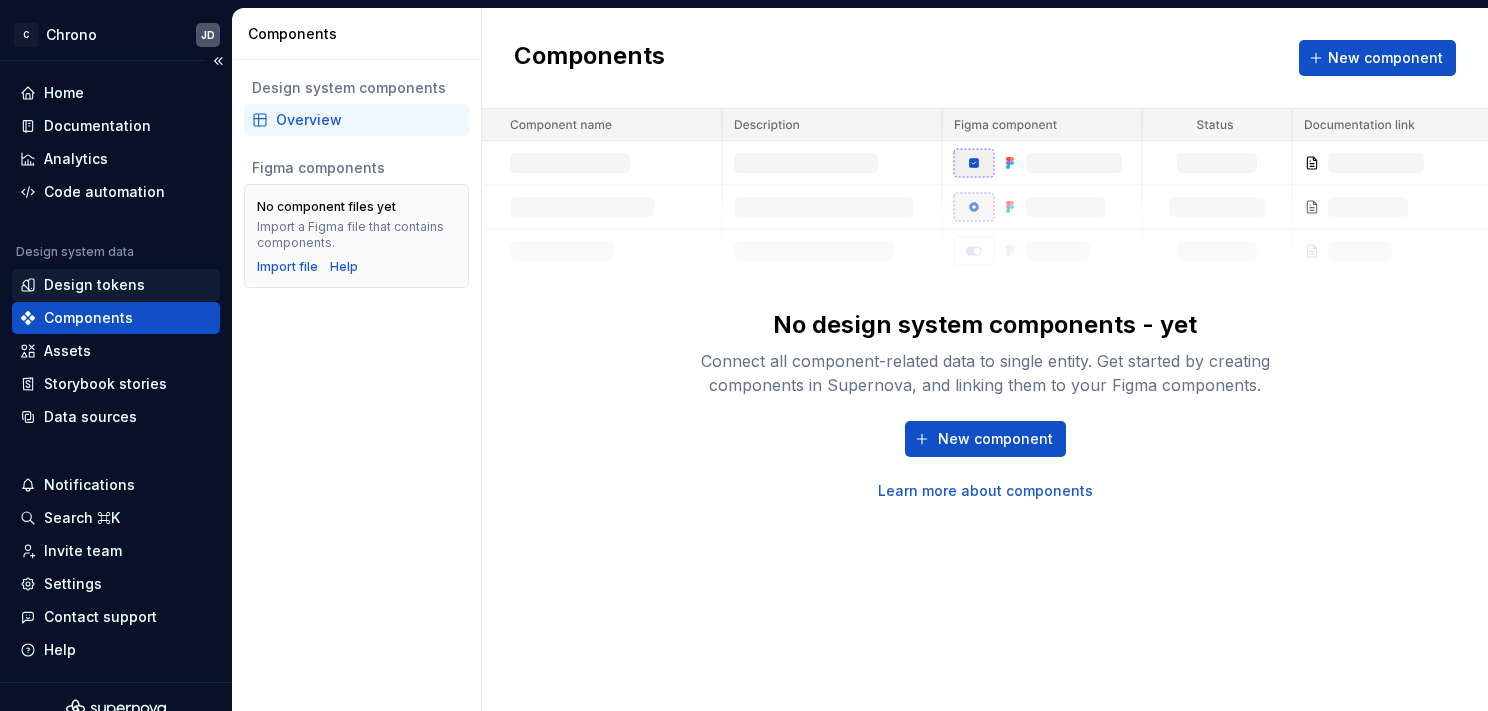 click on "Design tokens" at bounding box center (94, 285) 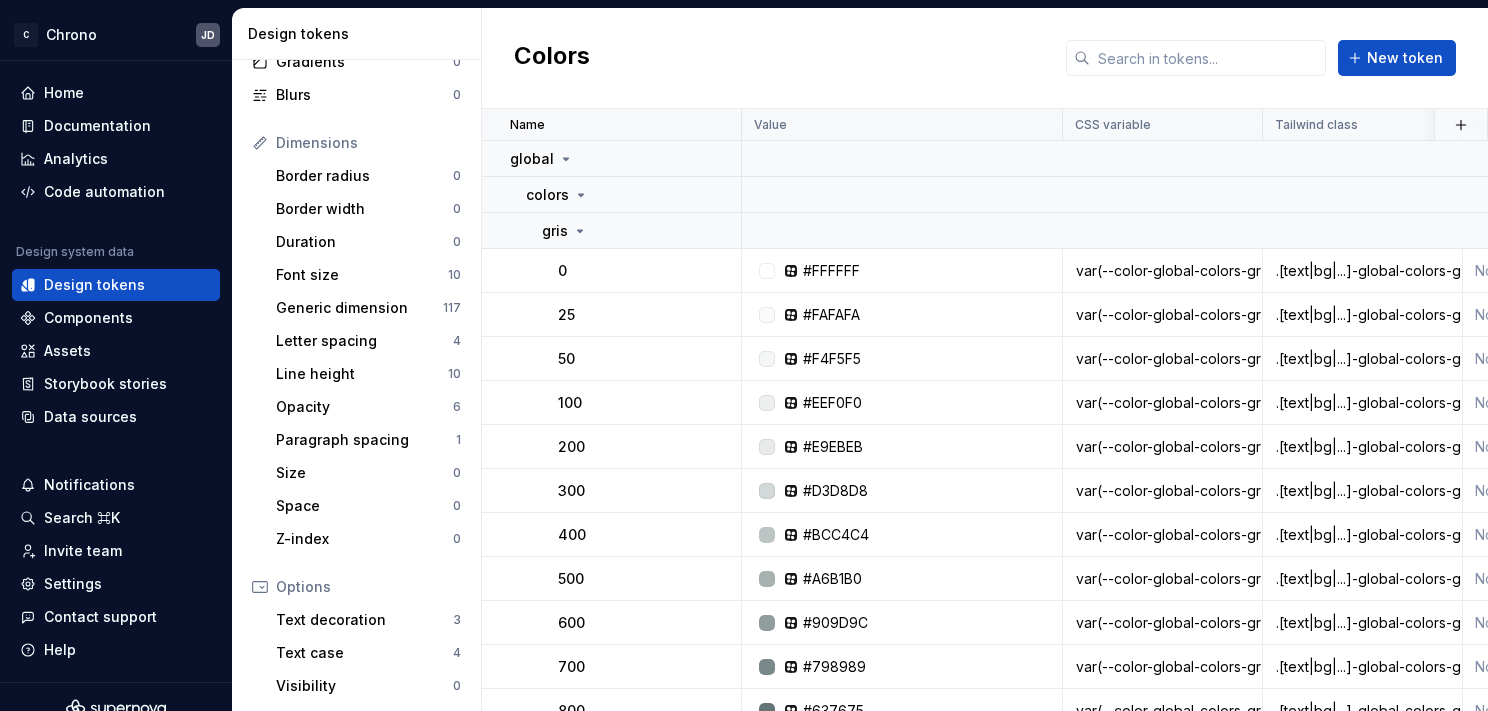 scroll, scrollTop: 382, scrollLeft: 0, axis: vertical 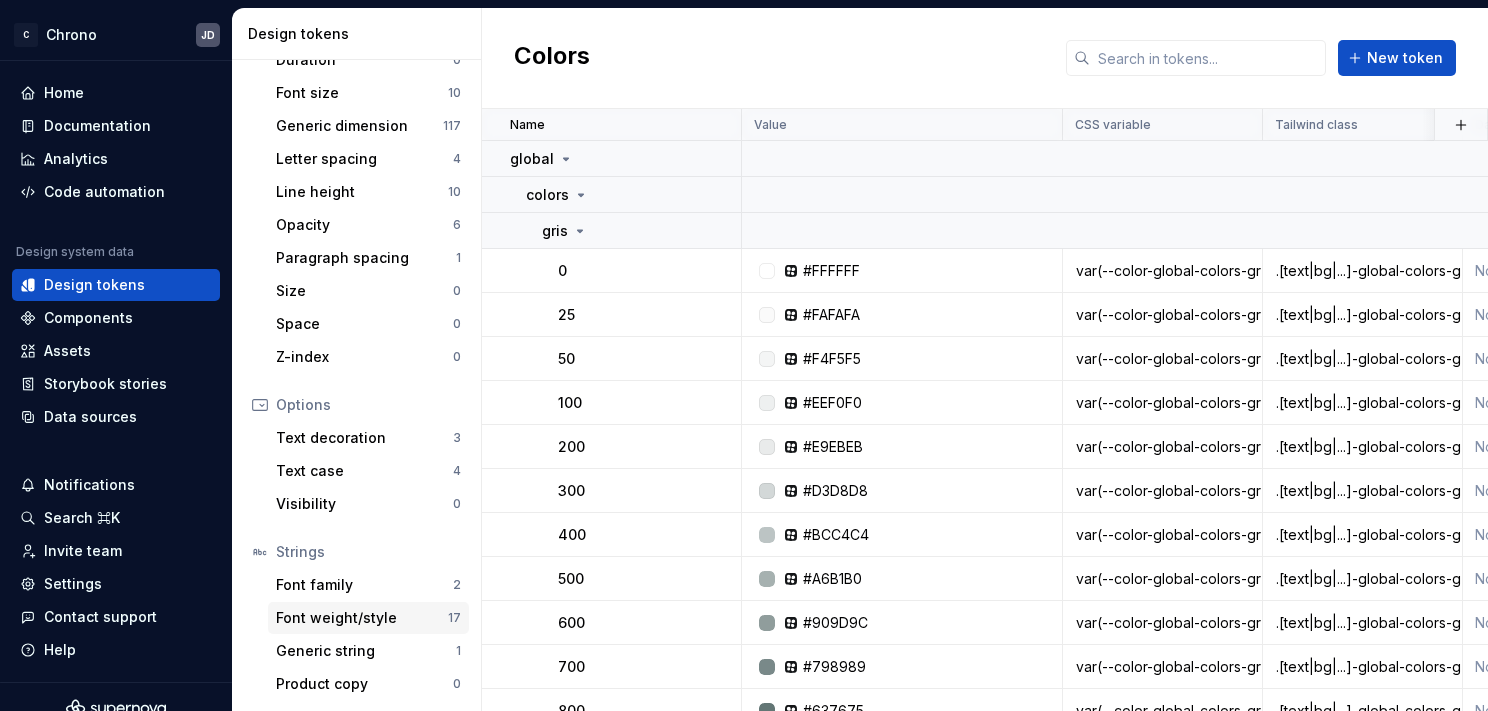 click on "Font weight/style" at bounding box center (362, 618) 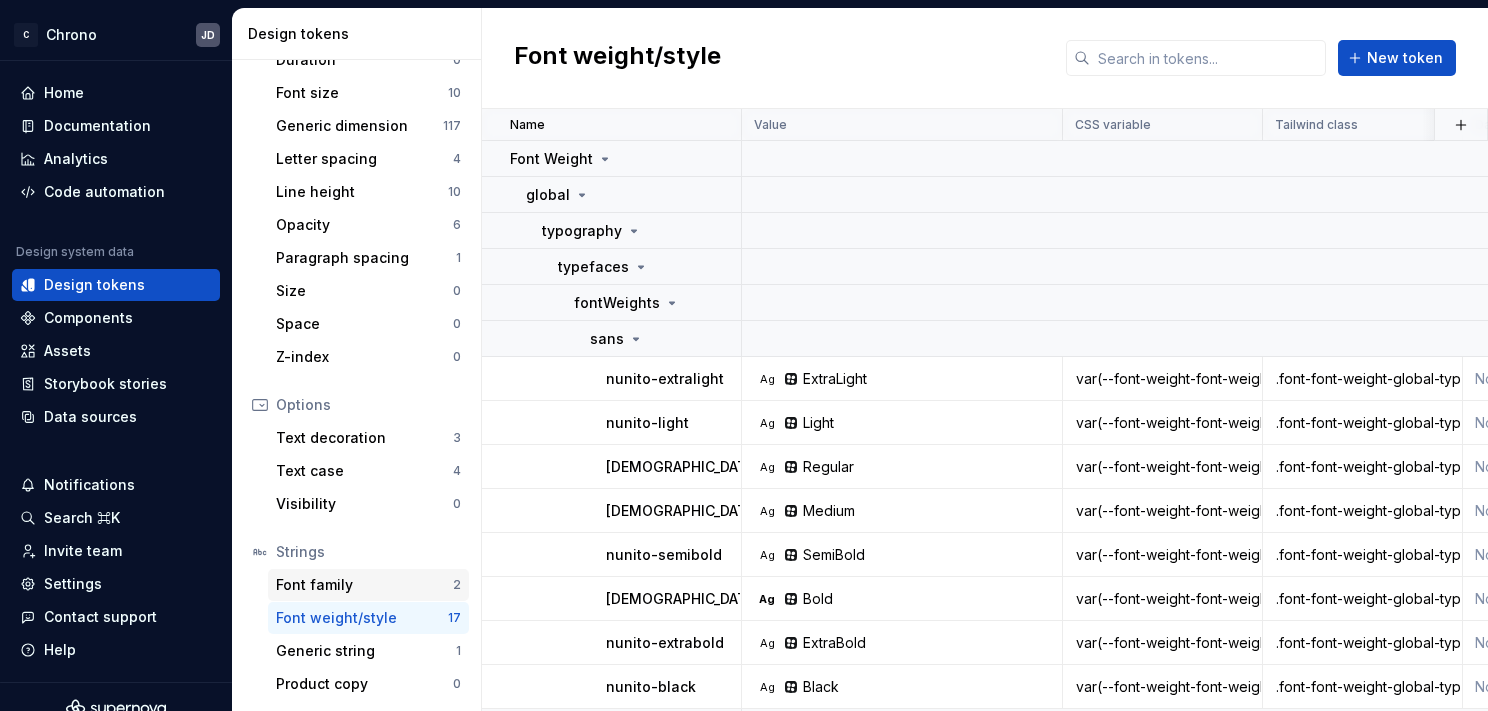 click on "Font family" at bounding box center [364, 585] 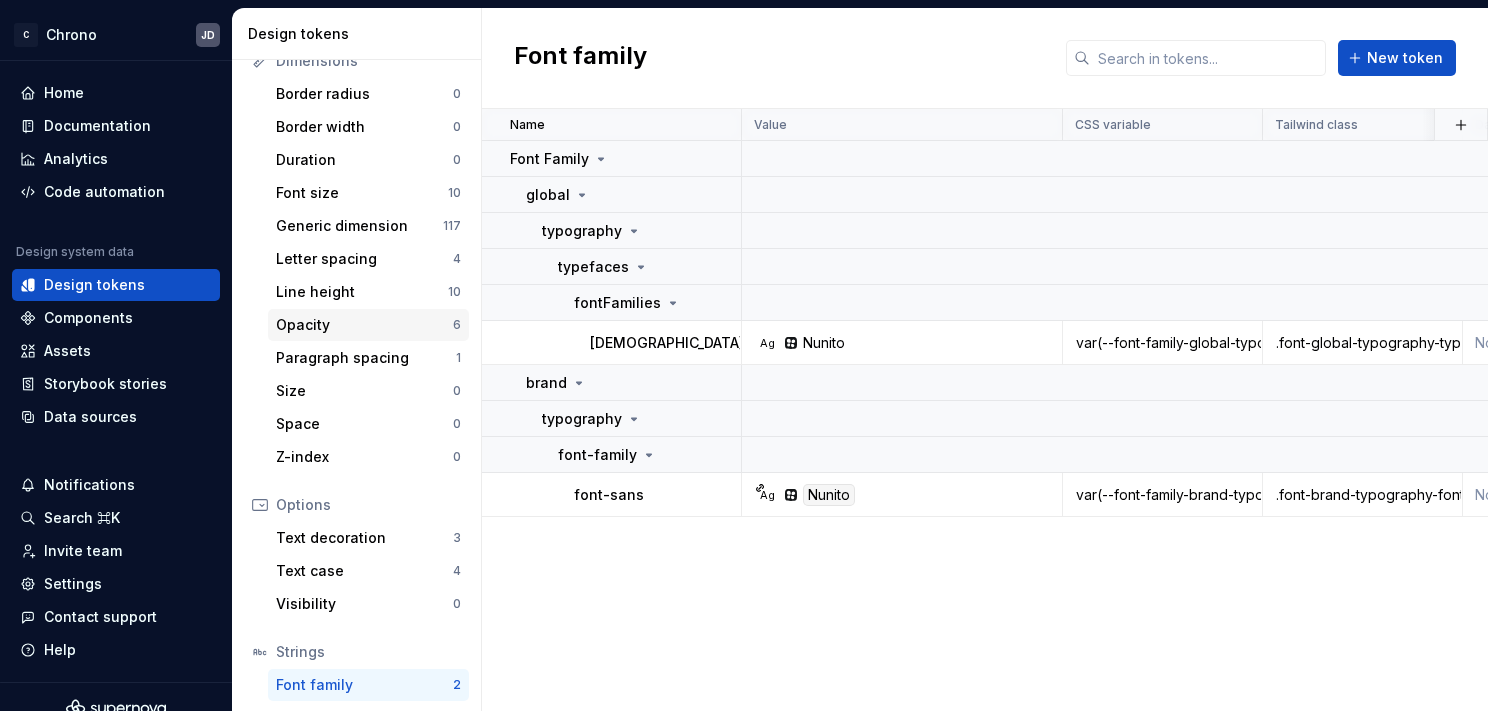 scroll, scrollTop: 382, scrollLeft: 0, axis: vertical 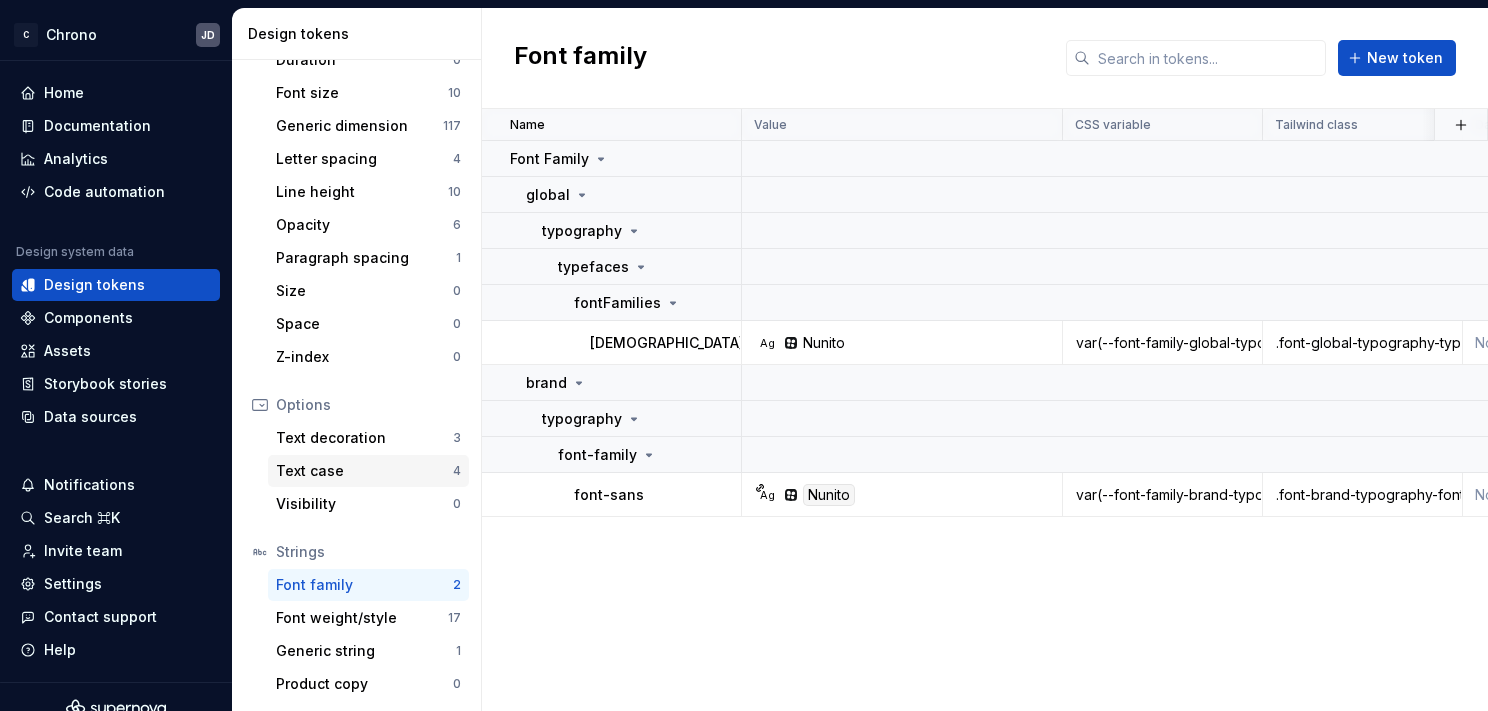 click on "Text case" at bounding box center (364, 471) 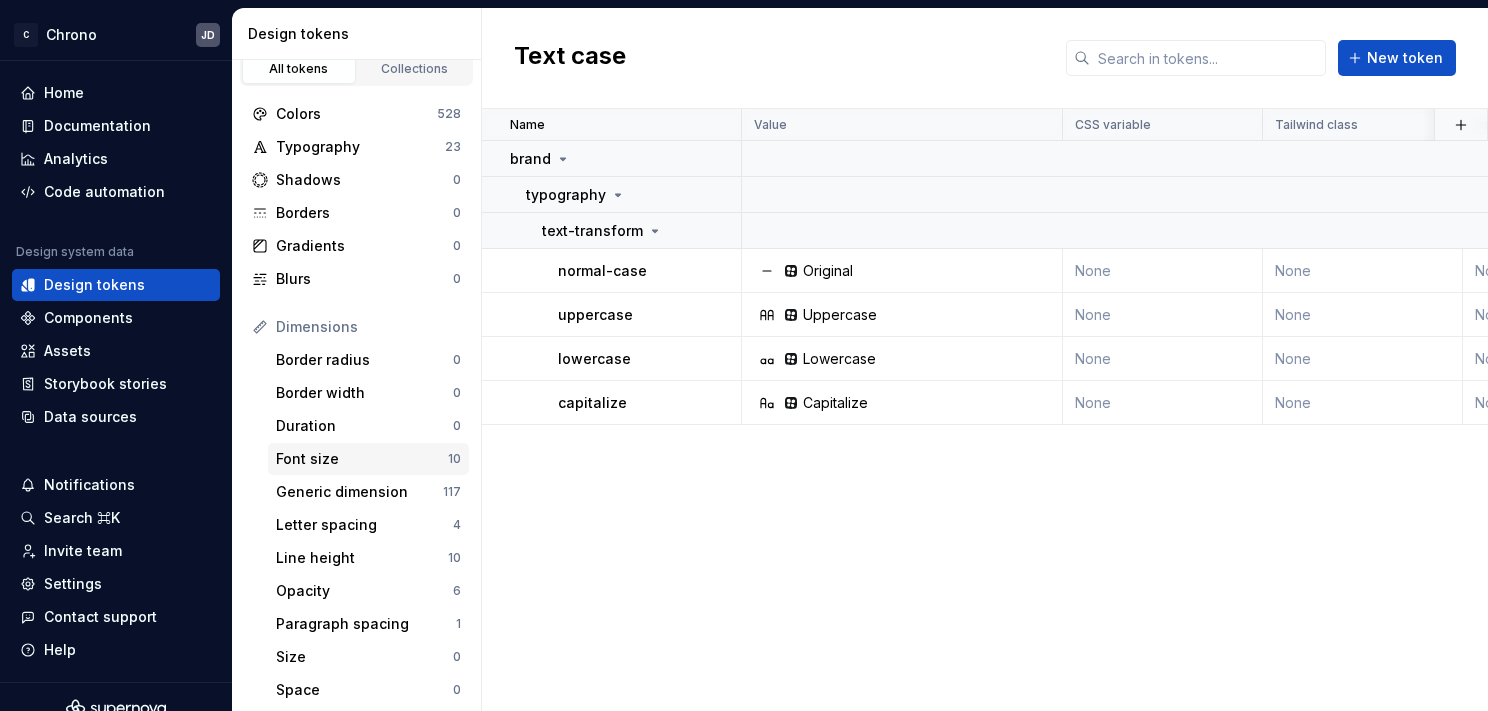 scroll, scrollTop: 0, scrollLeft: 0, axis: both 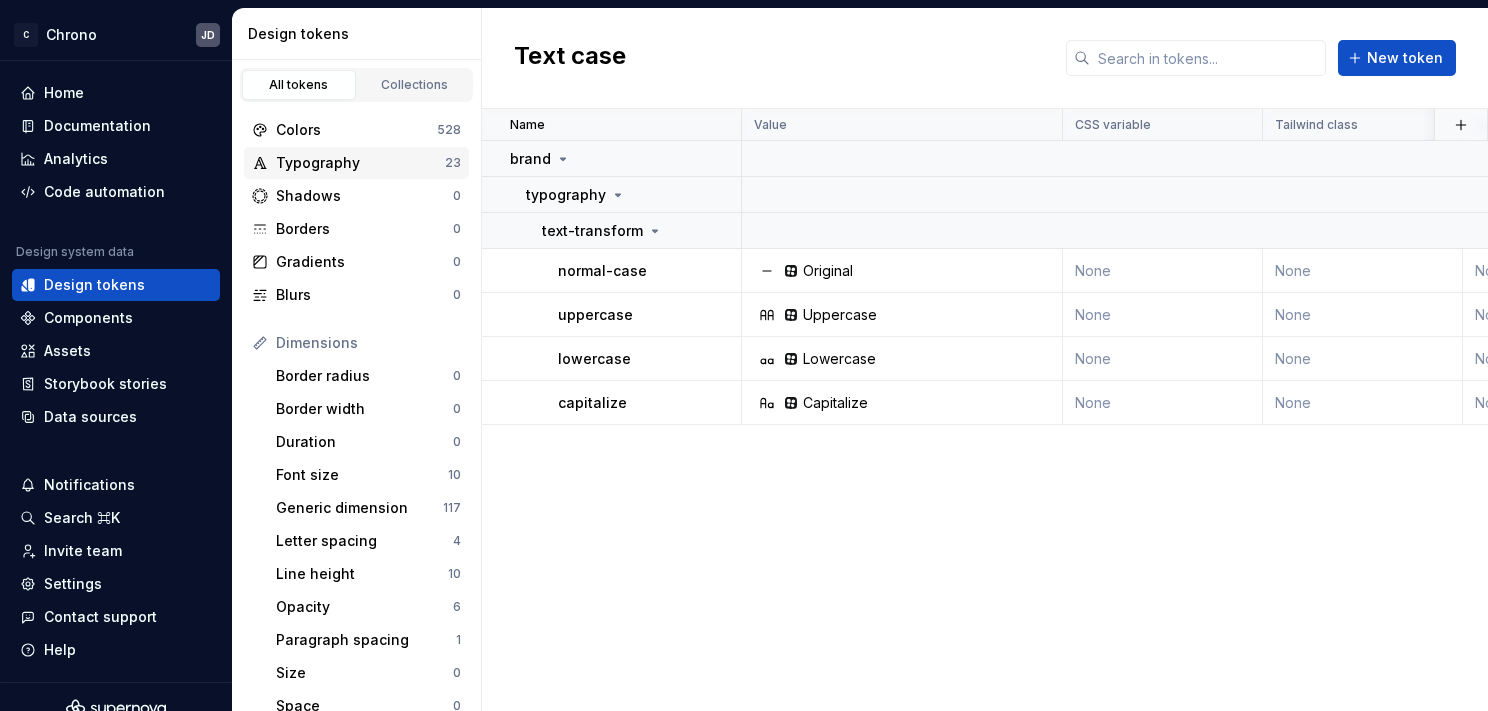click on "Typography" at bounding box center (360, 163) 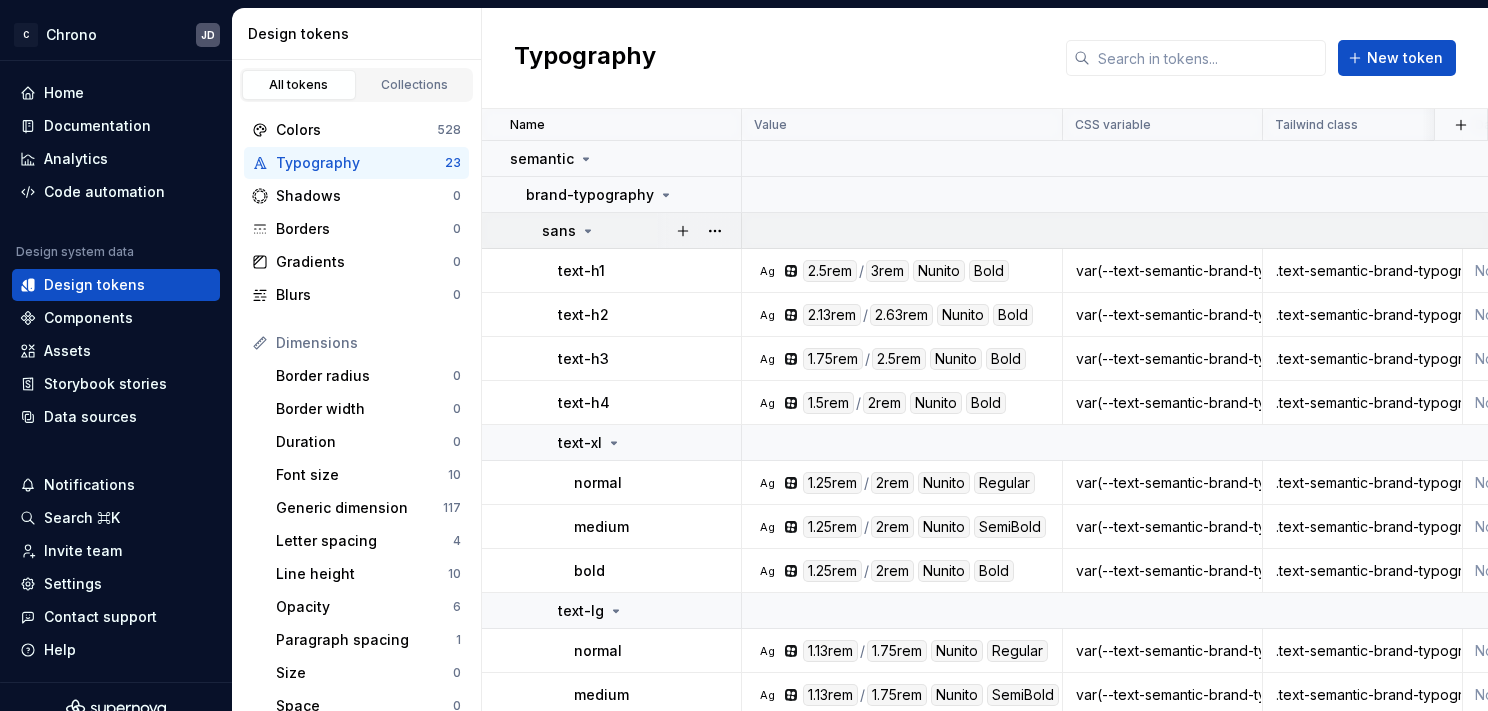 click 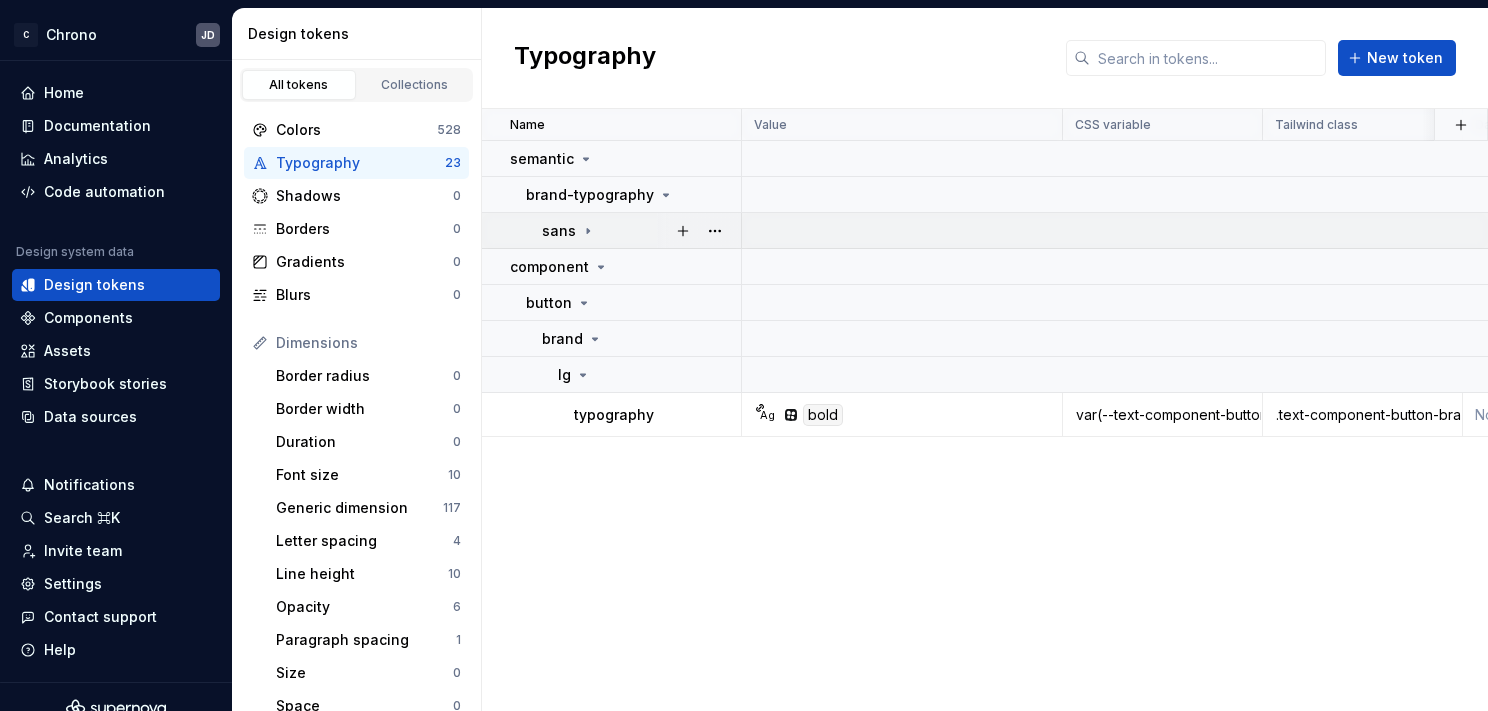 click 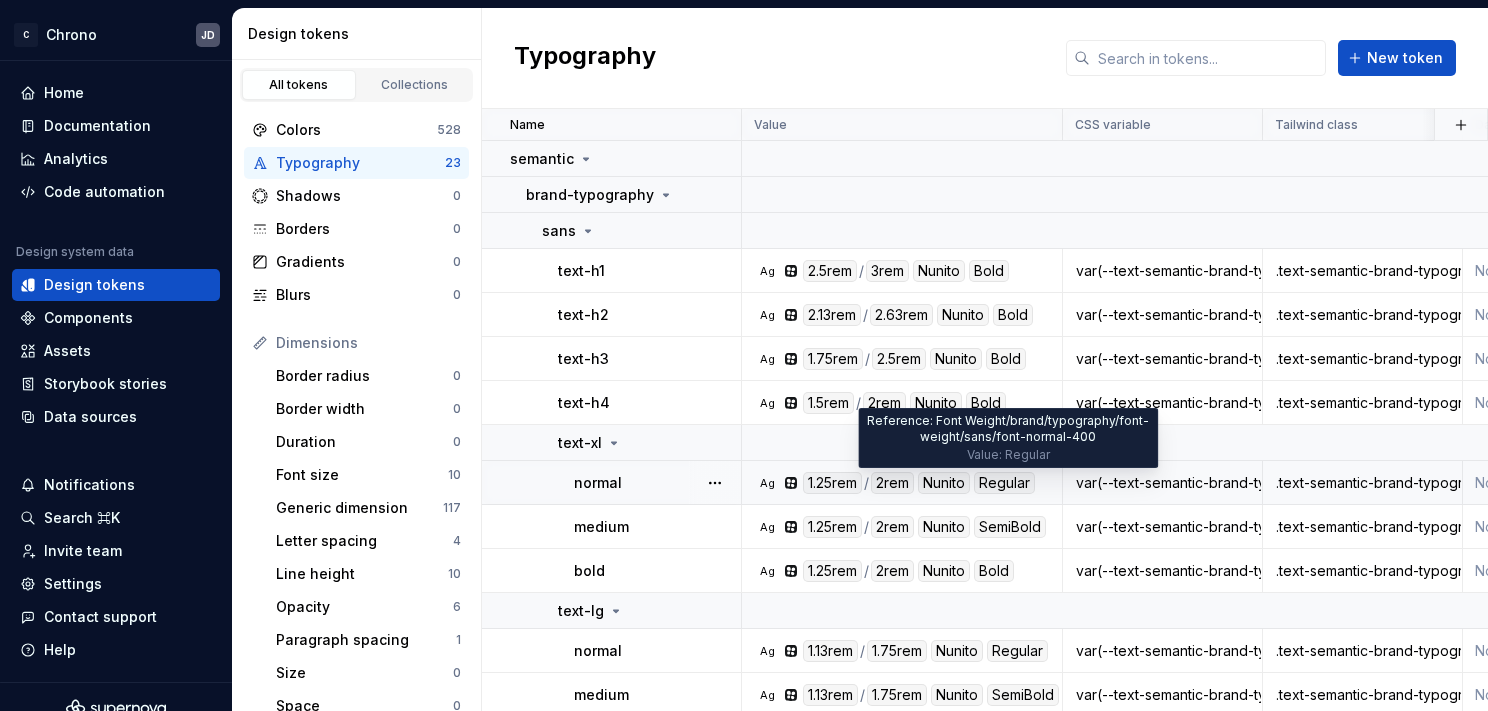 click on "Regular" at bounding box center [1004, 483] 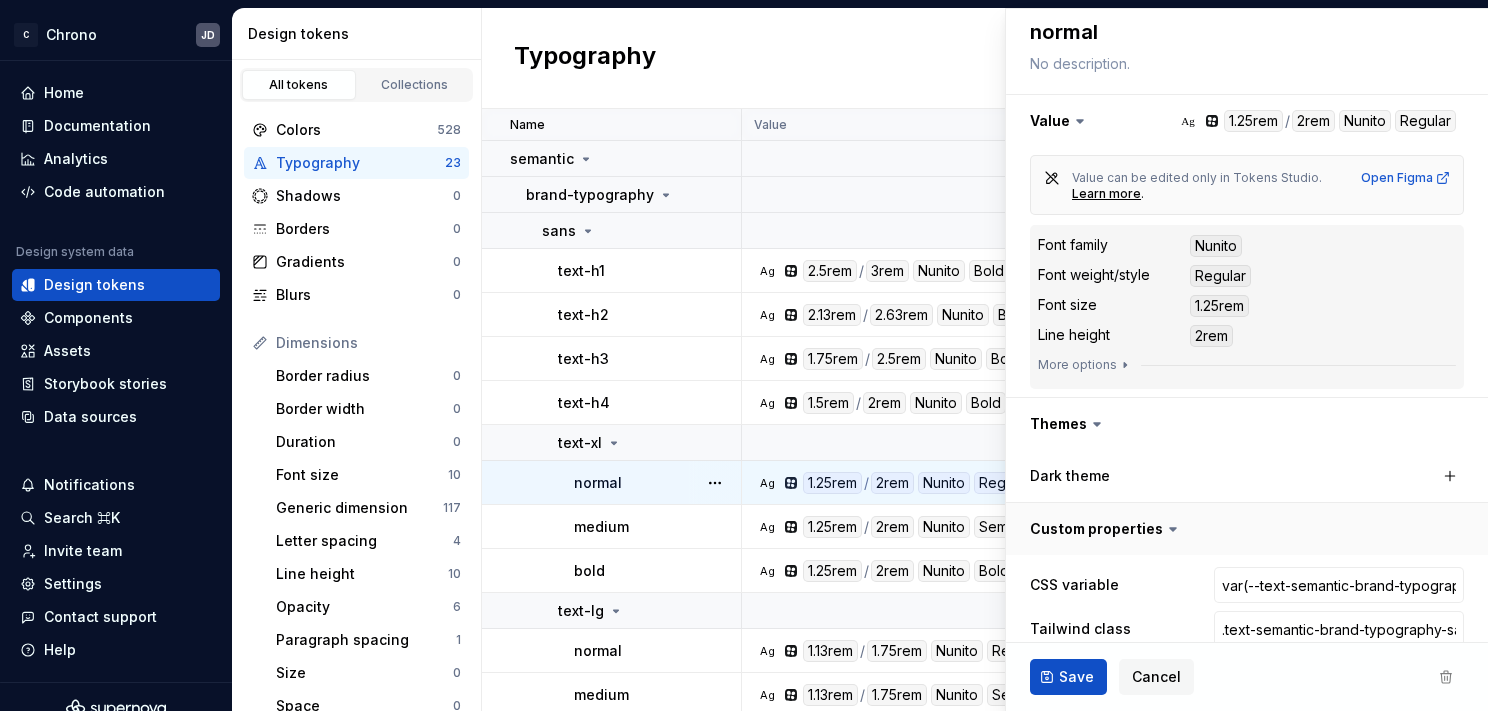 scroll, scrollTop: 218, scrollLeft: 0, axis: vertical 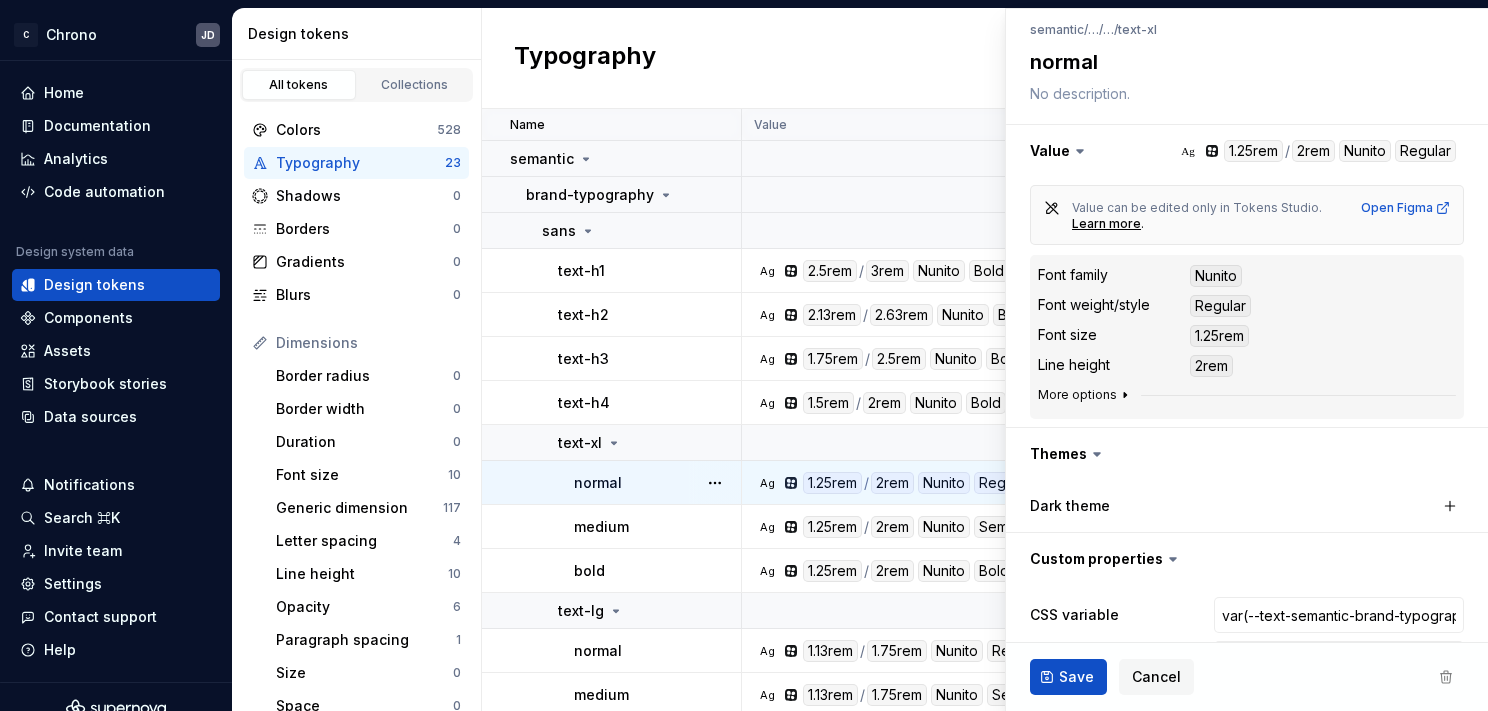 click on "More options" at bounding box center [1085, 395] 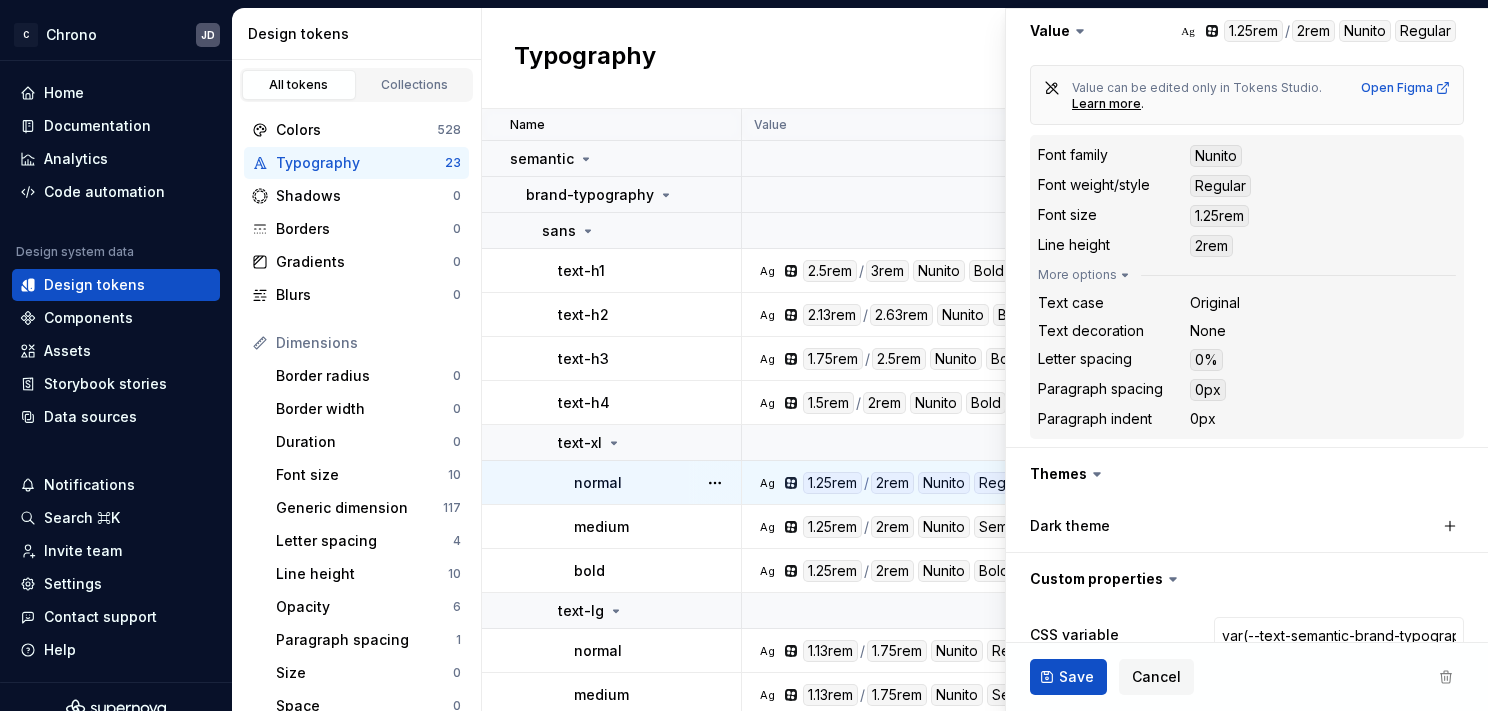 scroll, scrollTop: 258, scrollLeft: 0, axis: vertical 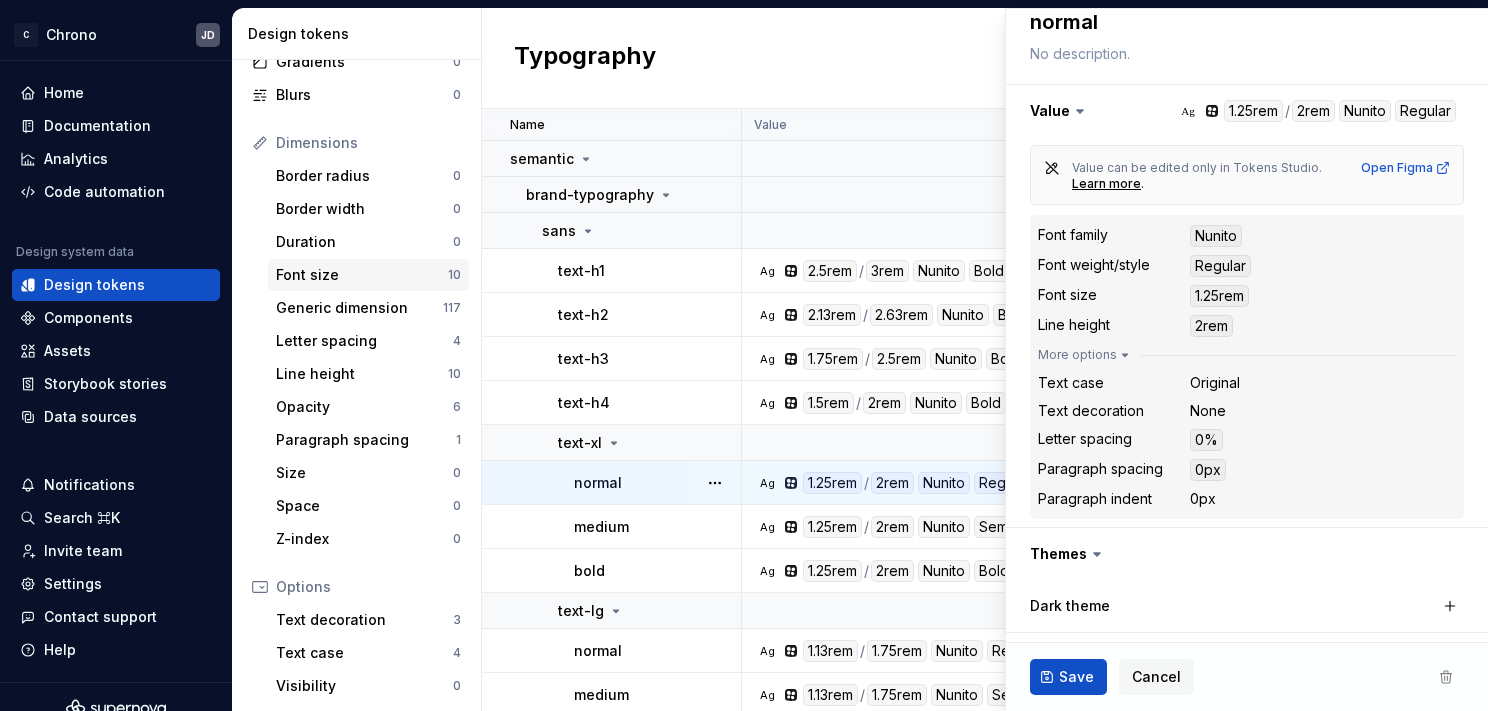 click on "Font size" at bounding box center (362, 275) 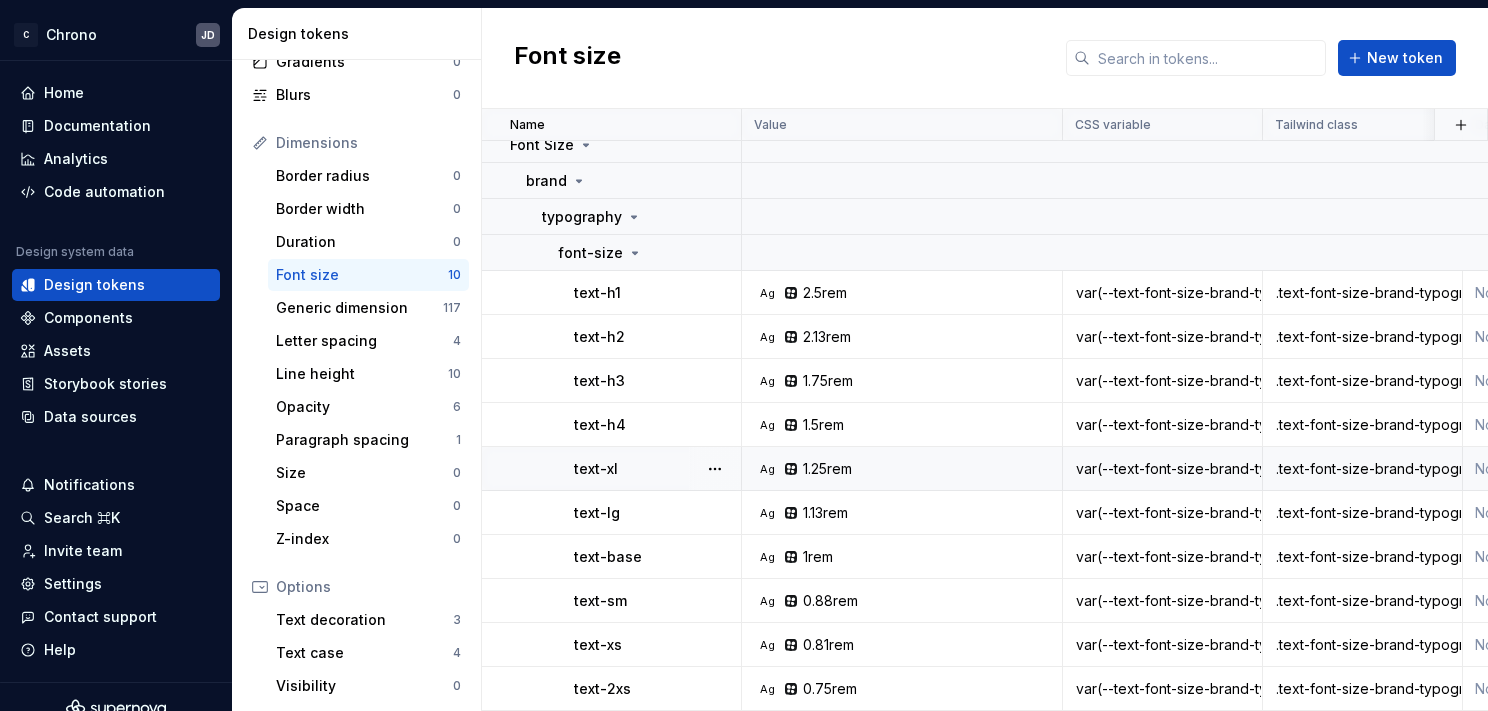 scroll, scrollTop: 24, scrollLeft: 0, axis: vertical 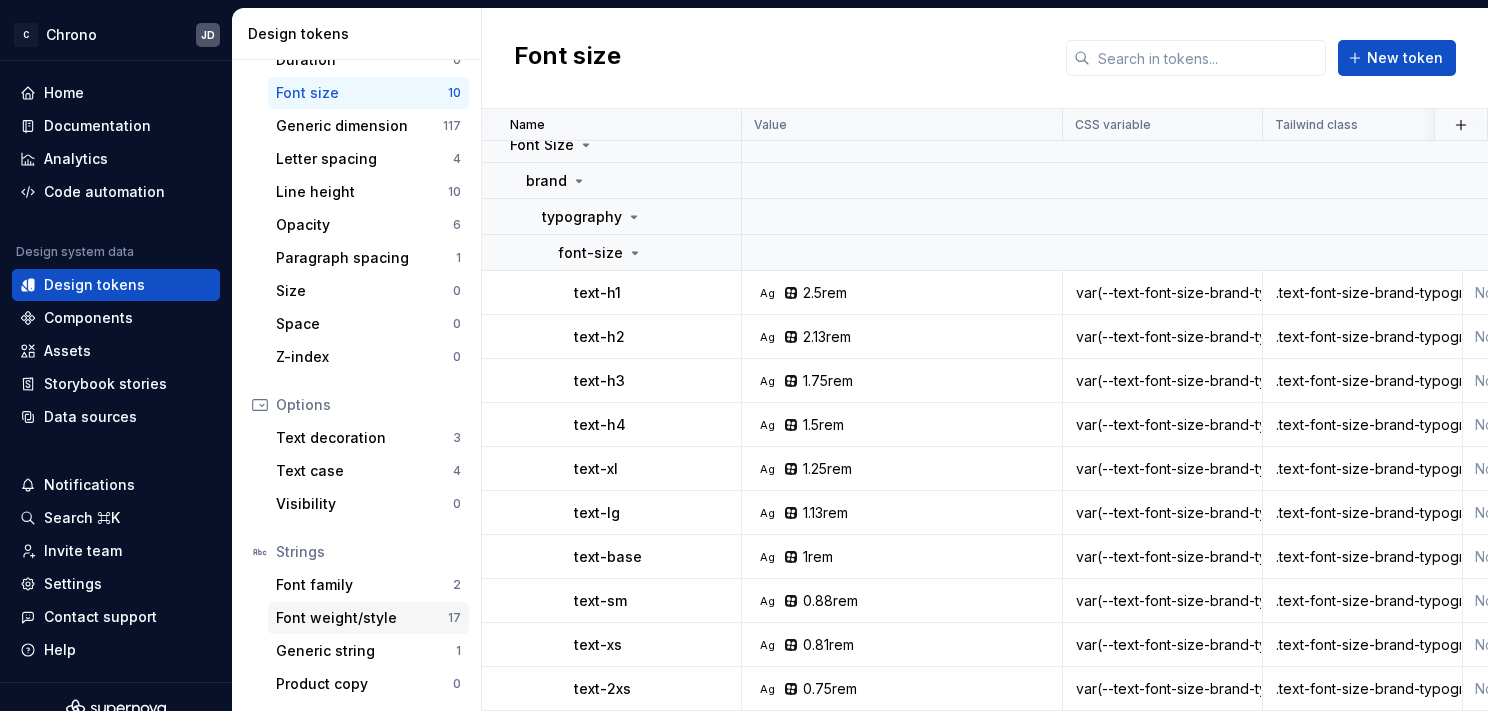 click on "Font weight/style" at bounding box center (362, 618) 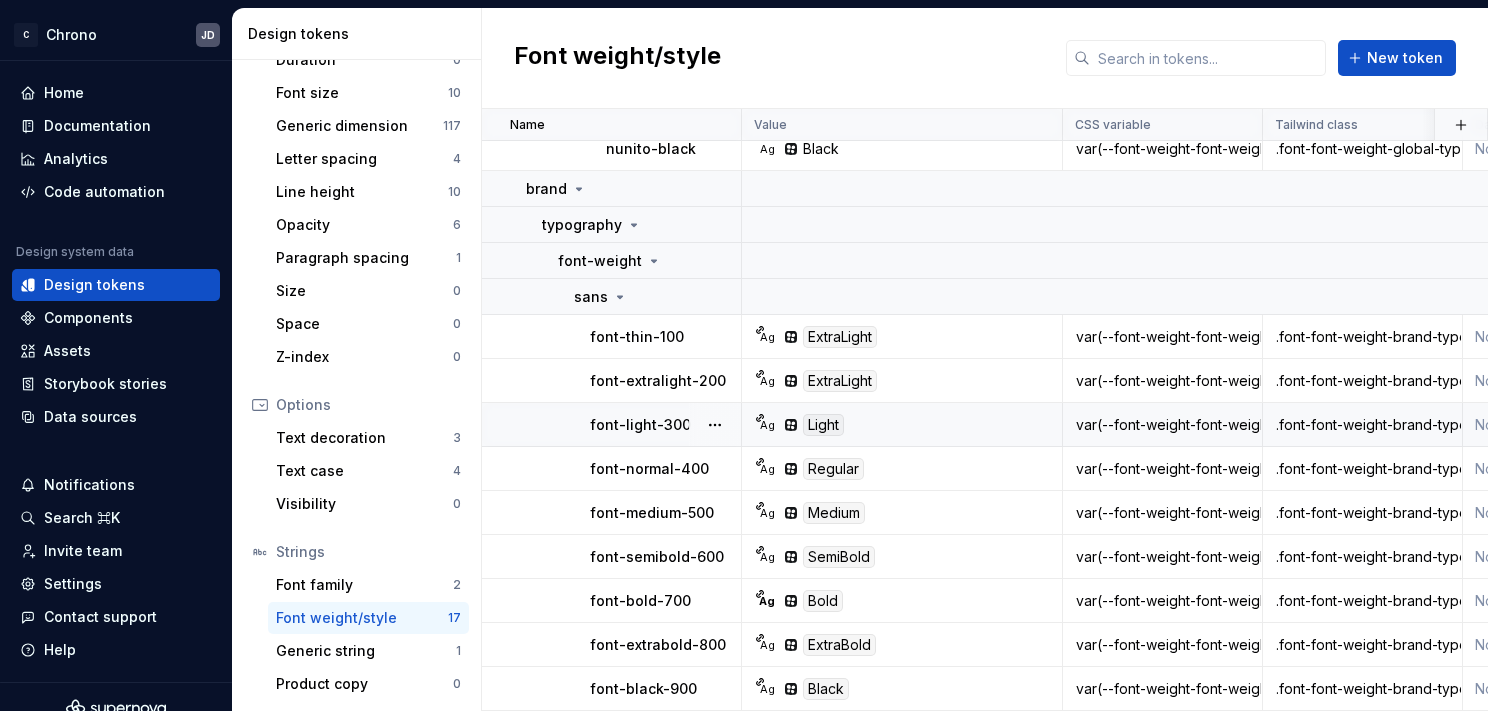 scroll, scrollTop: 548, scrollLeft: 0, axis: vertical 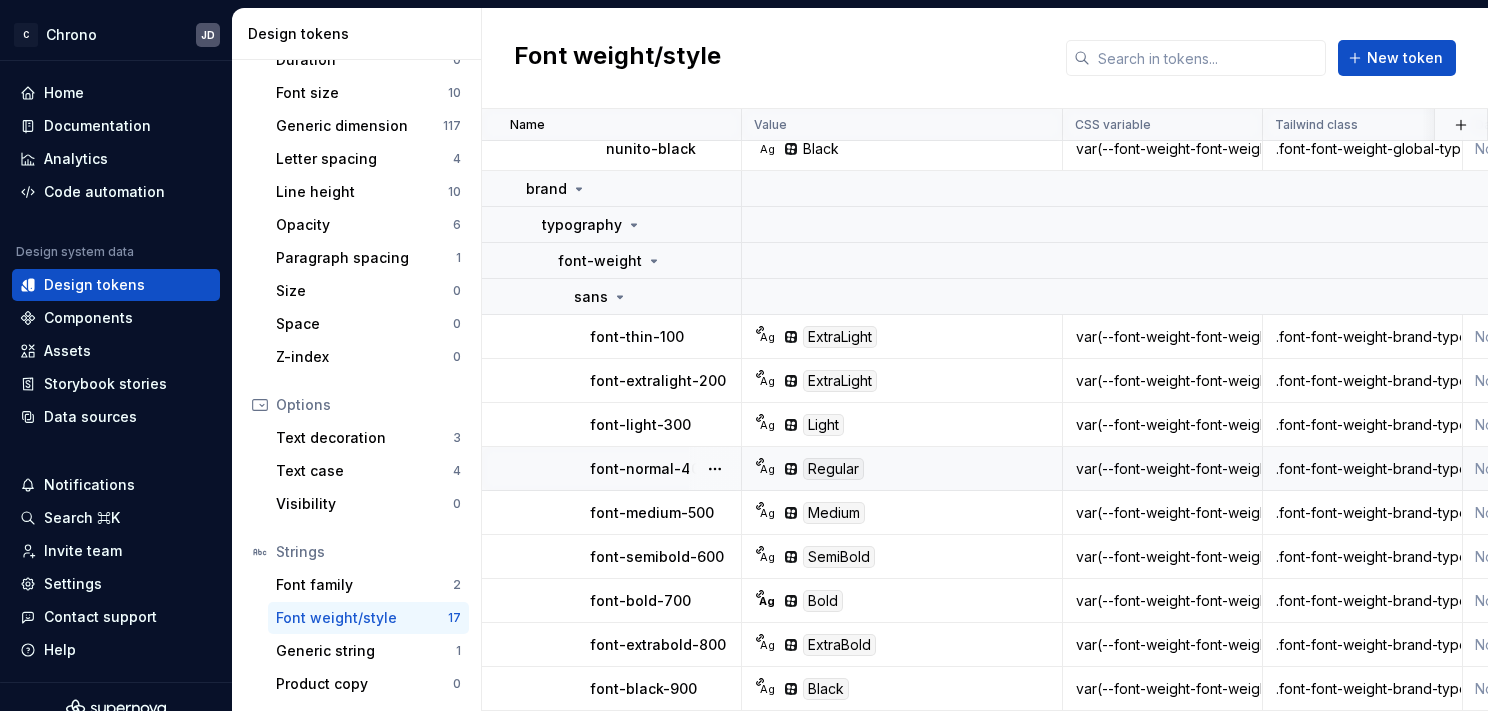 click on "Regular" at bounding box center (833, 469) 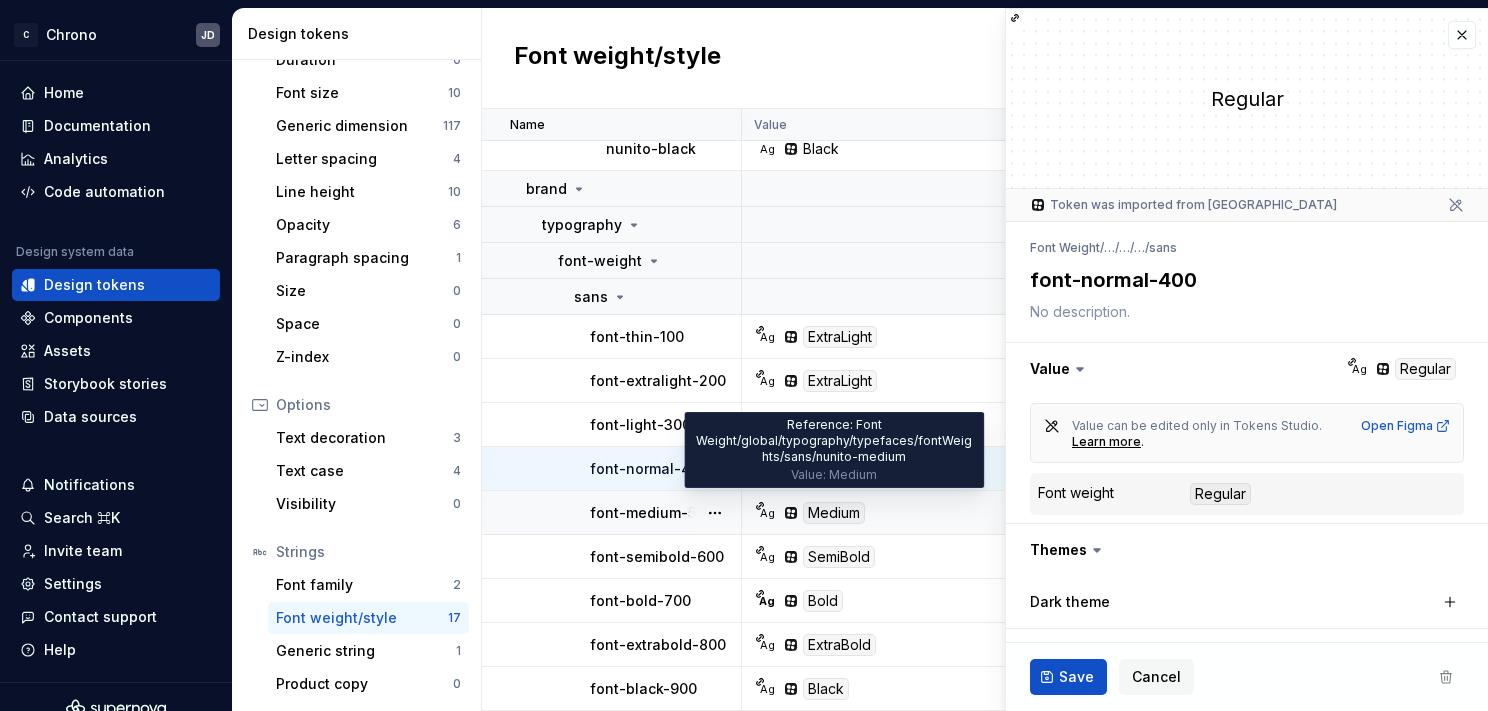 click on "Medium" at bounding box center [834, 513] 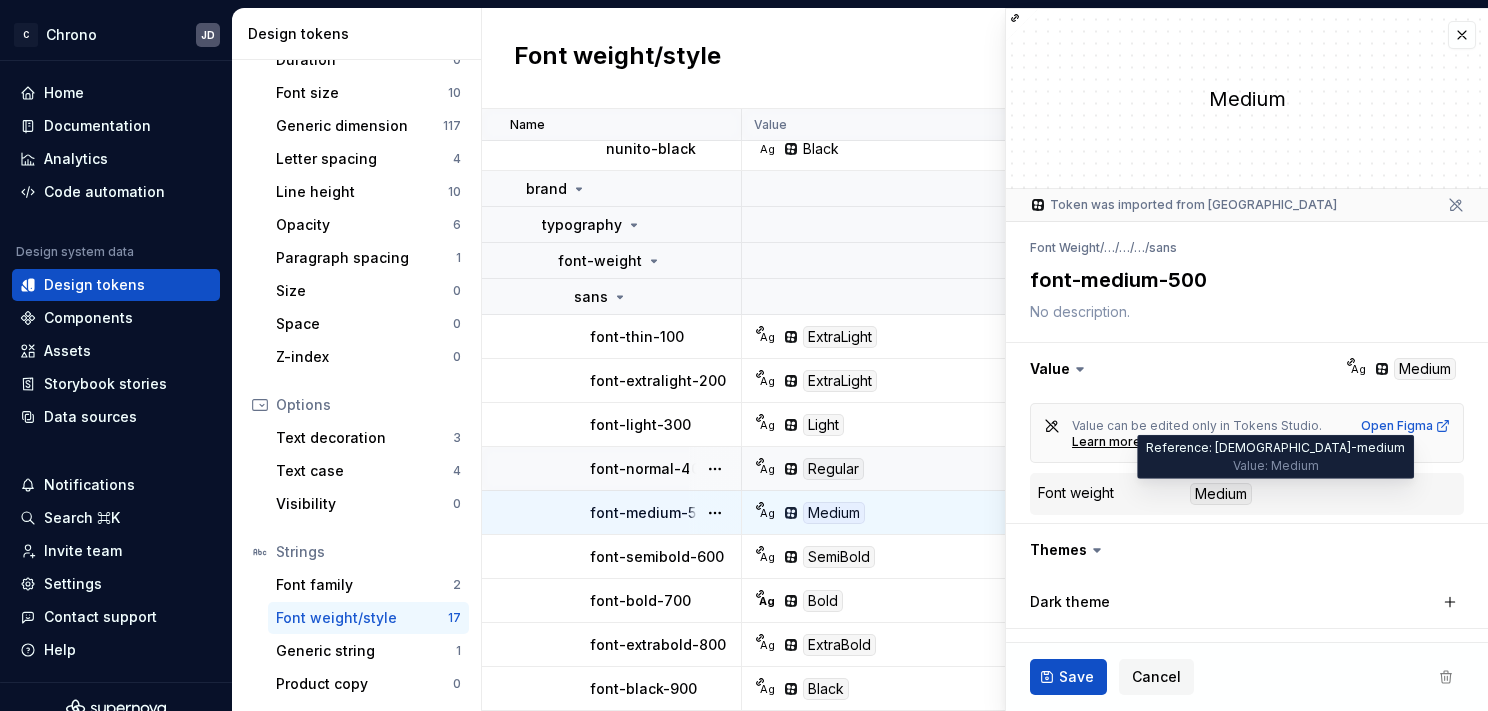 click on "Medium" at bounding box center (1221, 494) 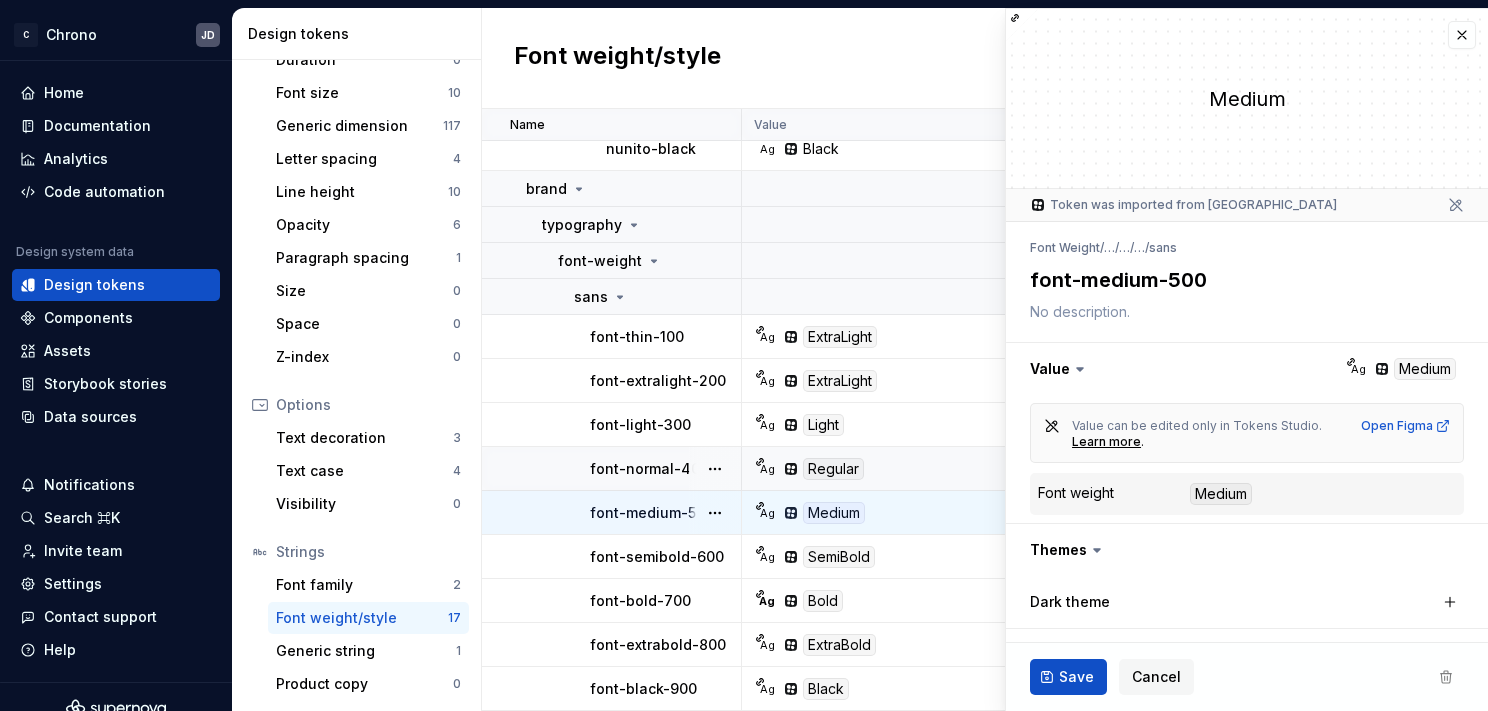 drag, startPoint x: 1216, startPoint y: 489, endPoint x: 1340, endPoint y: 615, distance: 176.78235 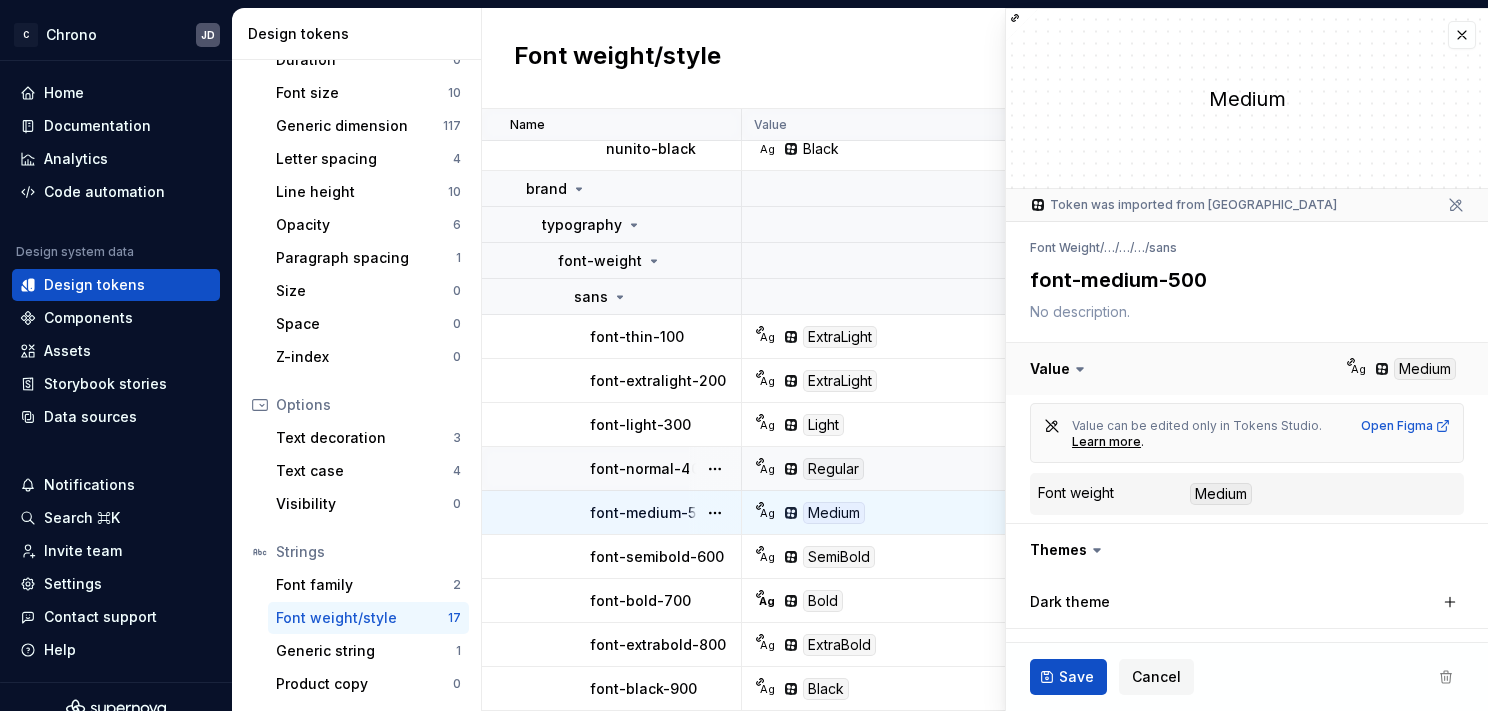 click at bounding box center (1247, 369) 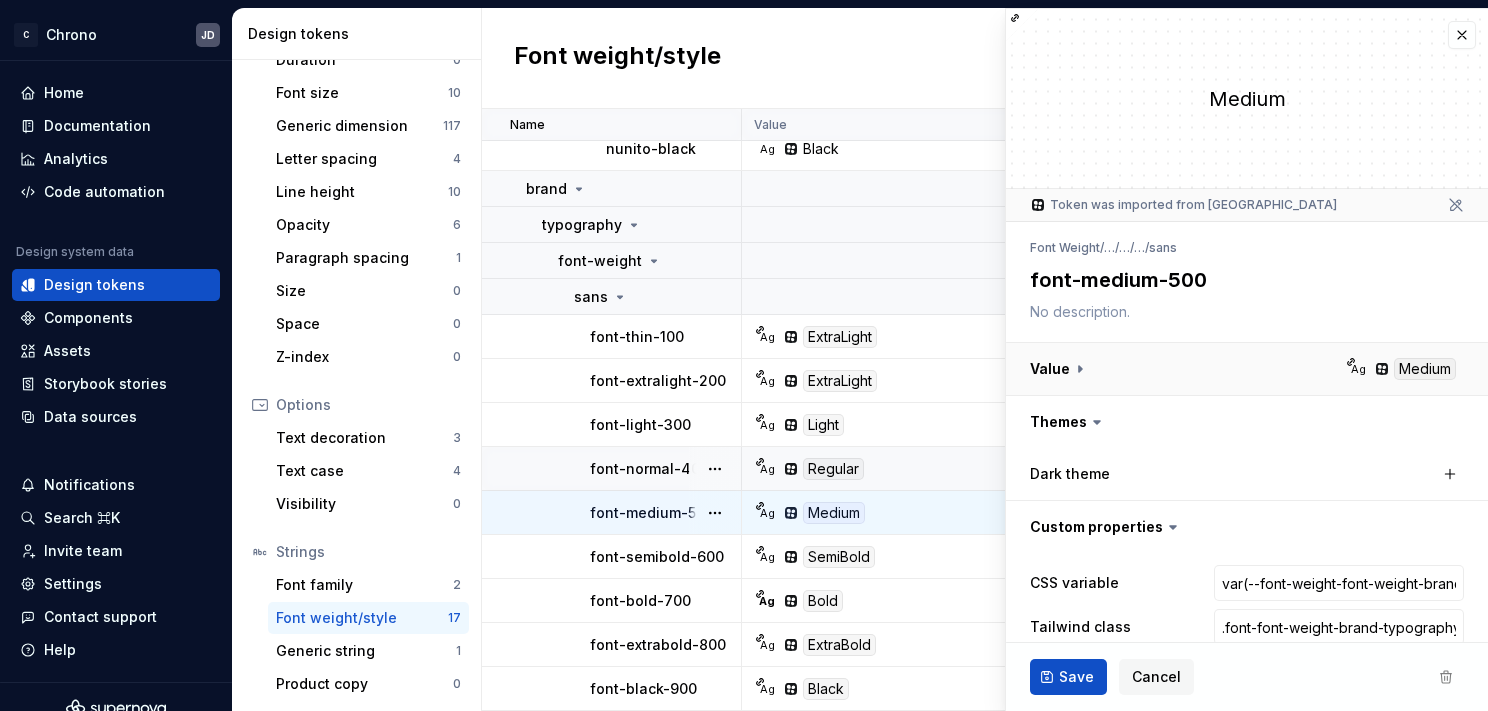 click at bounding box center (1247, 369) 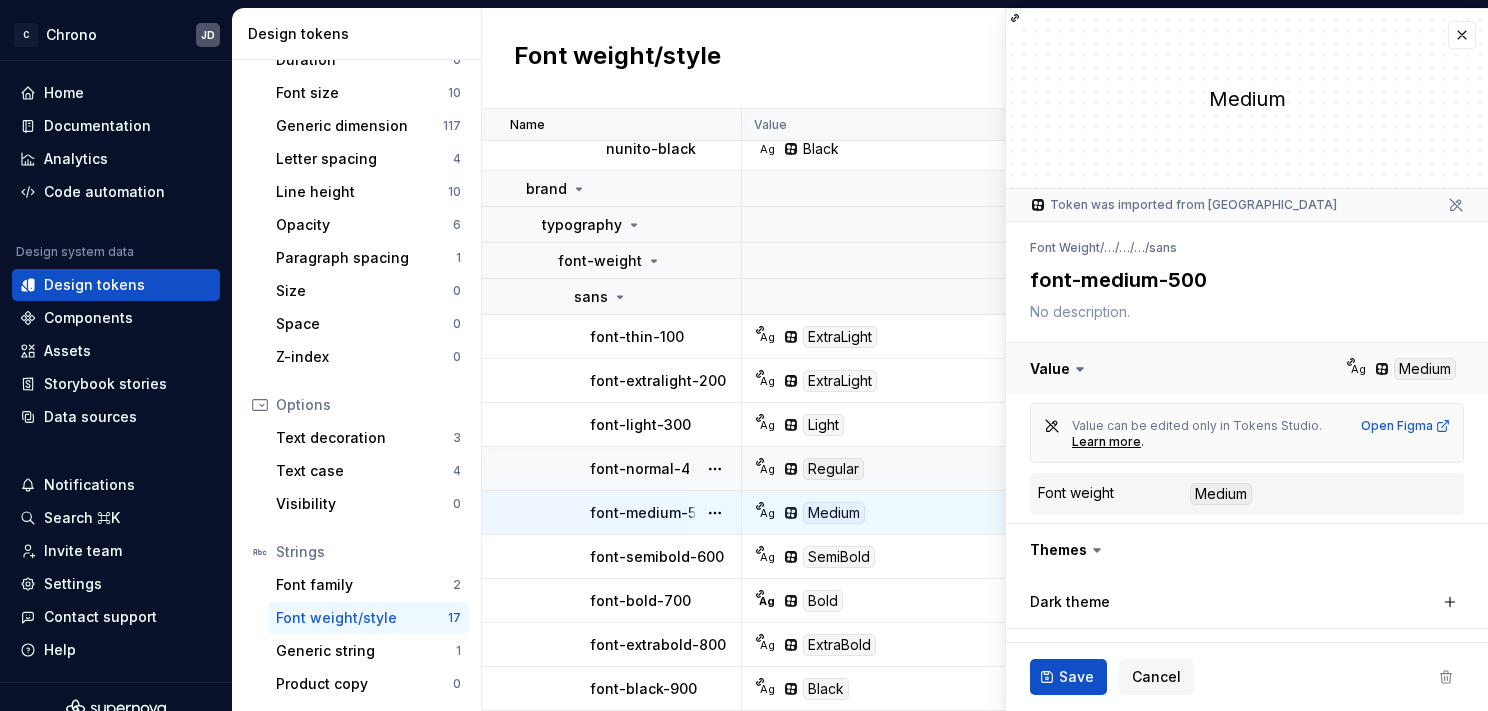 click at bounding box center (1247, 369) 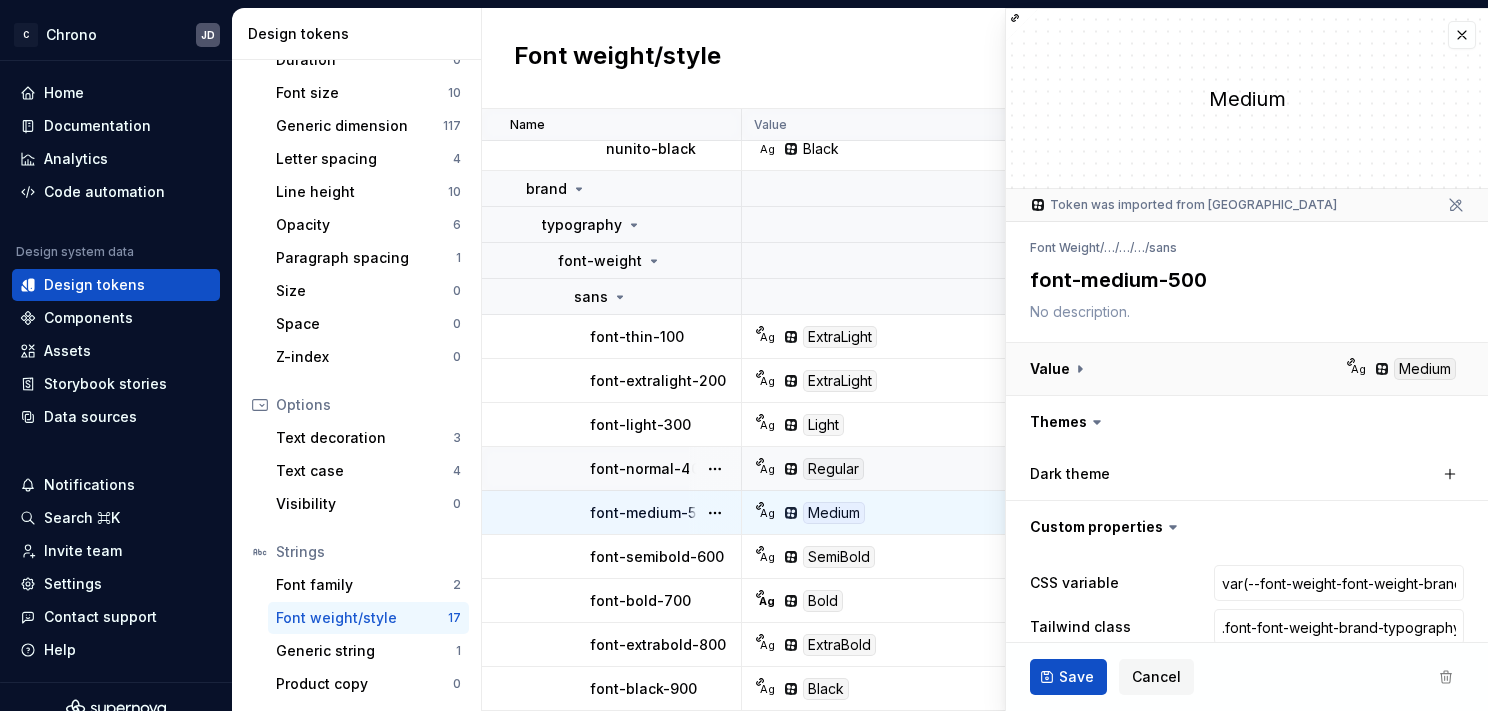 click at bounding box center [1247, 369] 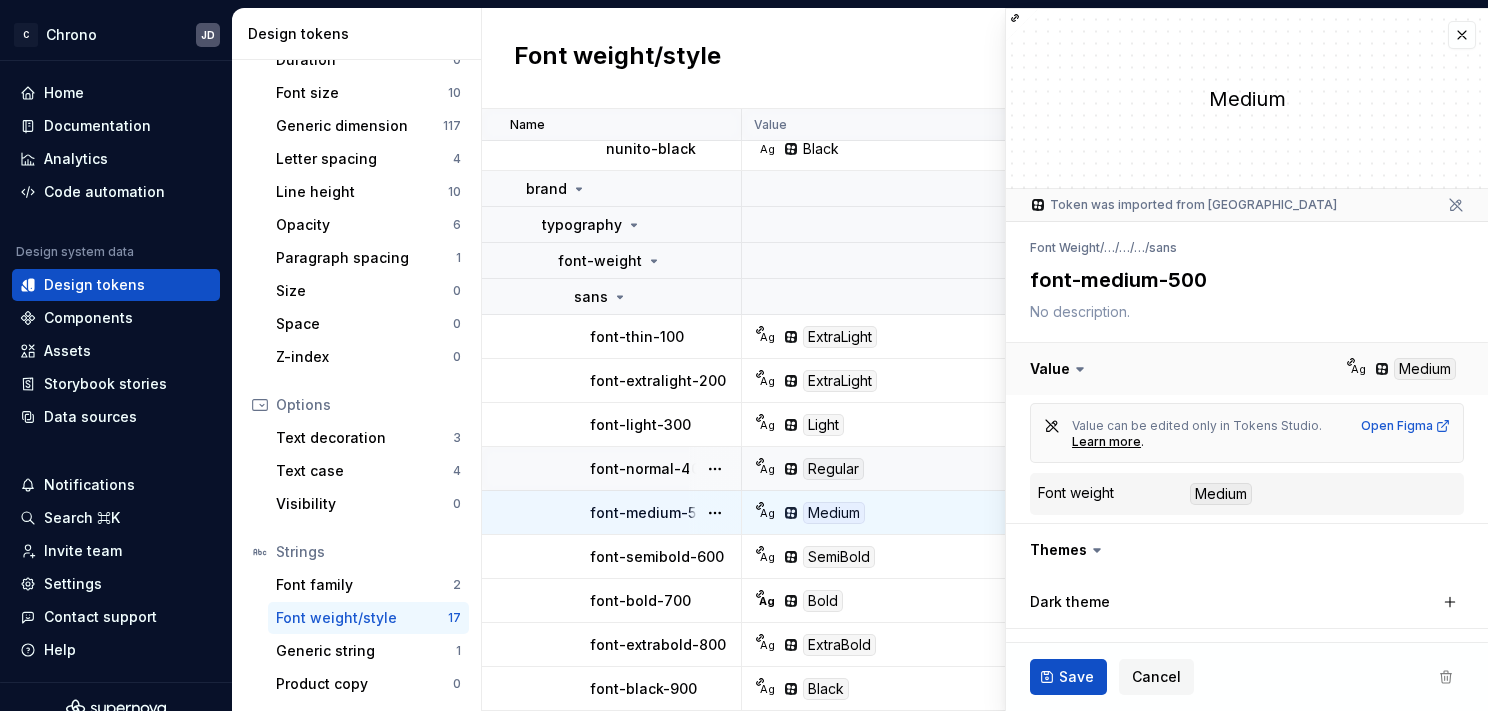 click at bounding box center (1247, 369) 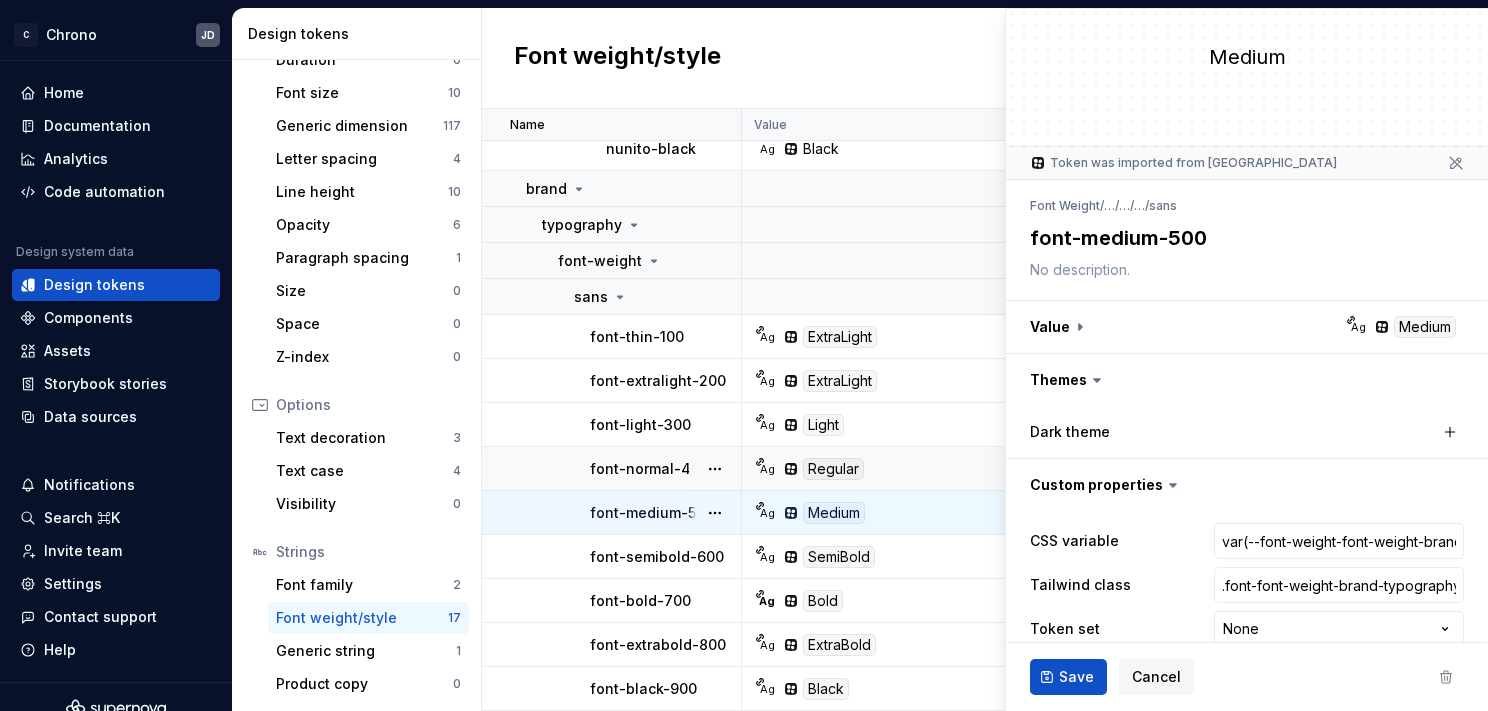 scroll, scrollTop: 70, scrollLeft: 0, axis: vertical 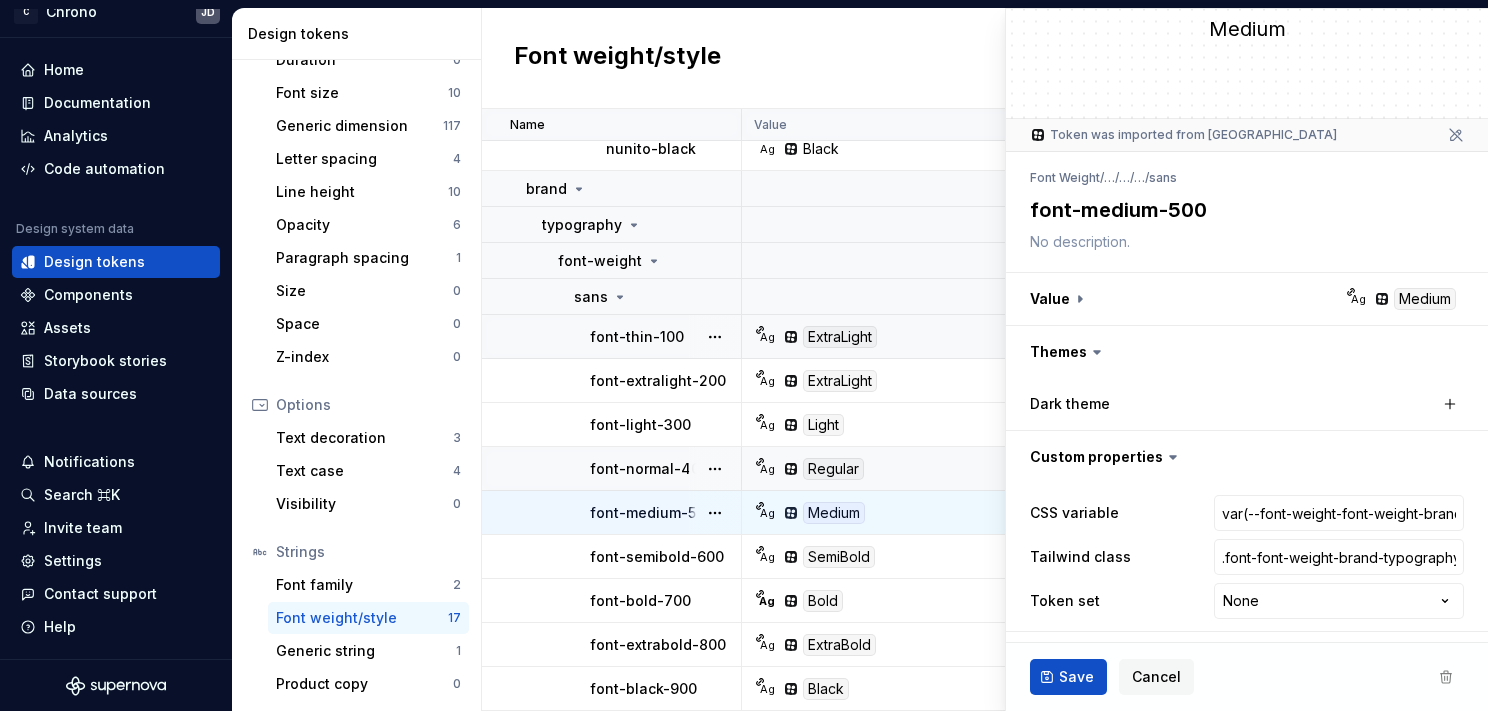 click on "ExtraLight" at bounding box center [840, 337] 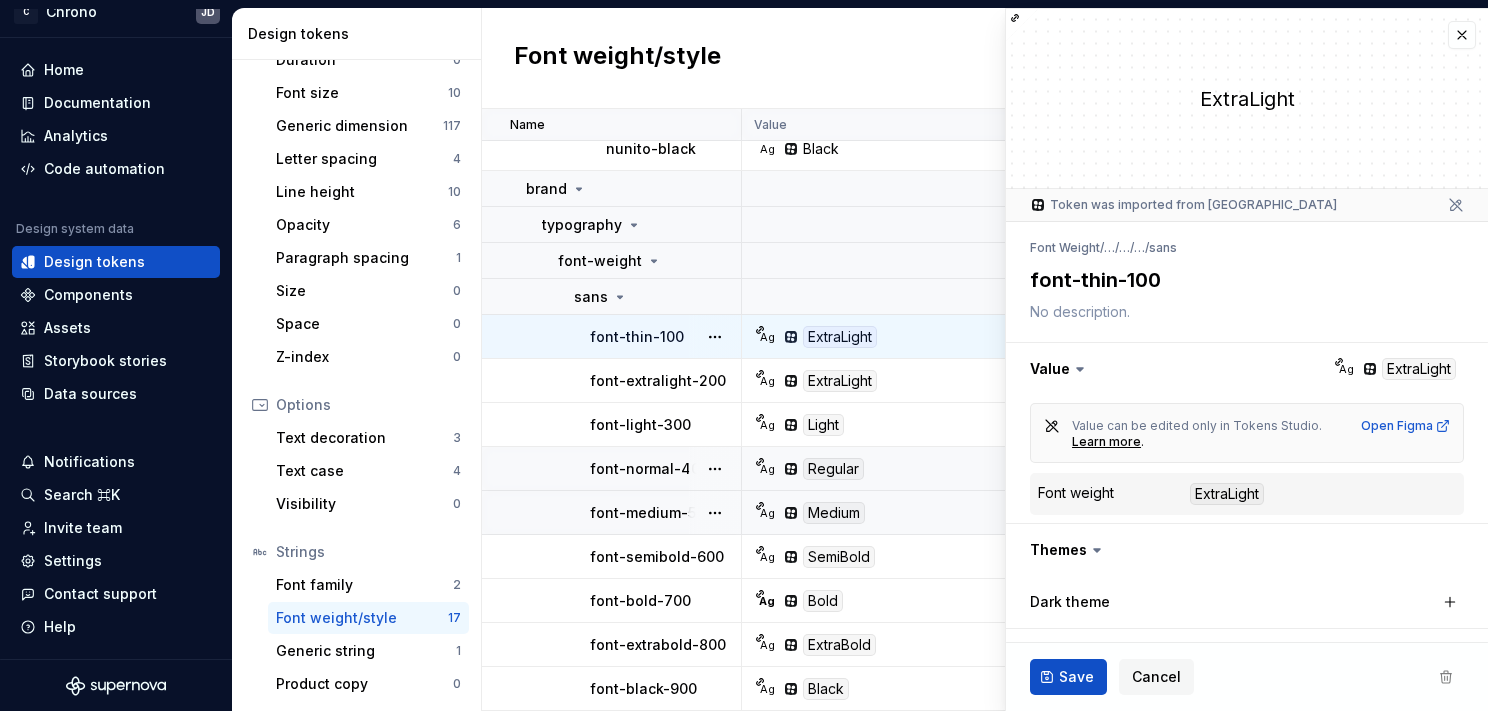 click on "font-thin-100" at bounding box center (1243, 280) 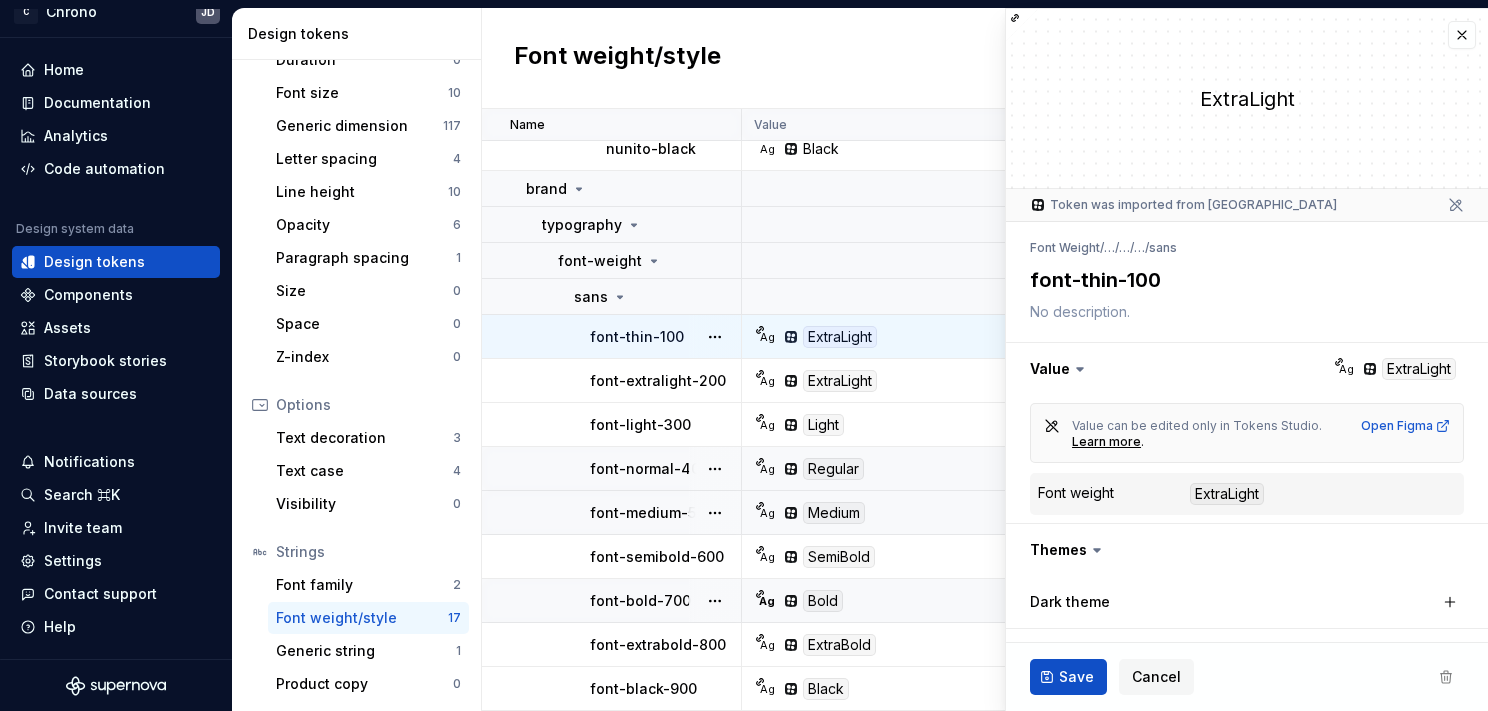 click on "Ag Bold" at bounding box center [908, 601] 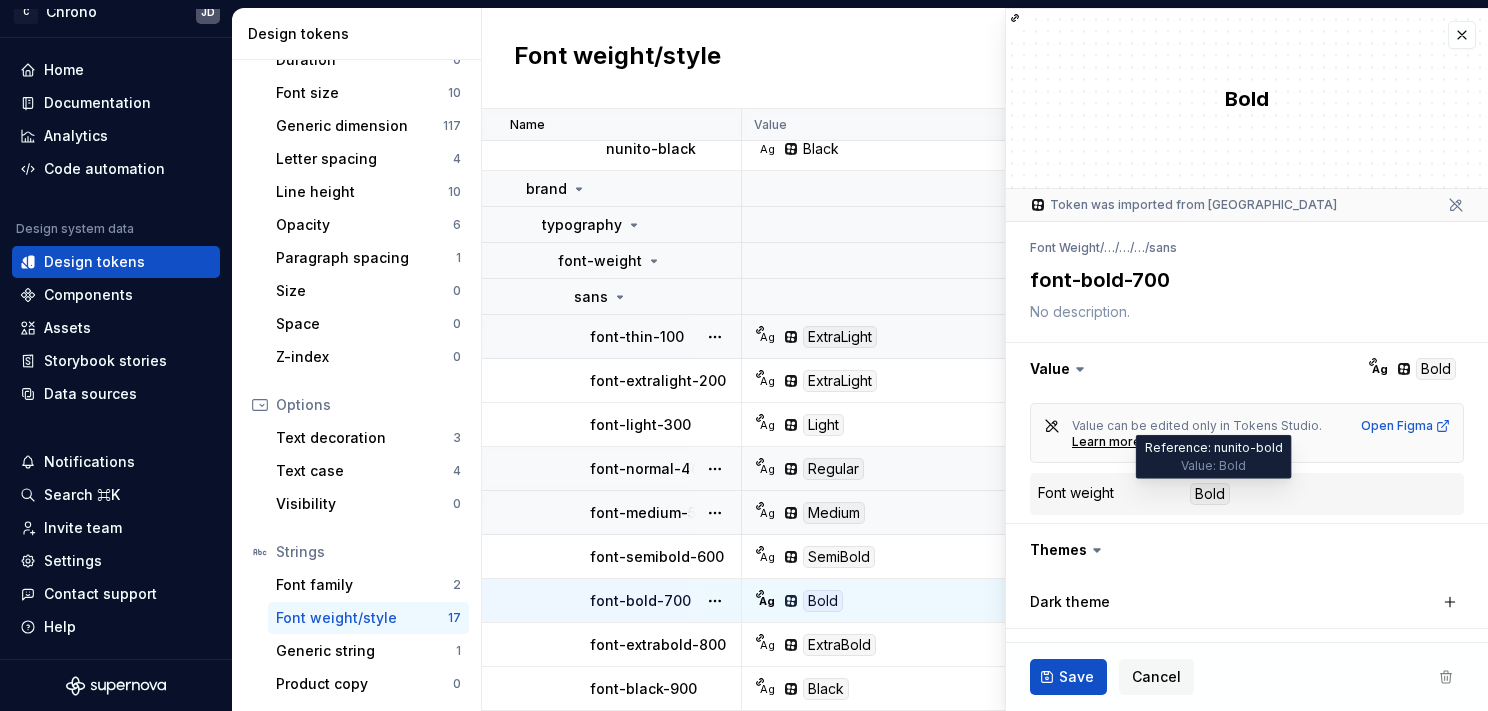 click on "Bold" at bounding box center (1210, 494) 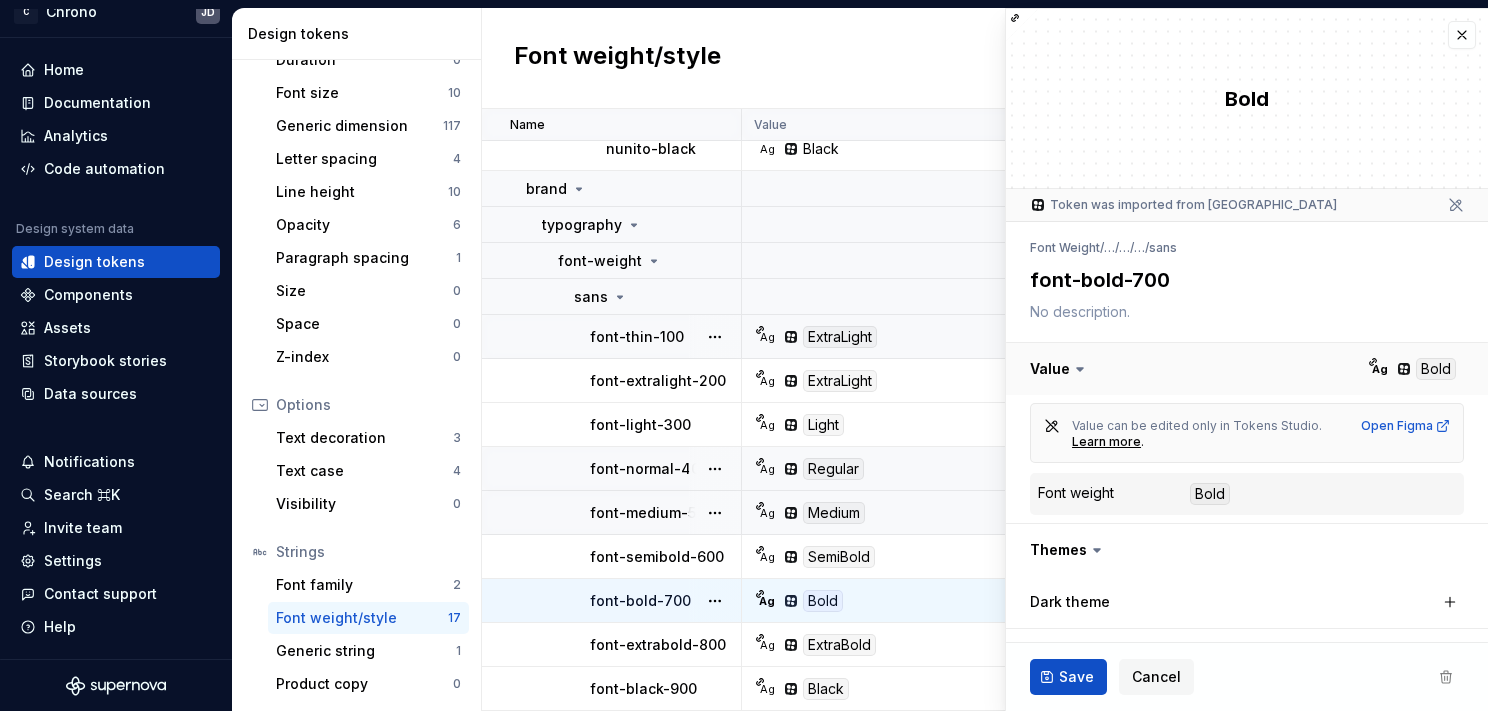 click at bounding box center [1247, 369] 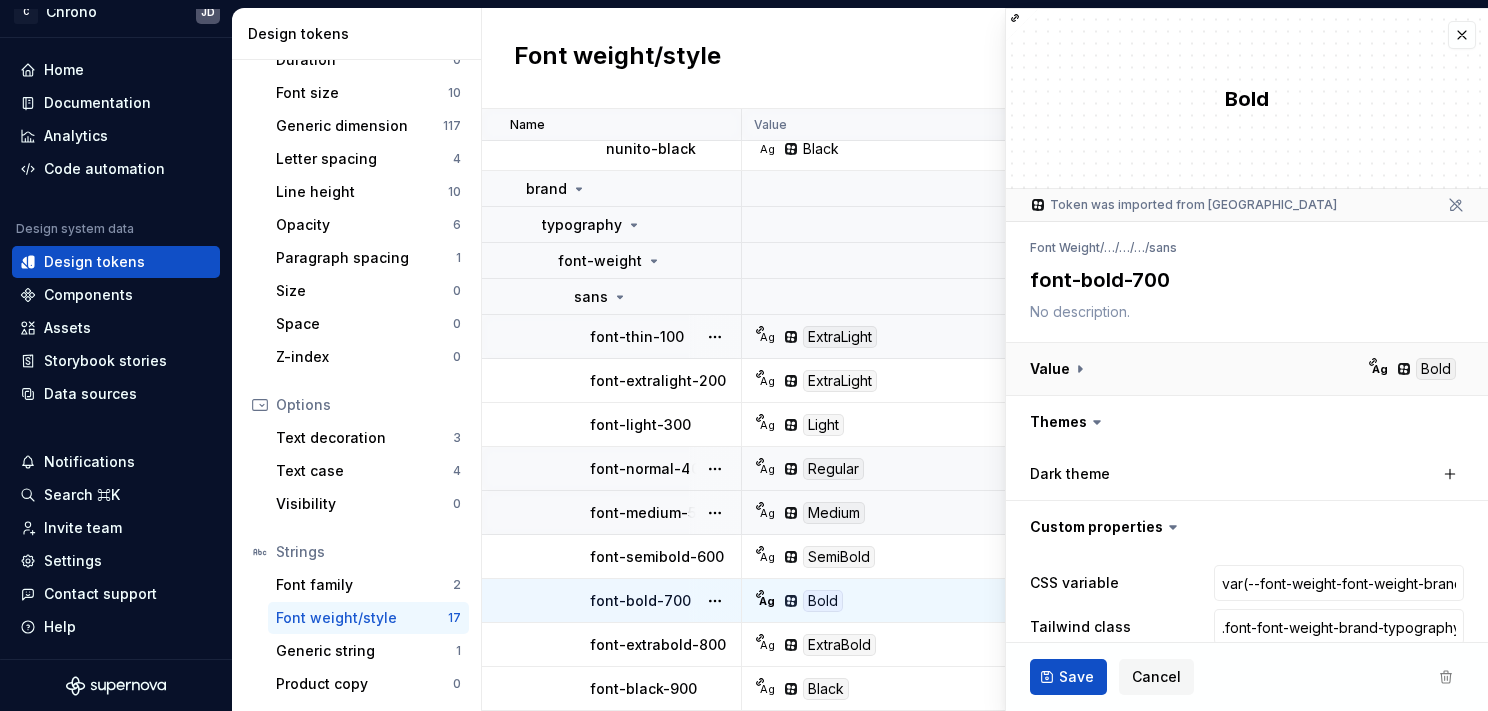 click at bounding box center [1247, 369] 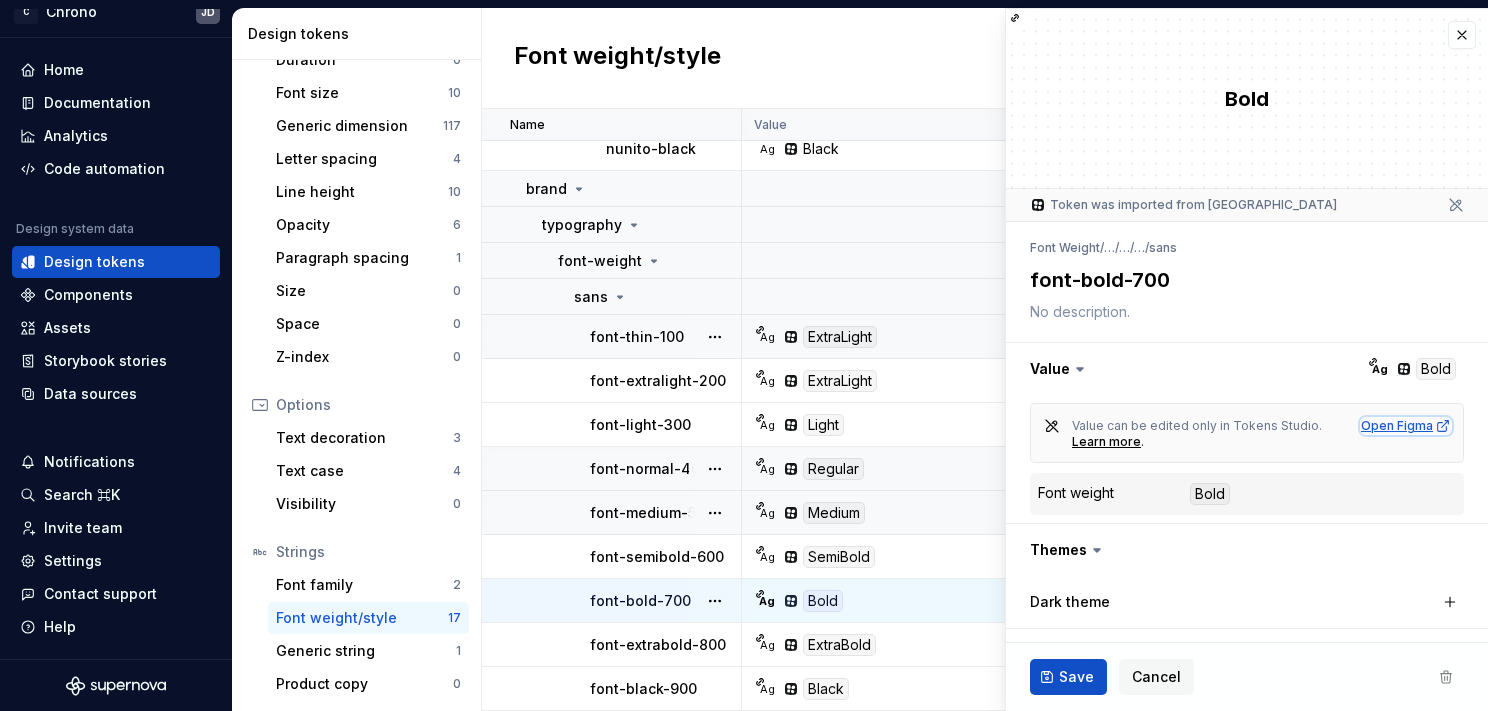 click on "Open Figma" at bounding box center (1406, 426) 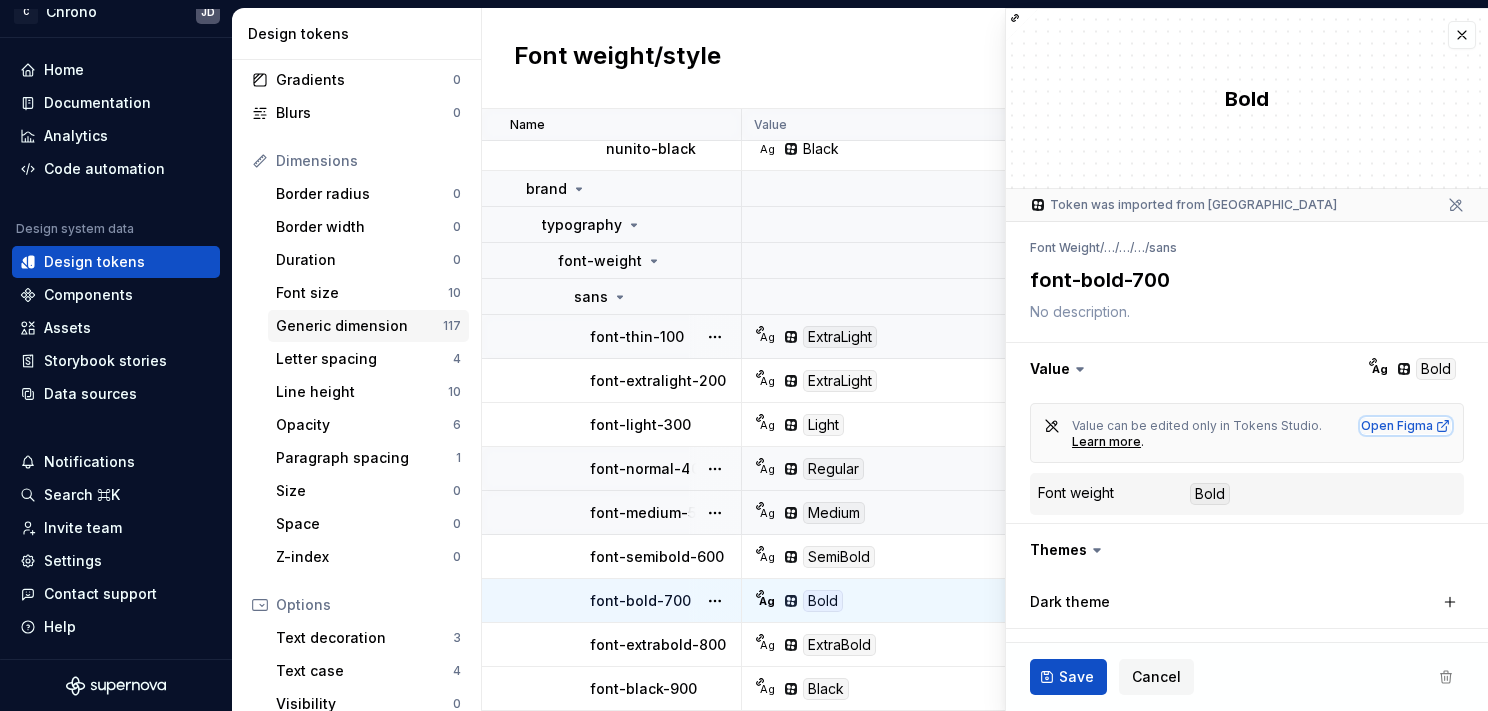 scroll, scrollTop: 0, scrollLeft: 0, axis: both 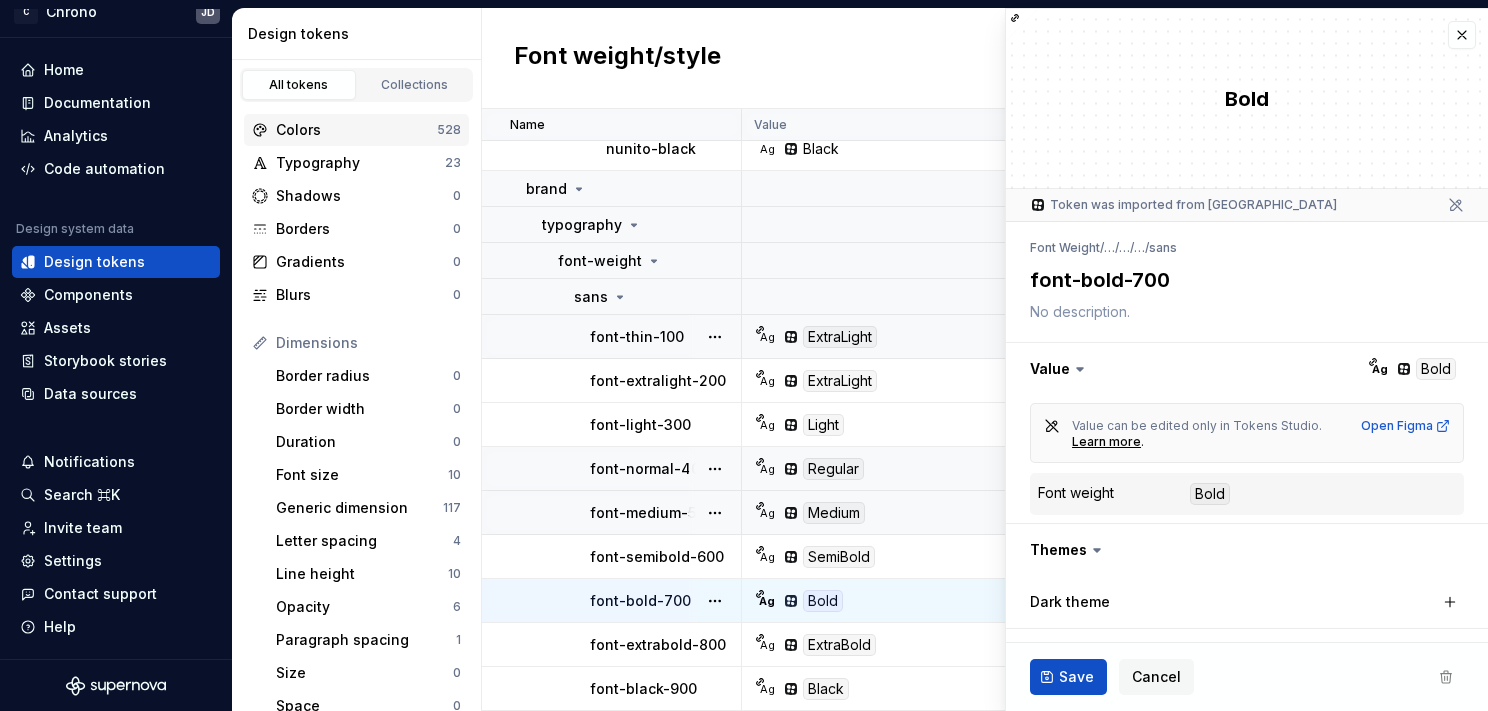 click on "Colors 528" at bounding box center (356, 130) 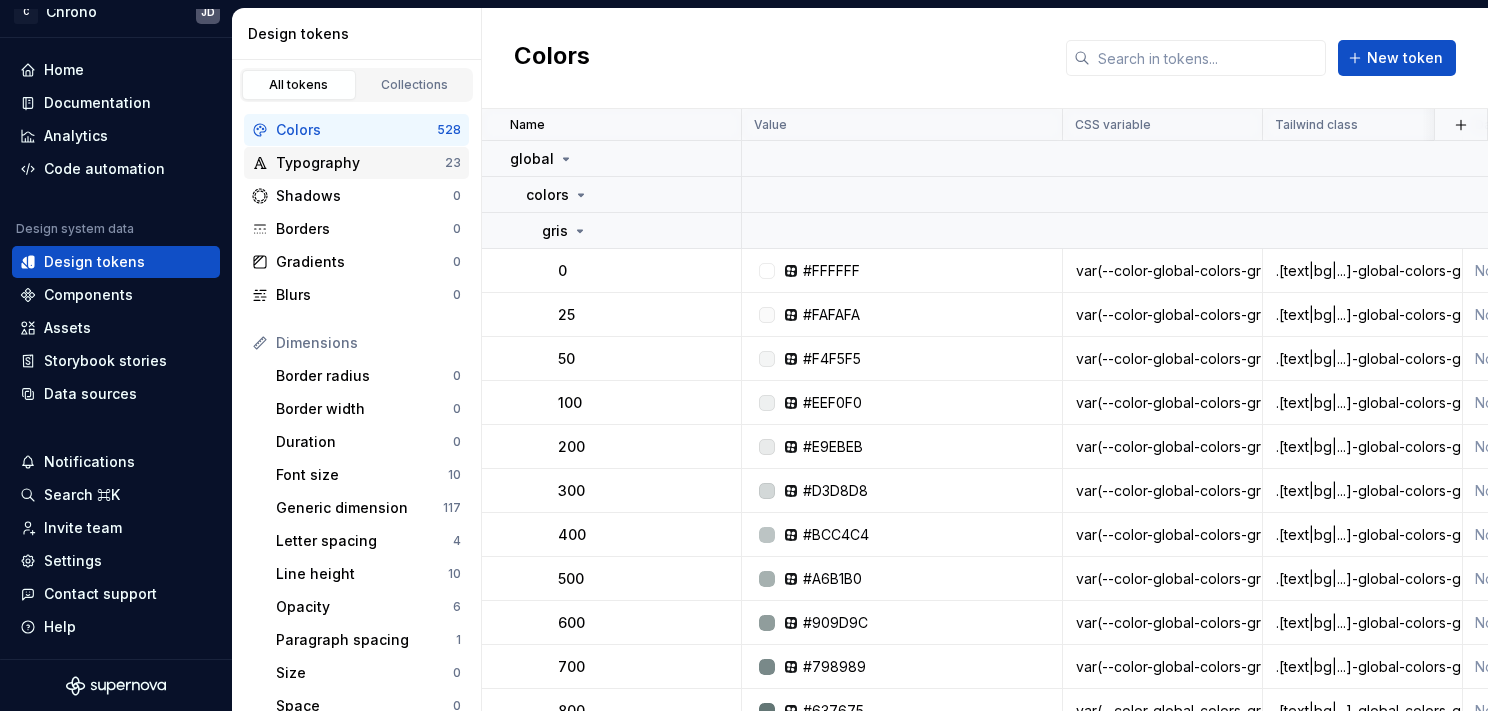 click on "Typography 23" at bounding box center (356, 163) 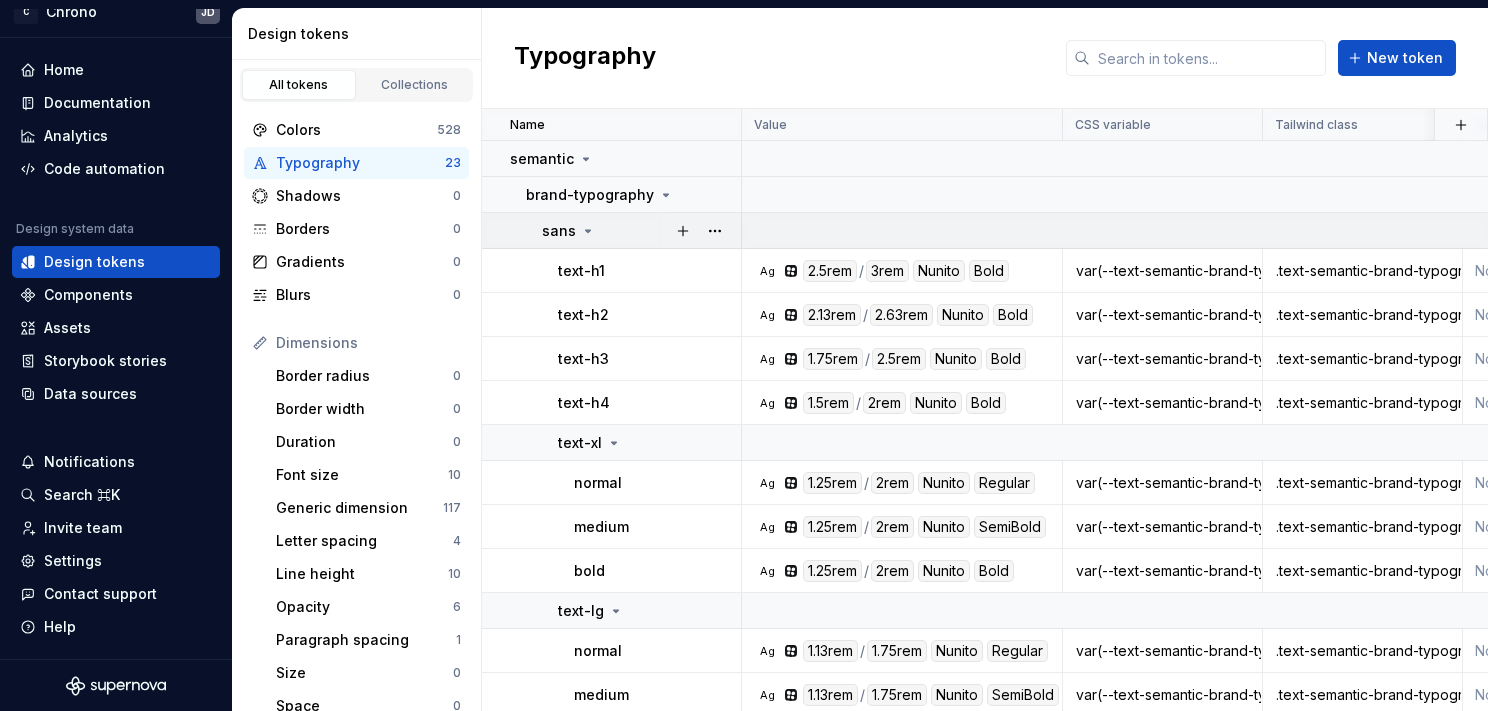 click 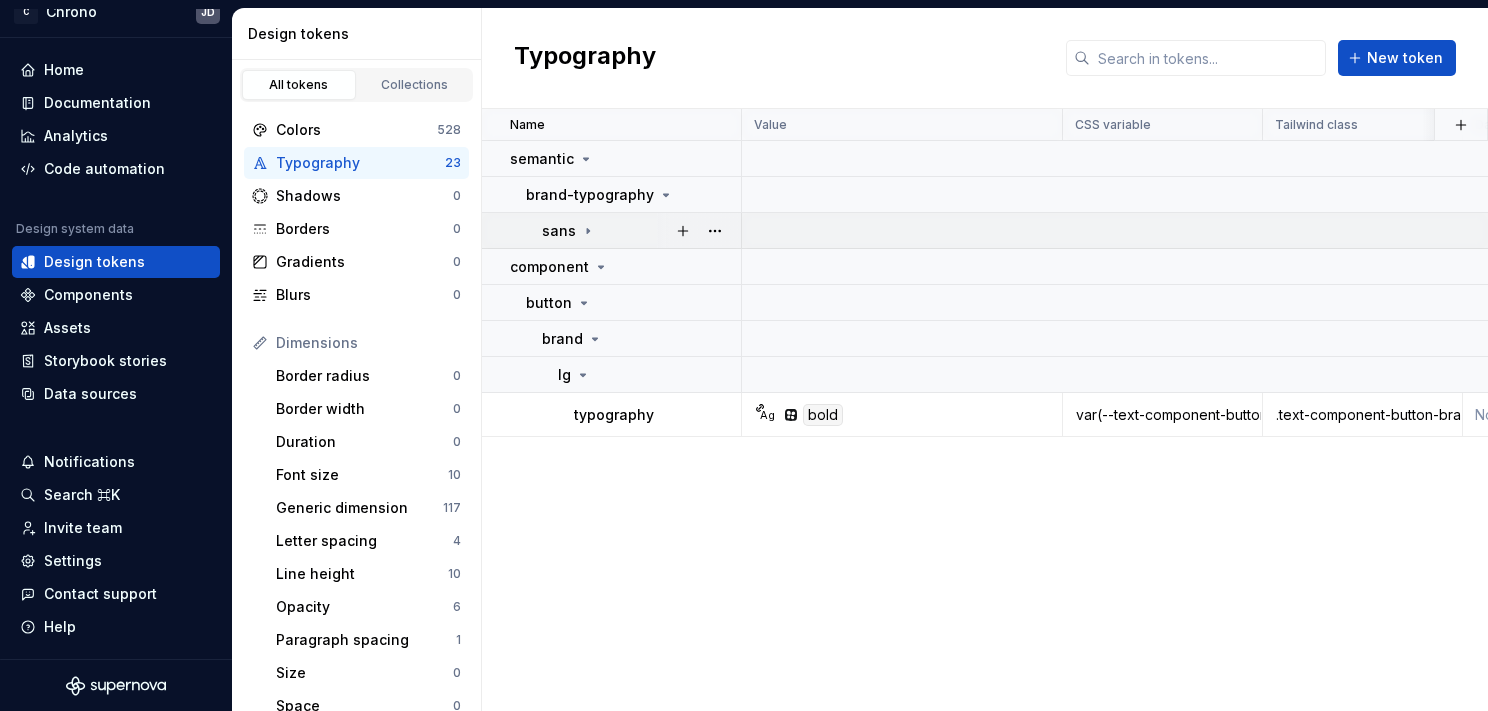 click 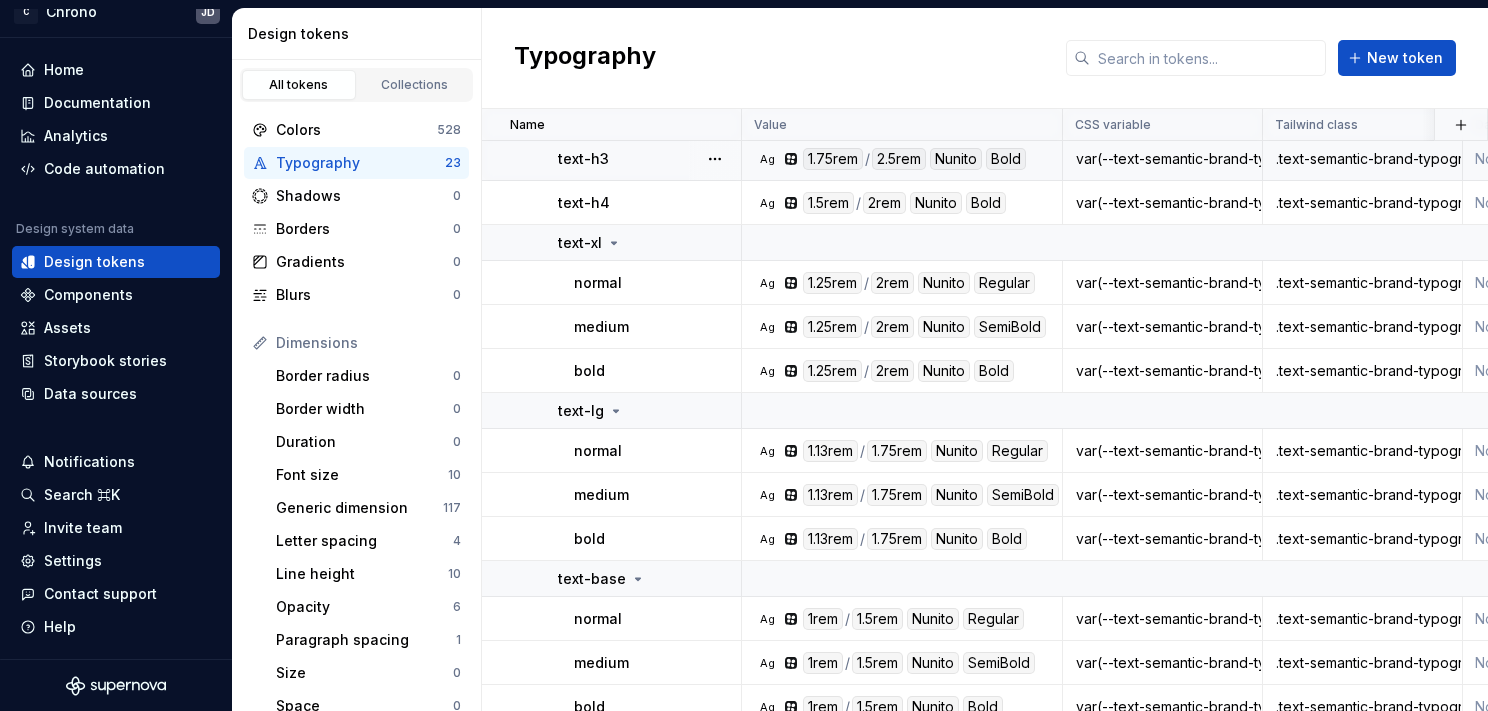 scroll, scrollTop: 0, scrollLeft: 0, axis: both 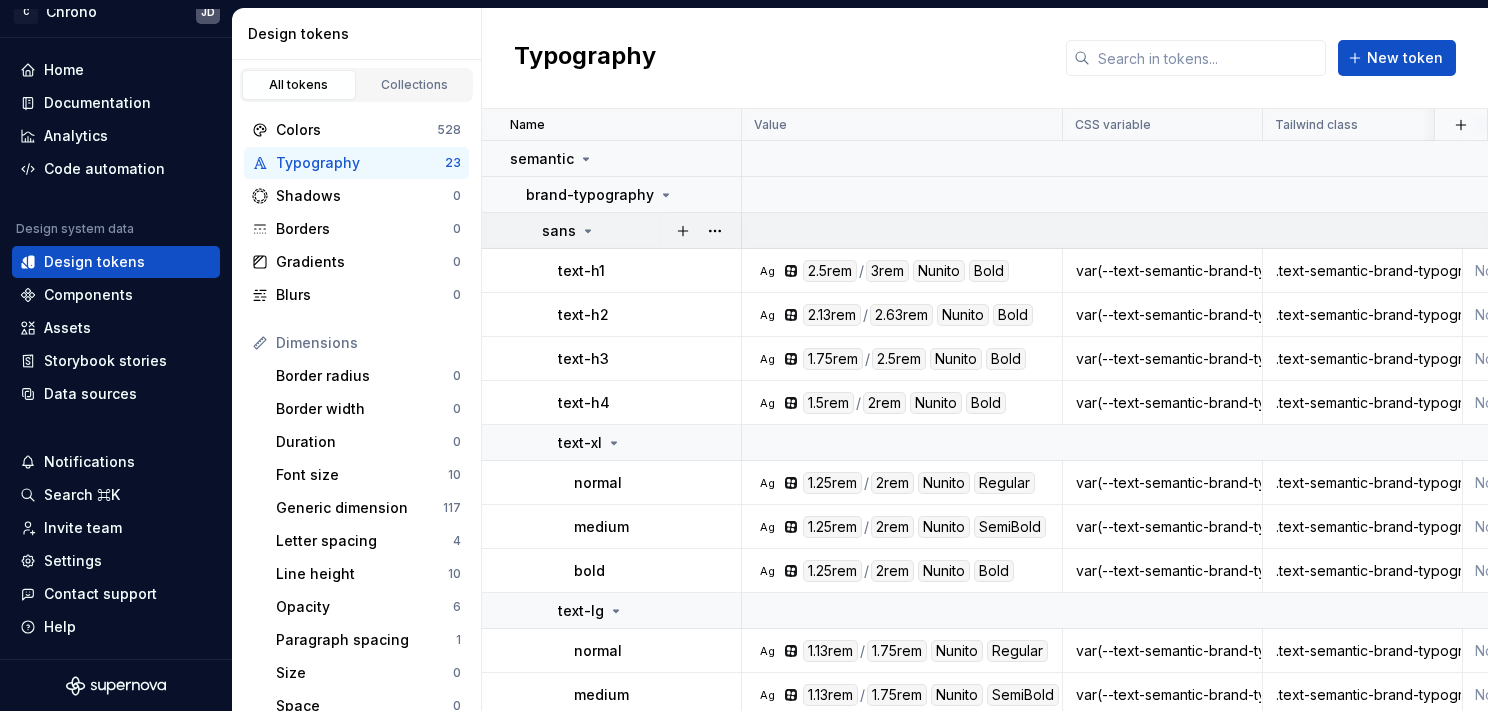 click 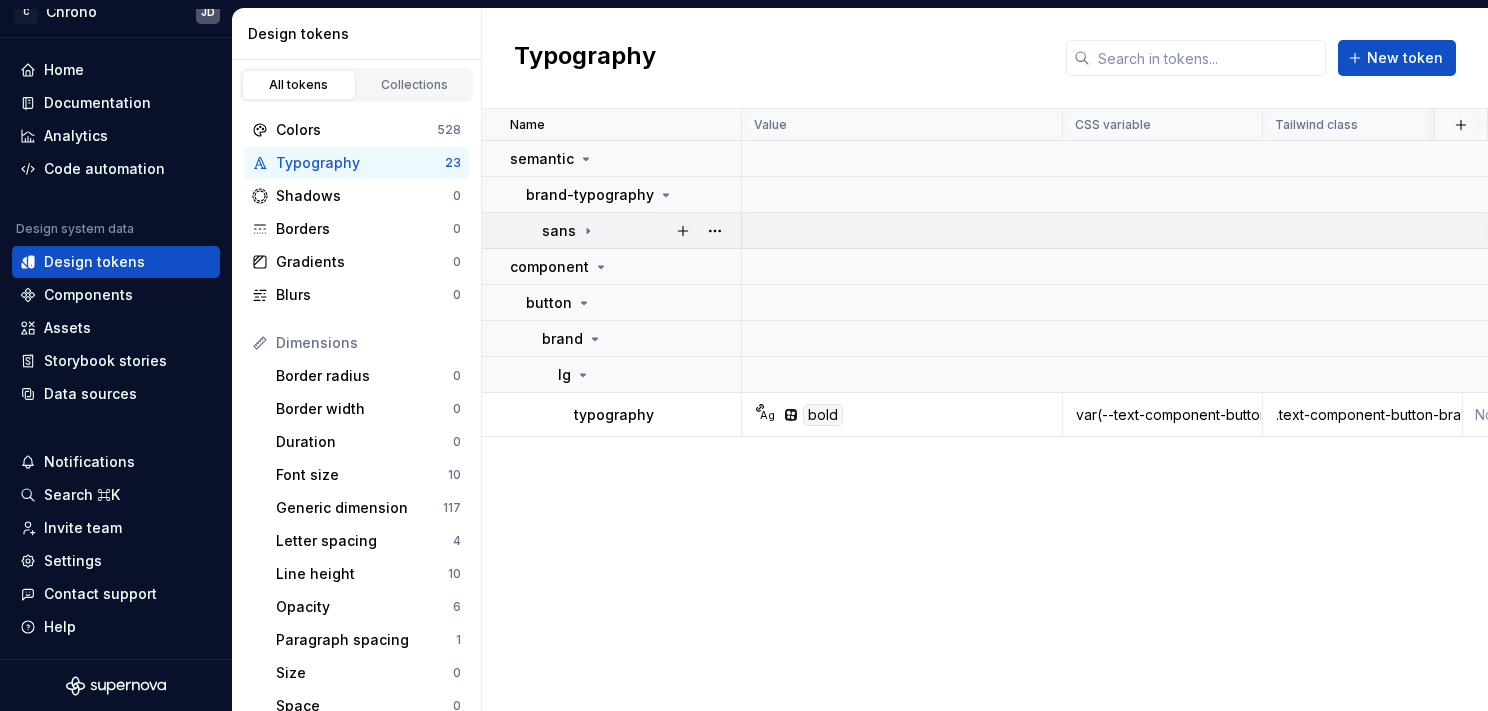 click 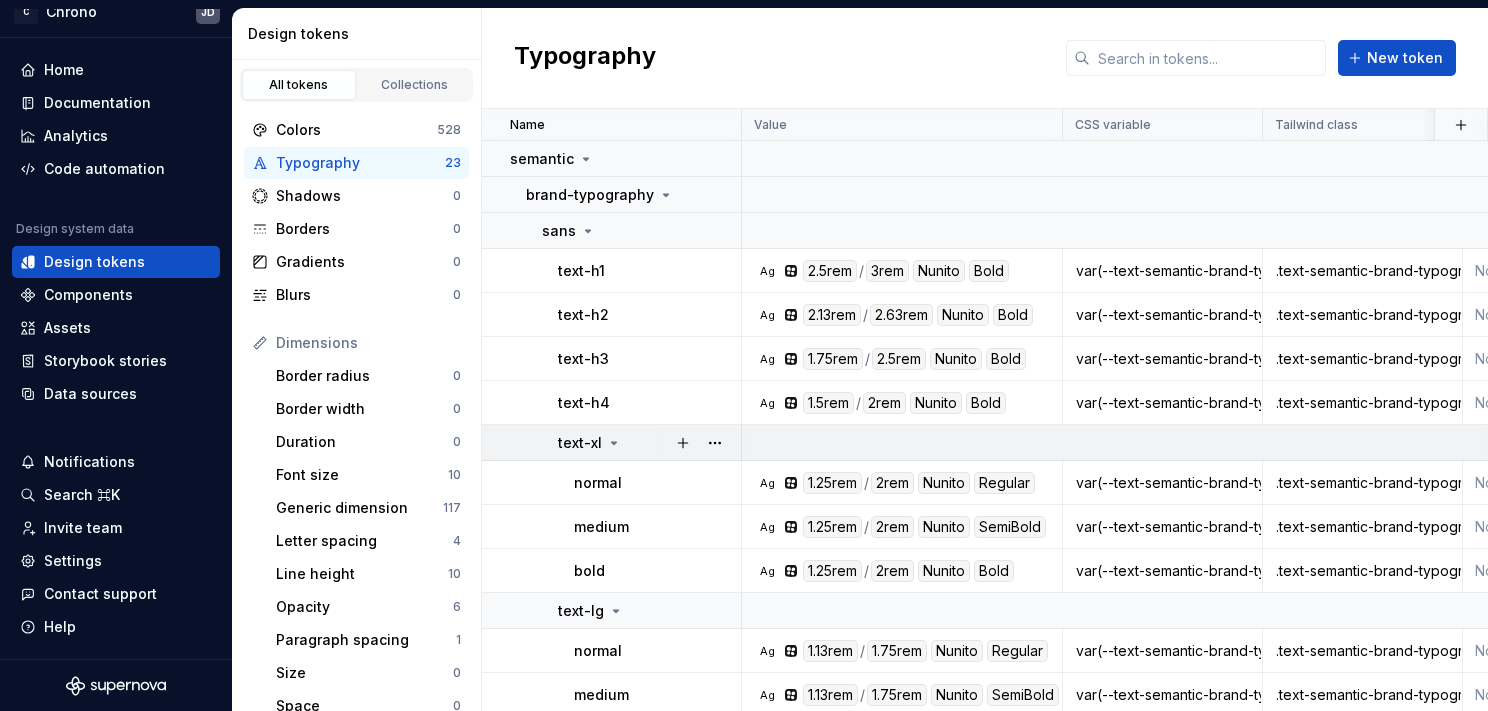 click 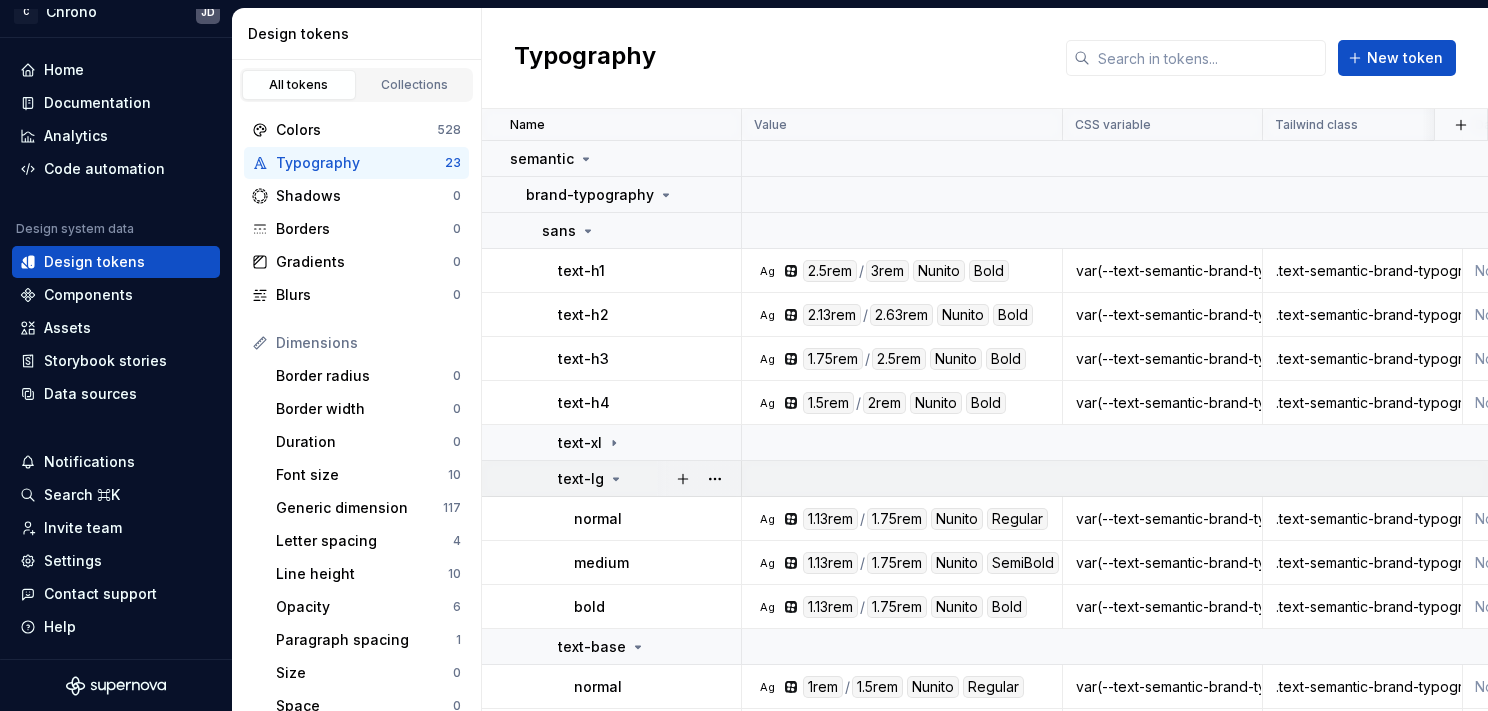 click 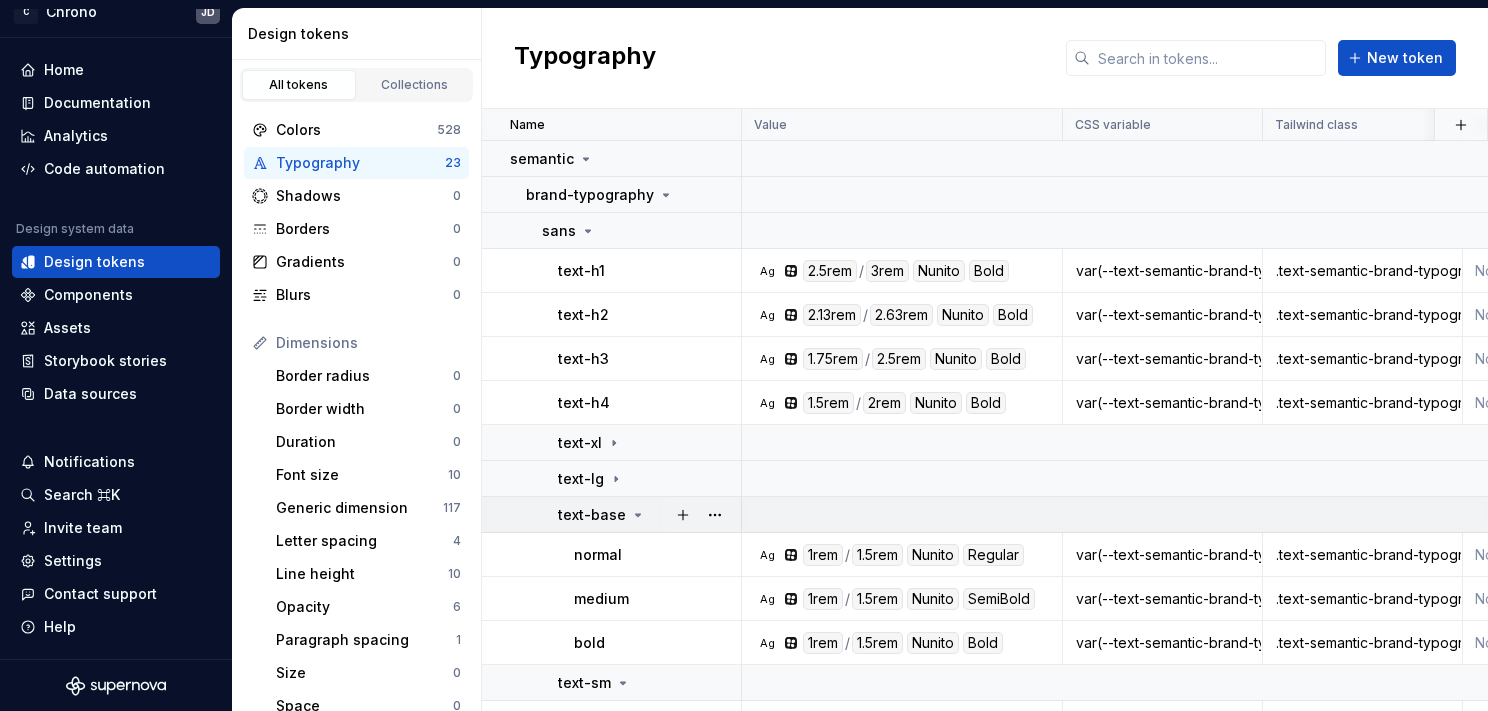click 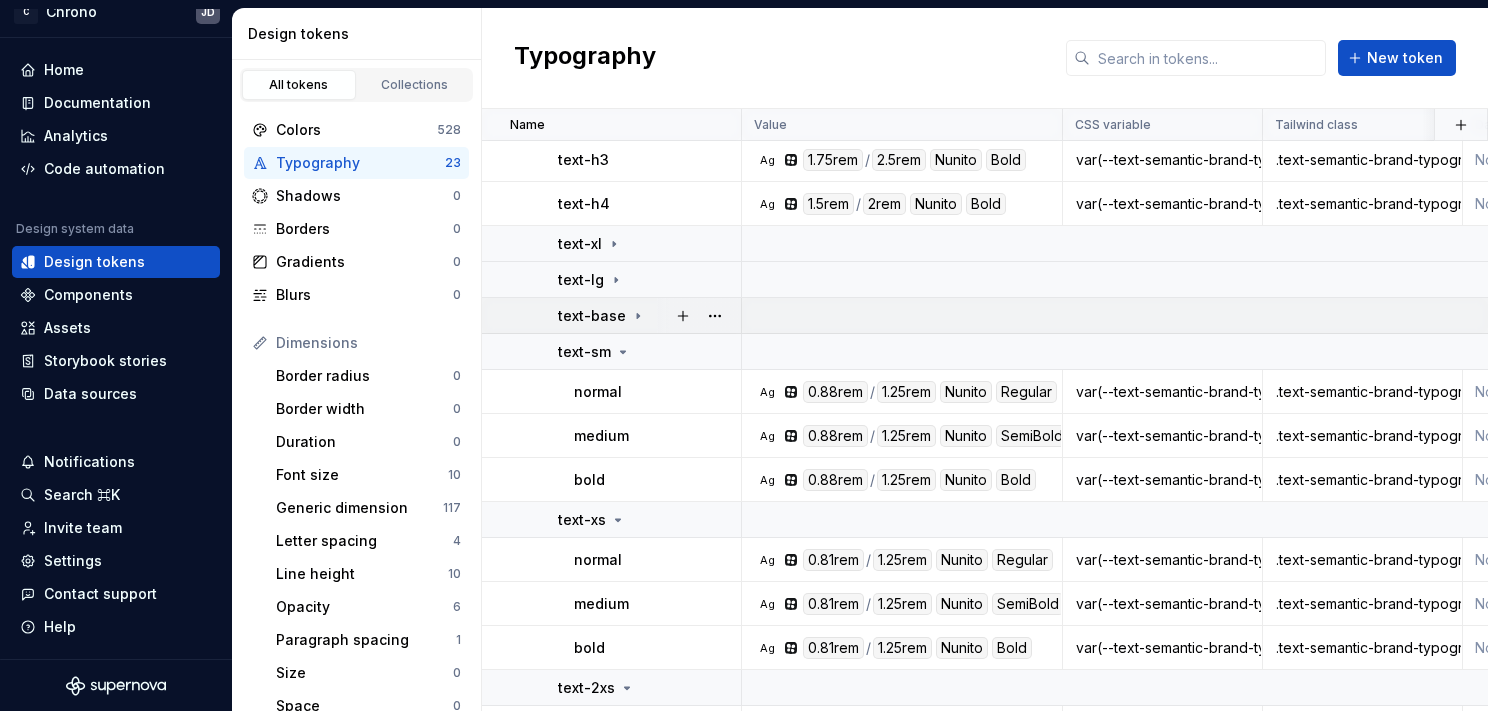 scroll, scrollTop: 200, scrollLeft: 0, axis: vertical 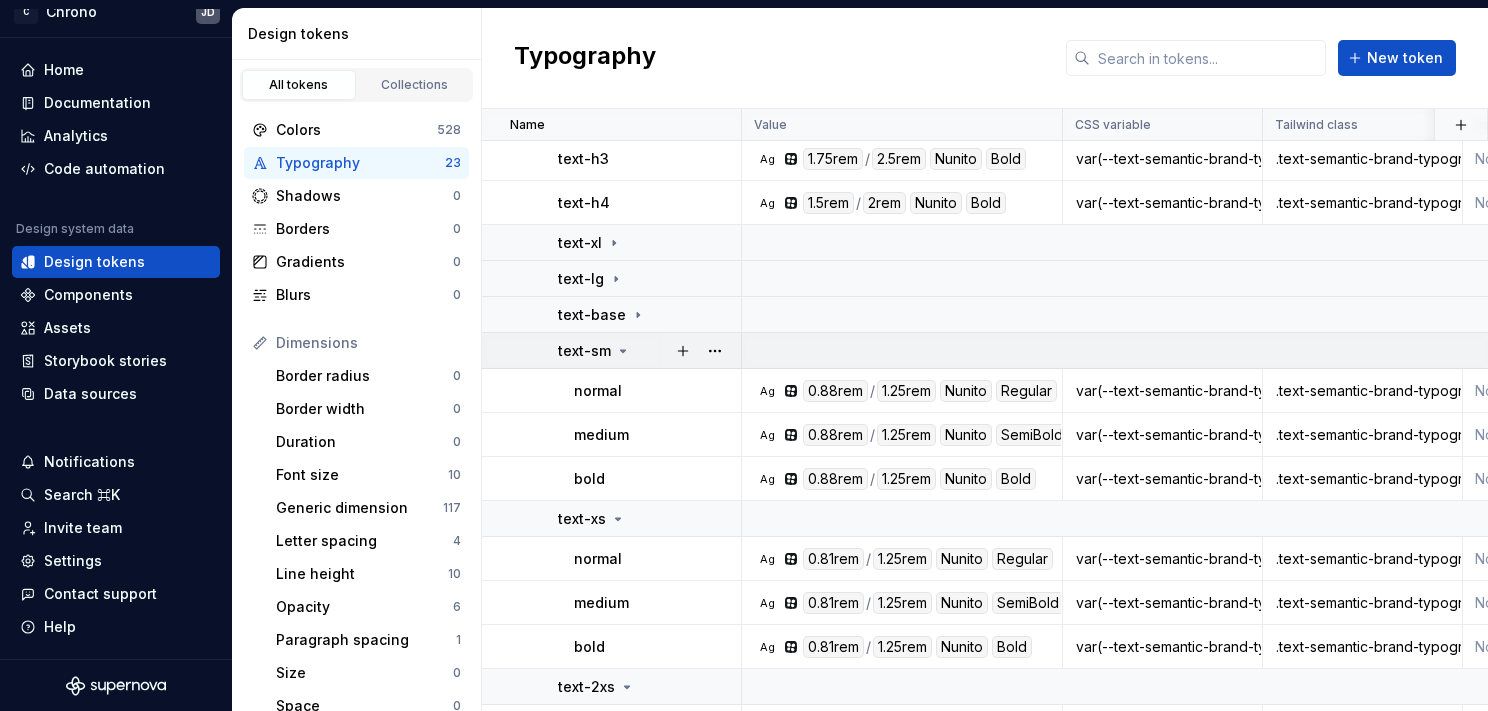 click 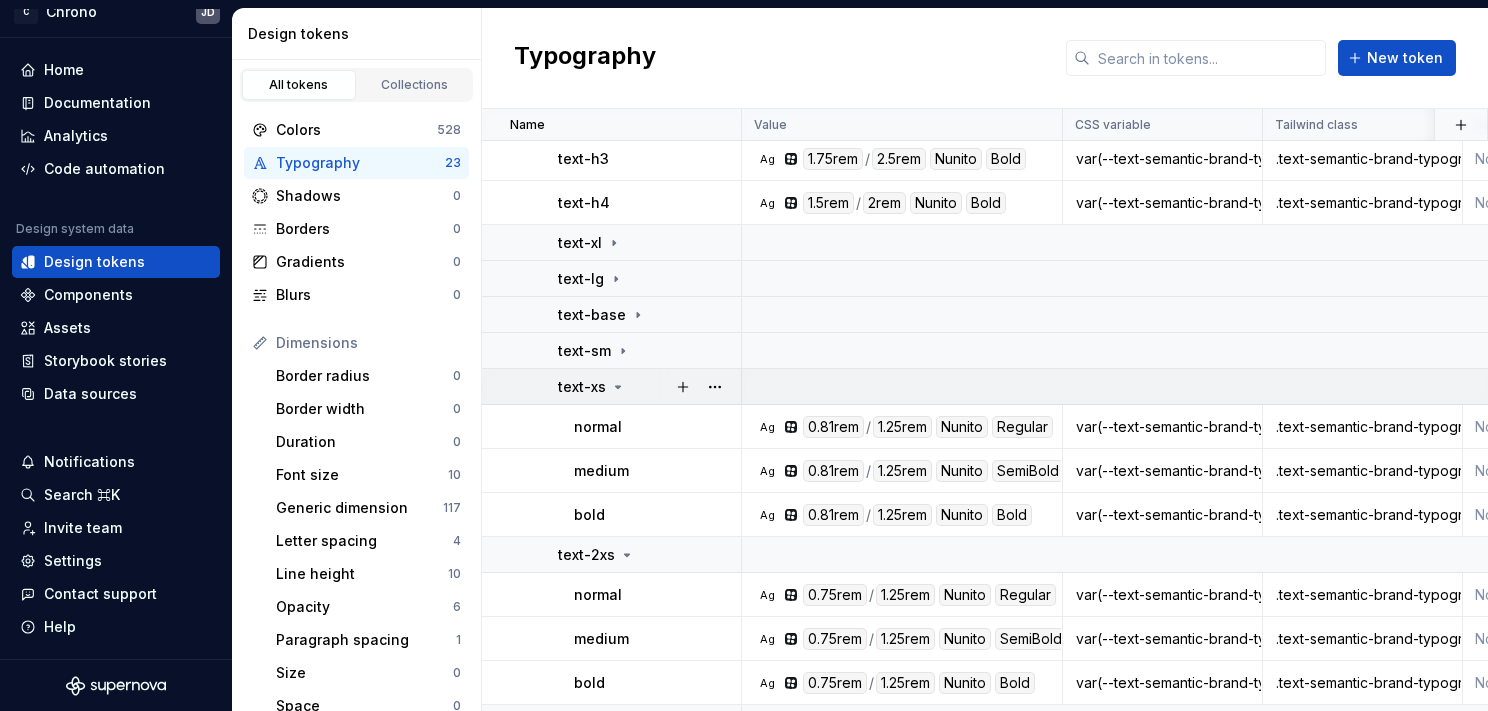 click 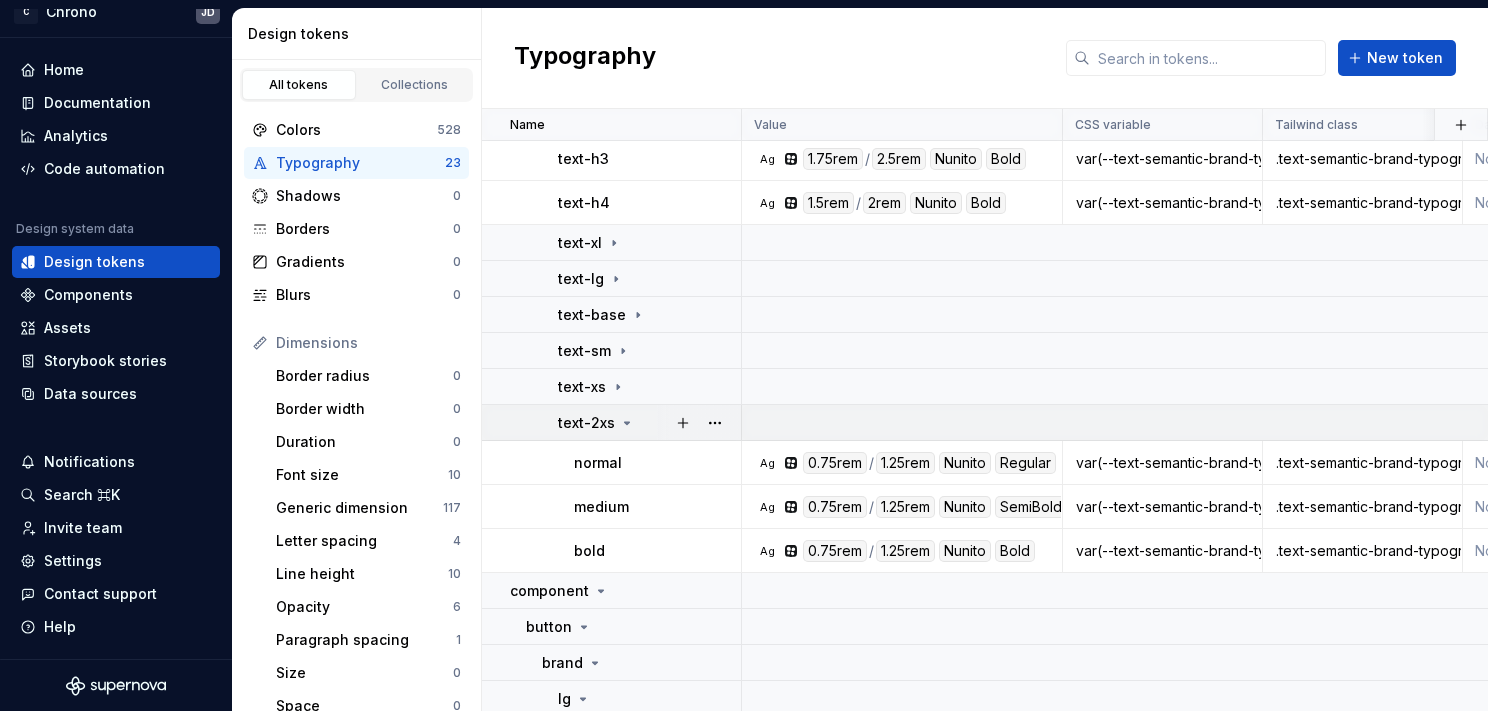 click 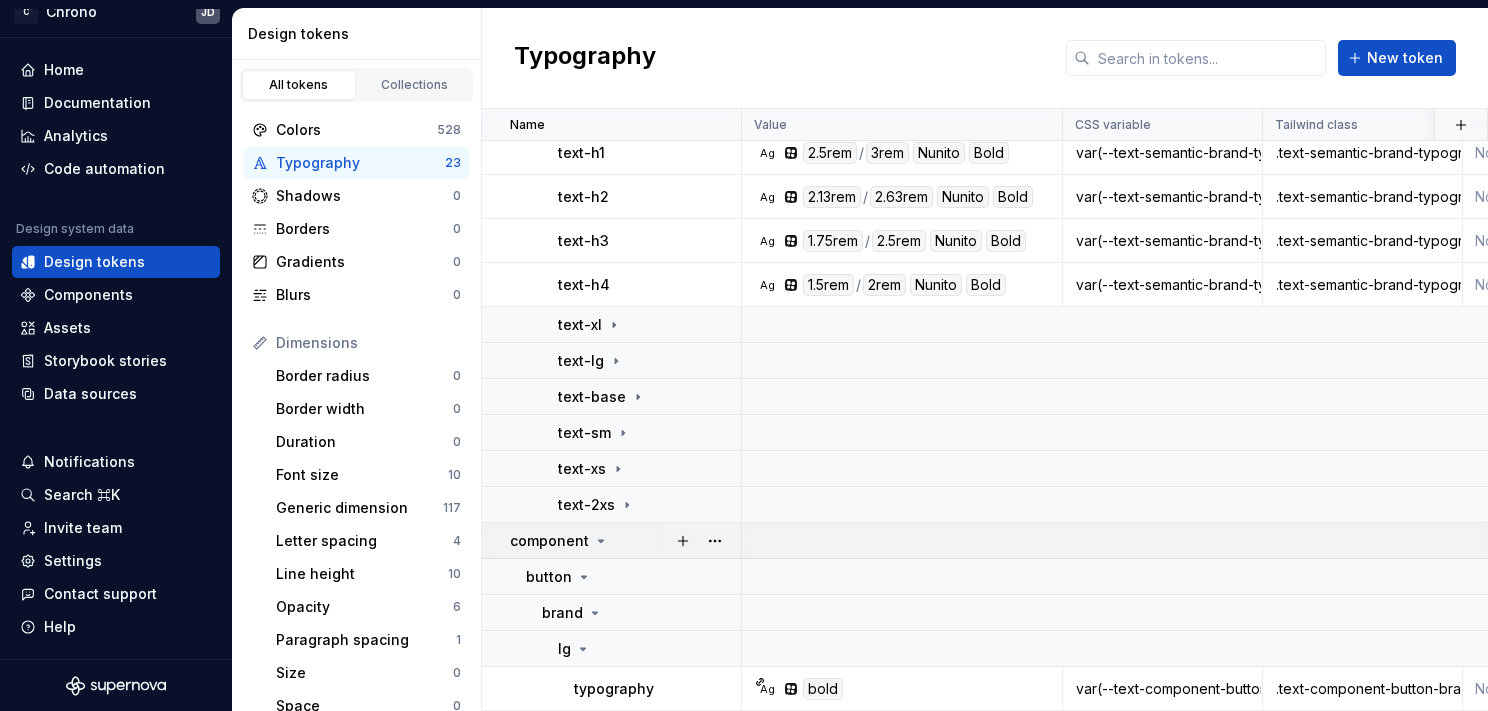 scroll, scrollTop: 28, scrollLeft: 0, axis: vertical 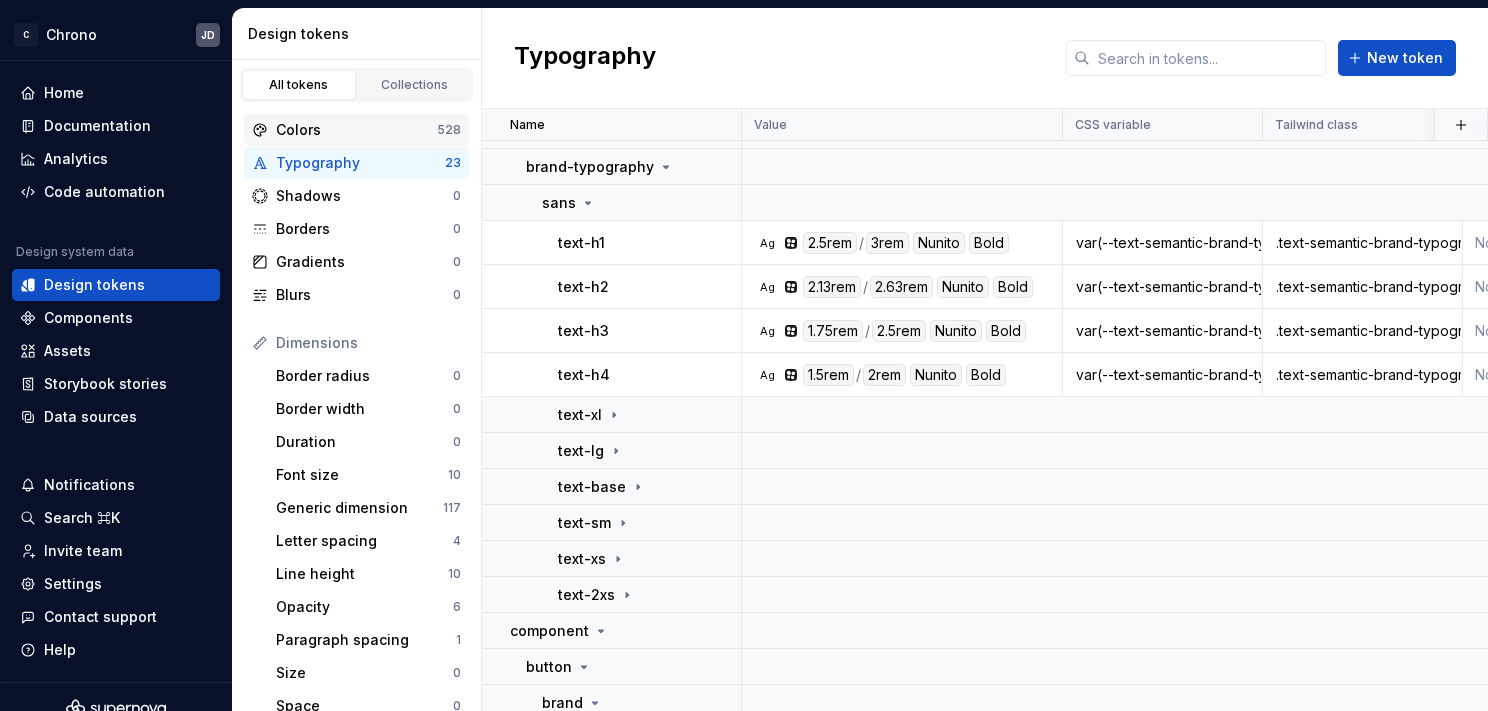 click on "Colors" at bounding box center (356, 130) 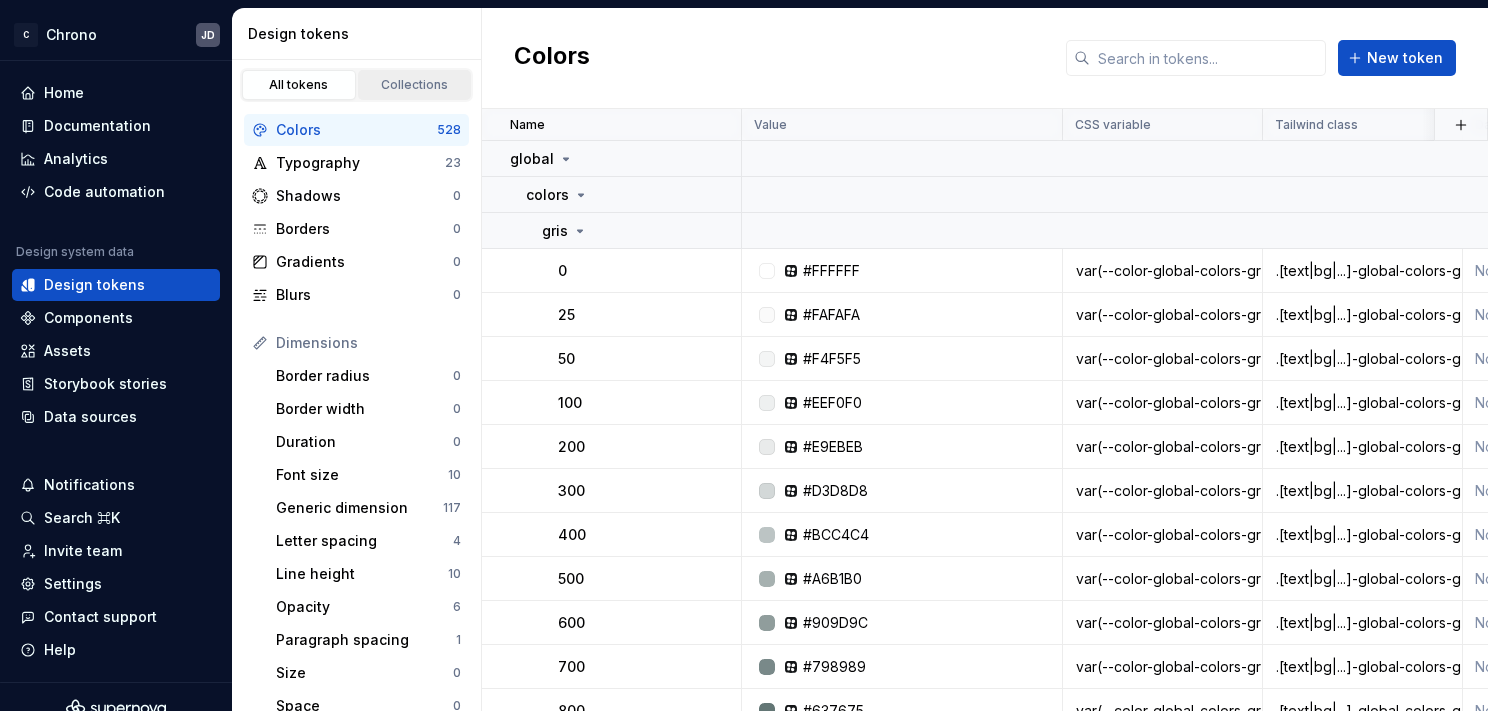 click on "Collections" at bounding box center (415, 85) 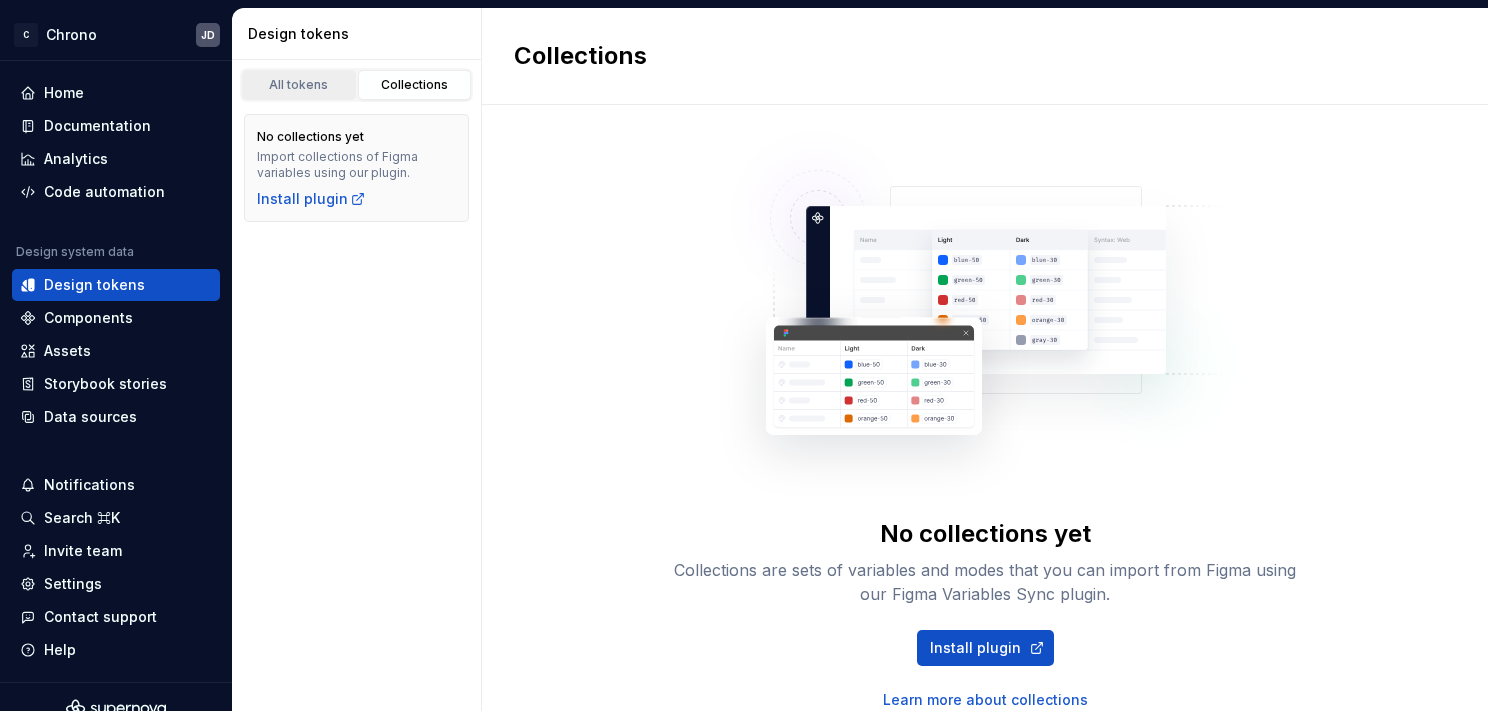 click on "All tokens" at bounding box center [299, 85] 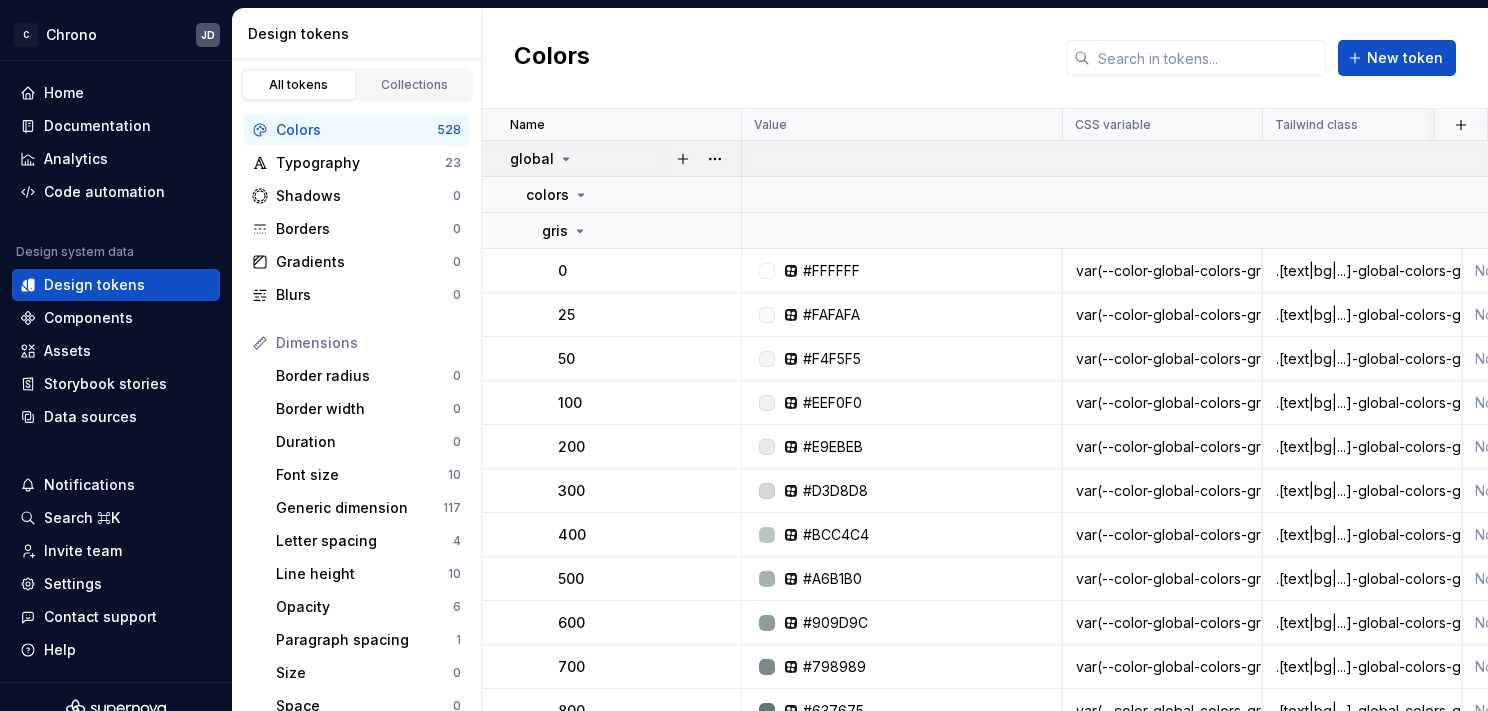 click on "global" at bounding box center [542, 159] 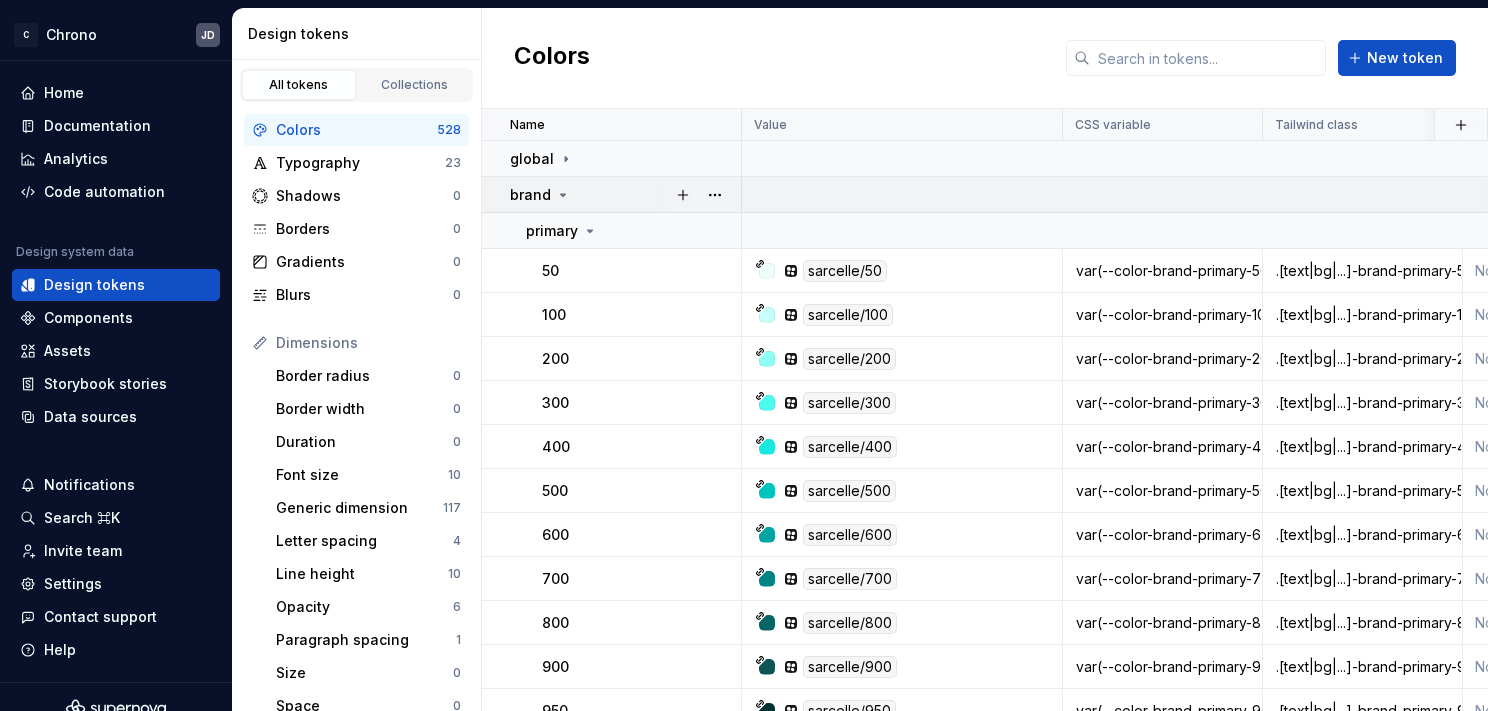 click on "brand" at bounding box center (612, 195) 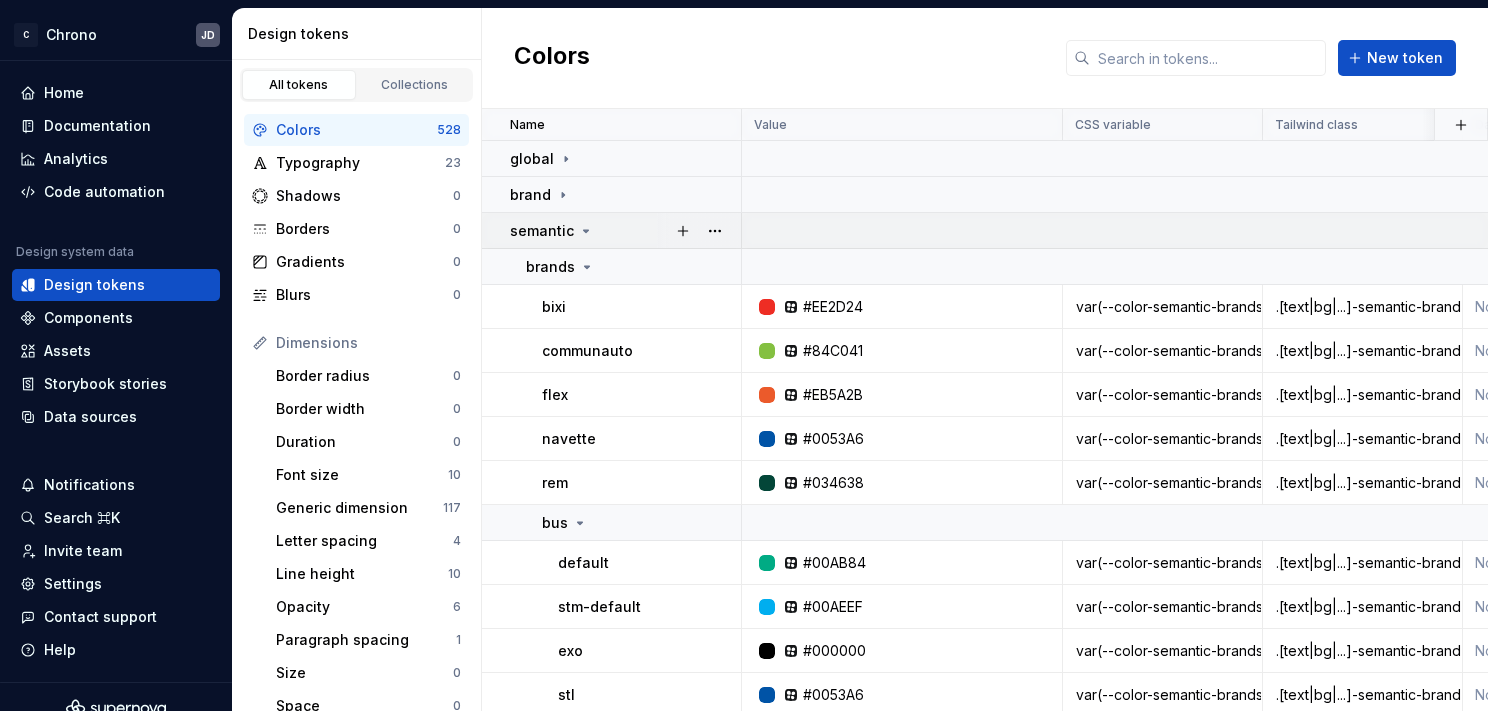 click 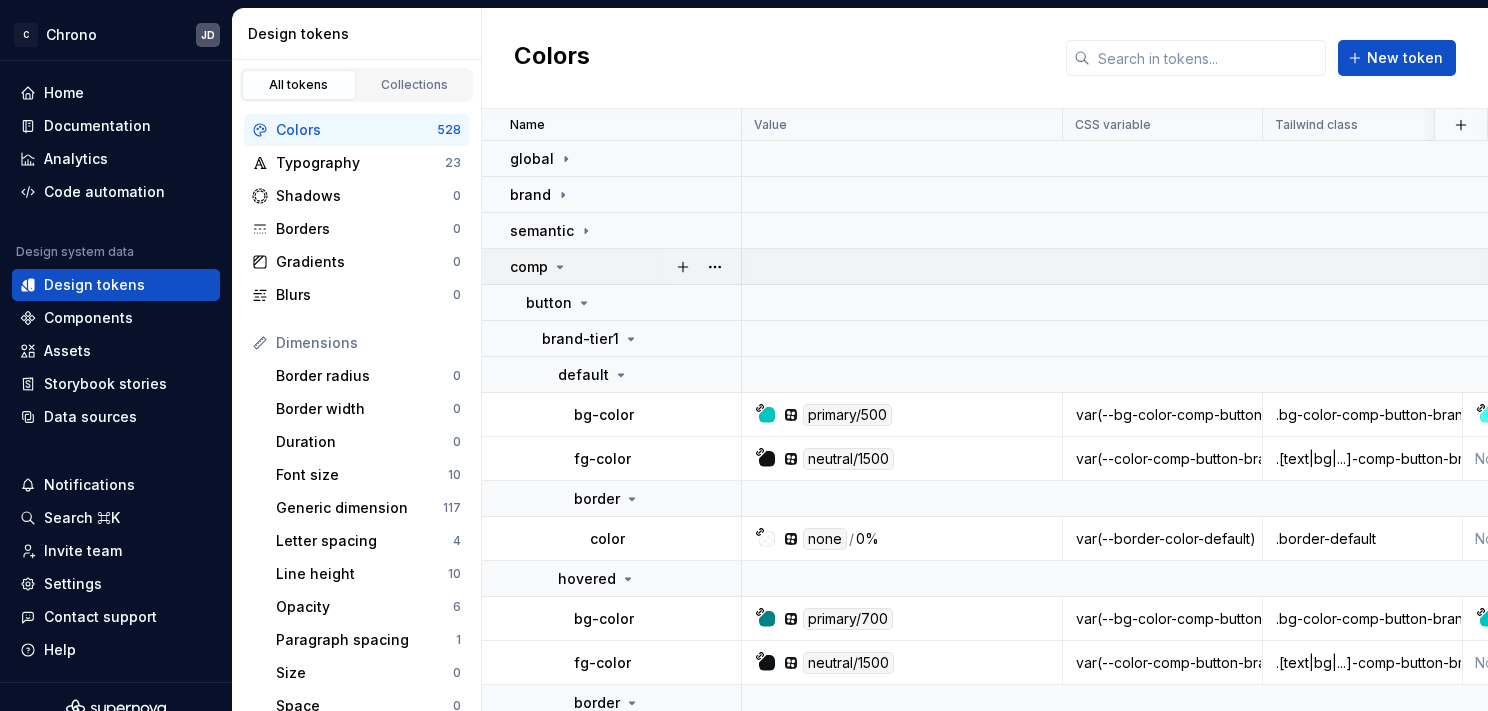 click 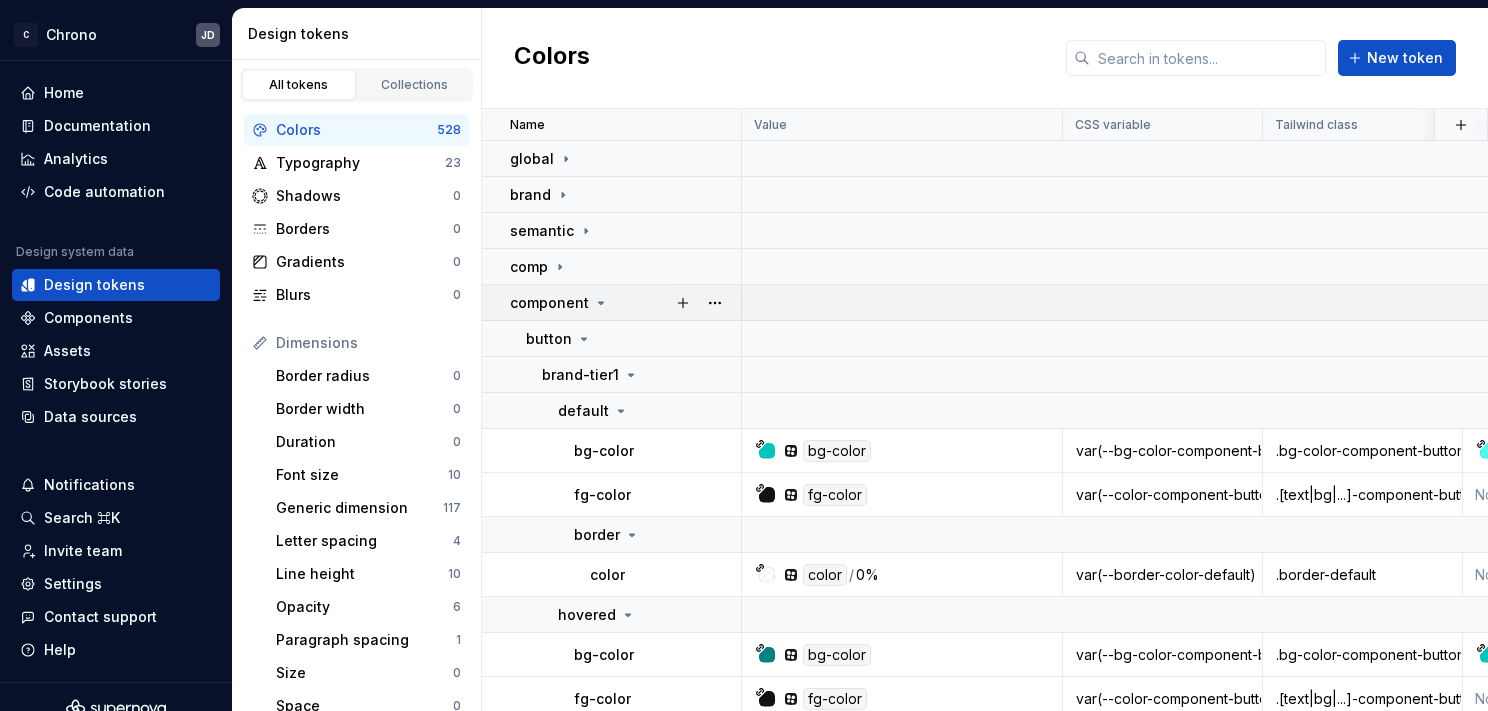 click 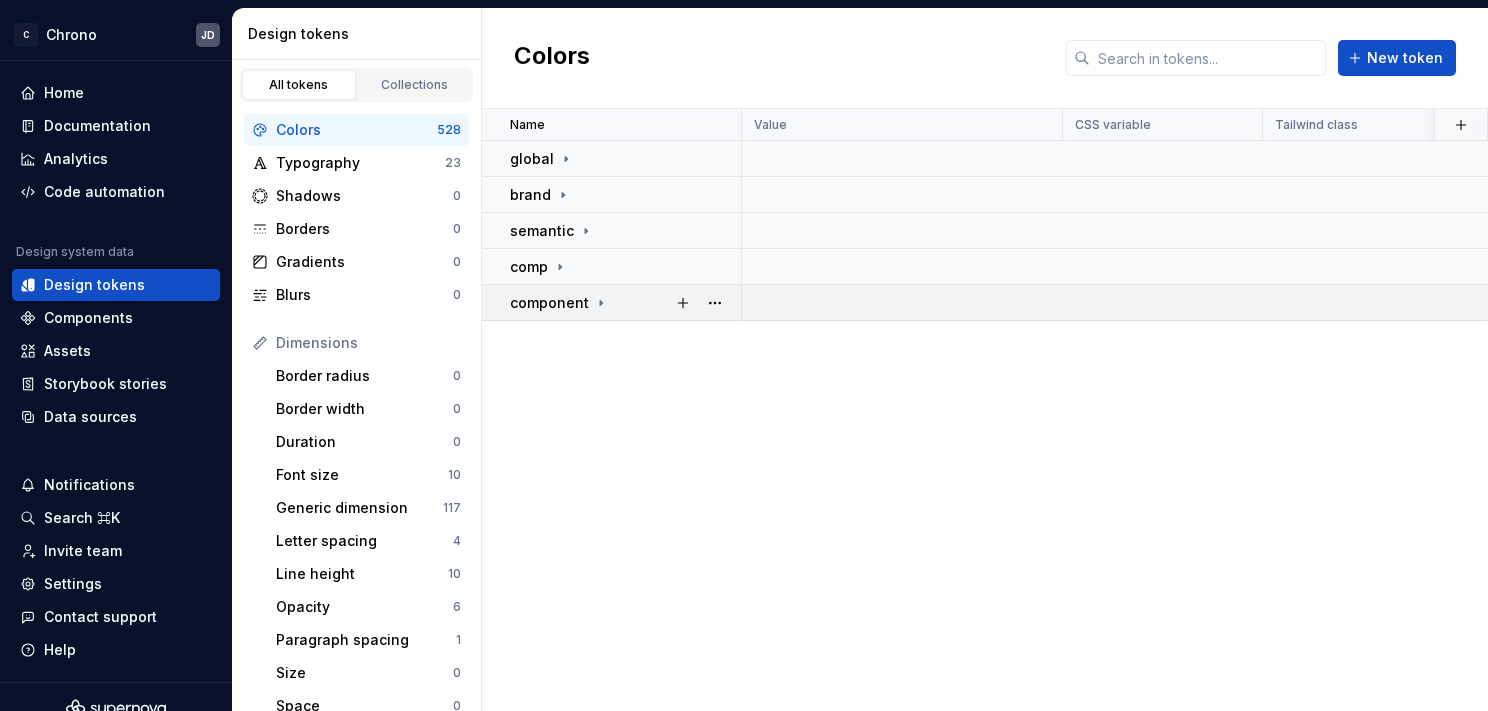 click 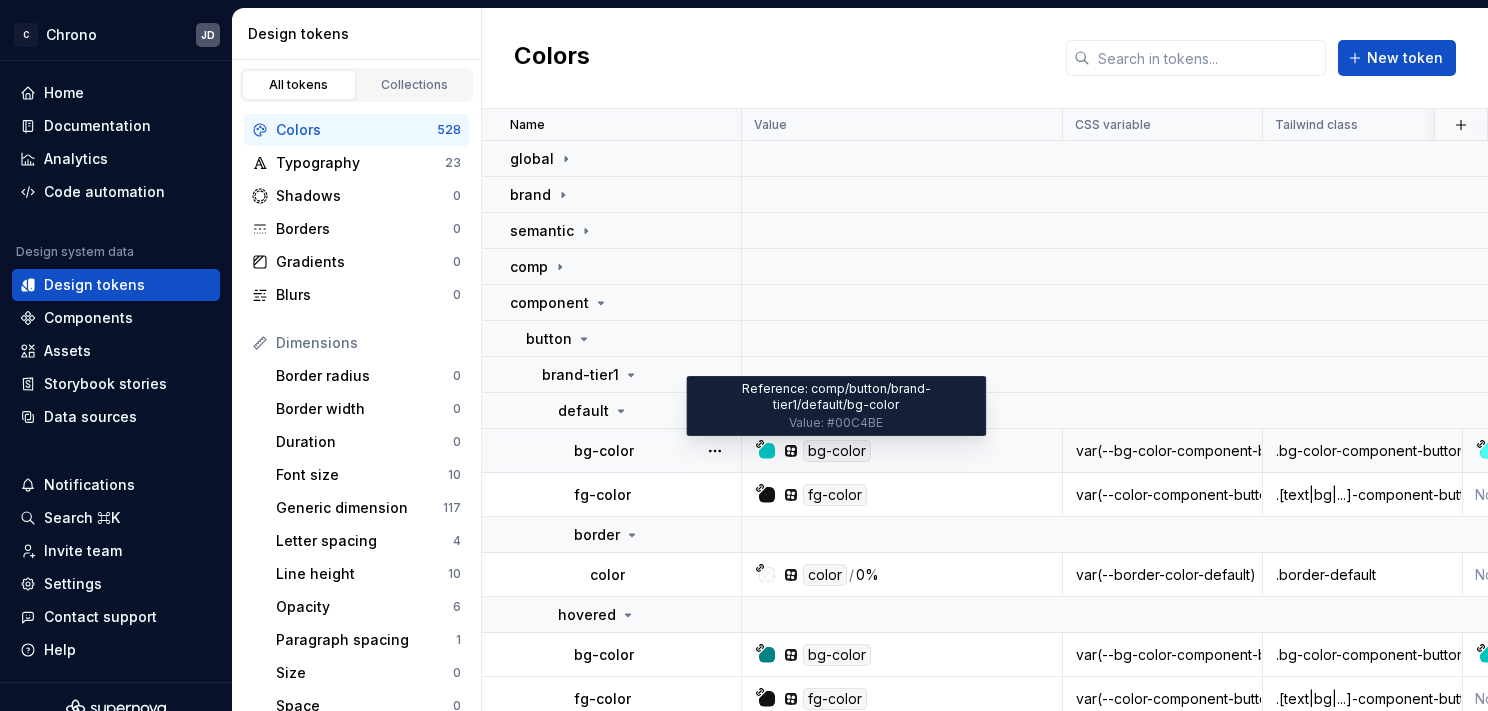 click on "bg-color" at bounding box center (837, 451) 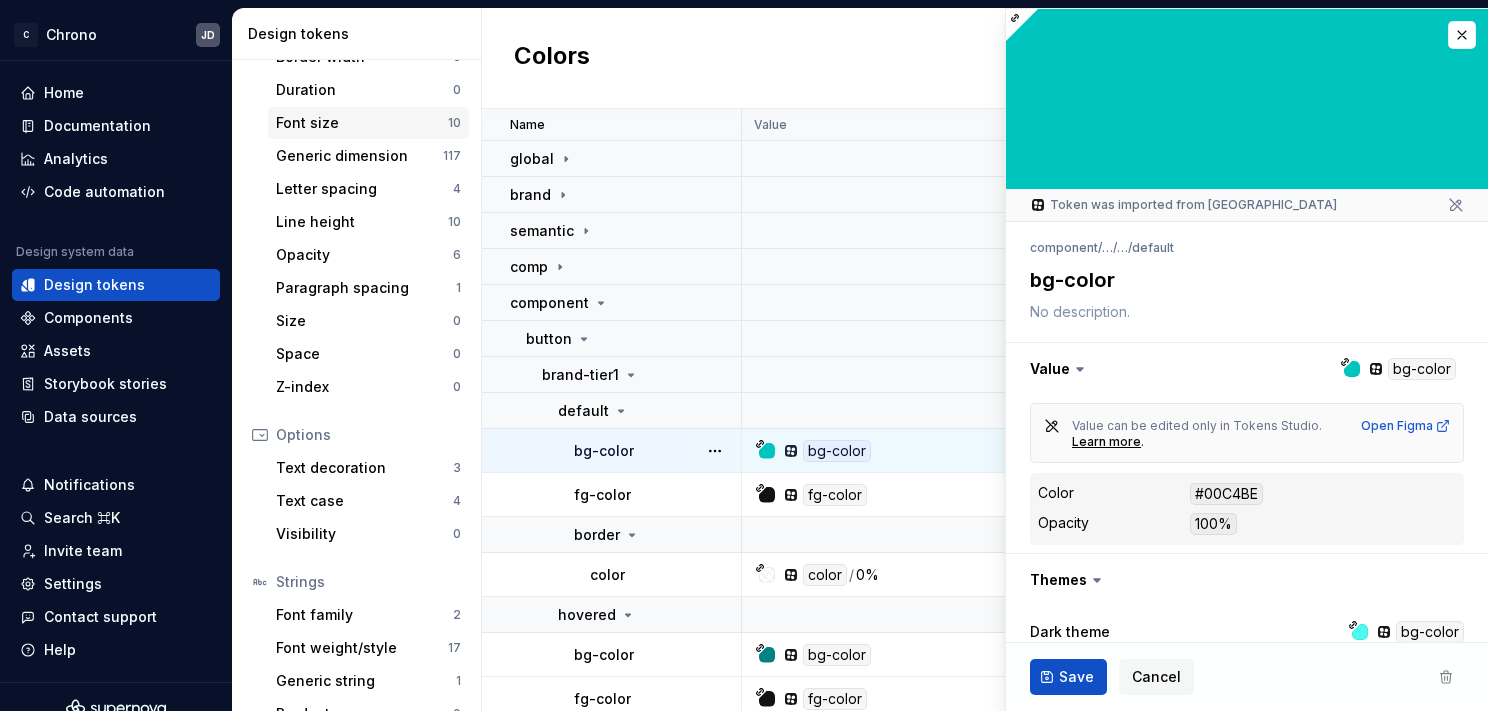 scroll, scrollTop: 382, scrollLeft: 0, axis: vertical 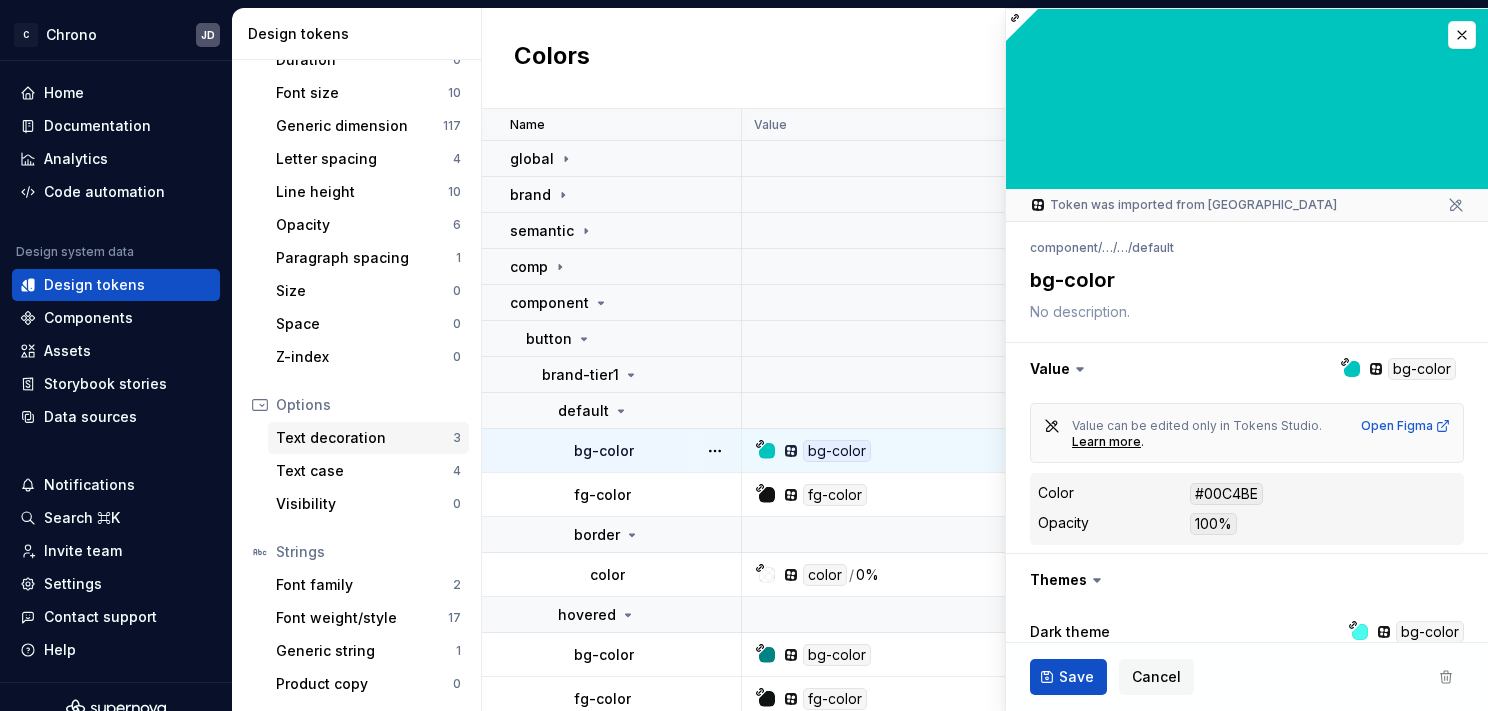 click on "Text decoration 3" at bounding box center [368, 438] 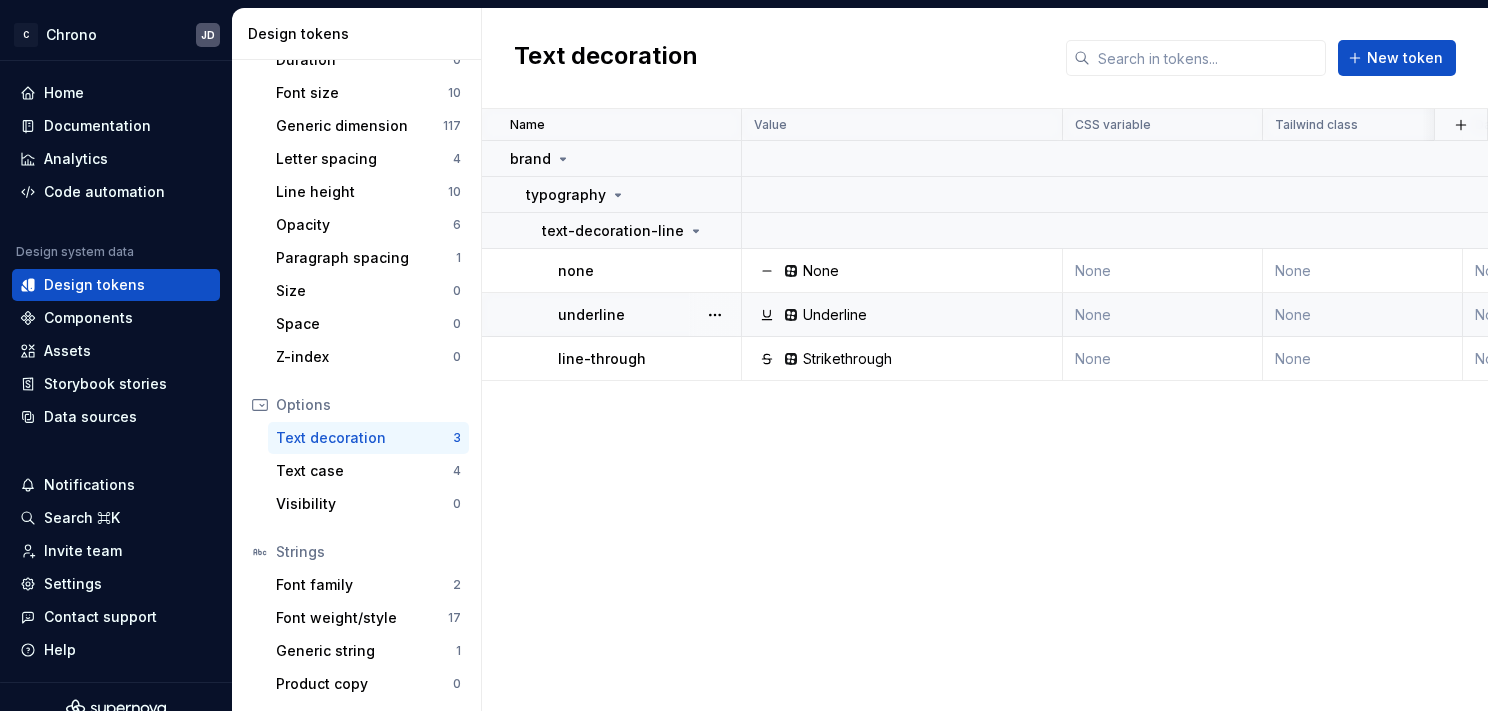 click on "Underline" at bounding box center (835, 315) 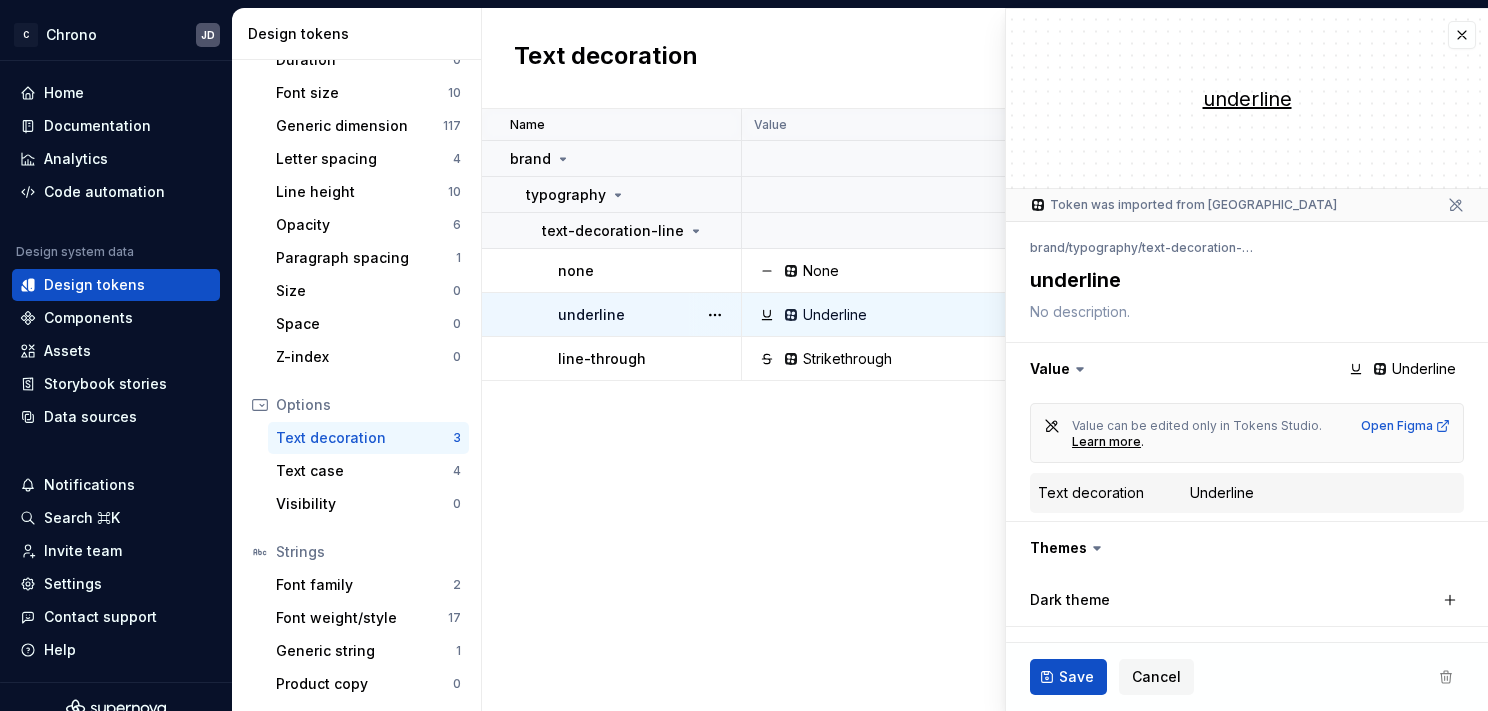 drag, startPoint x: 842, startPoint y: 307, endPoint x: 809, endPoint y: 310, distance: 33.13608 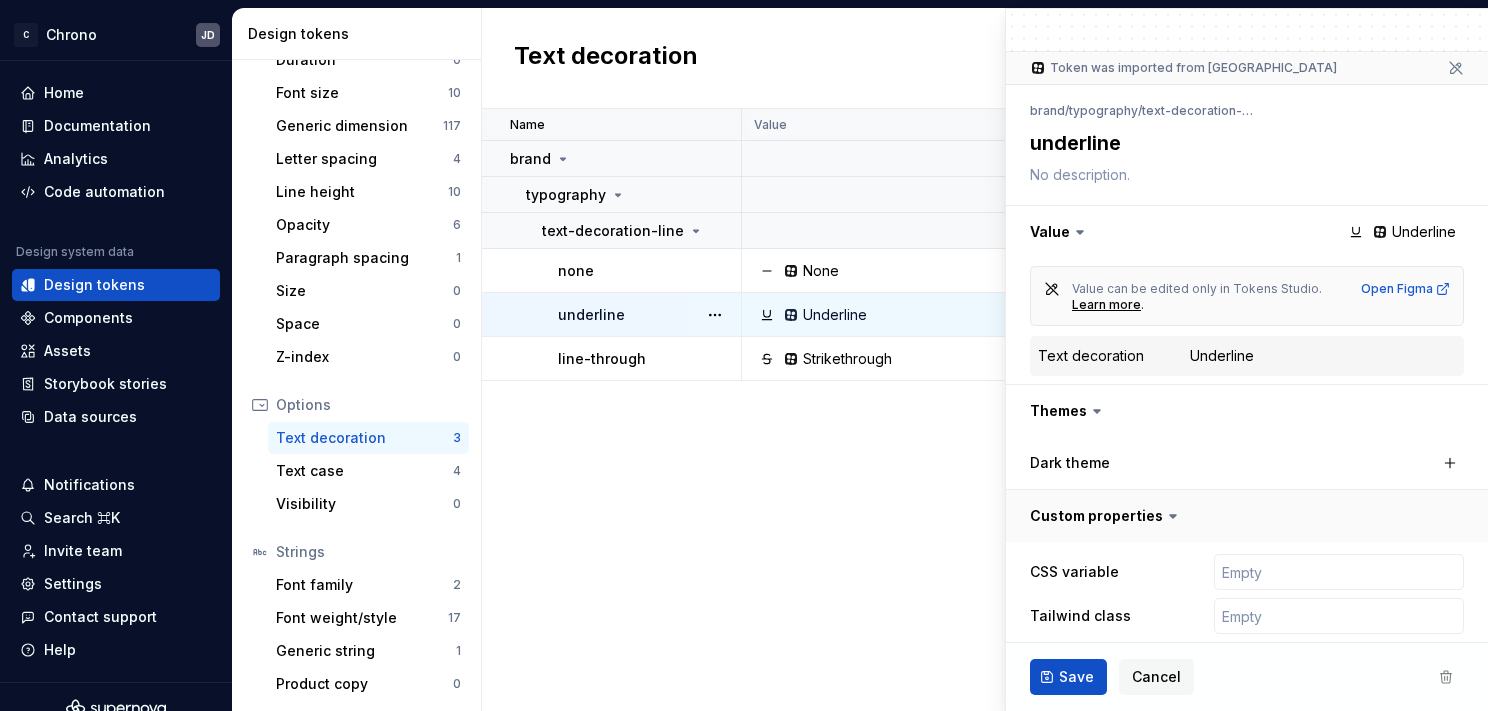 scroll, scrollTop: 196, scrollLeft: 0, axis: vertical 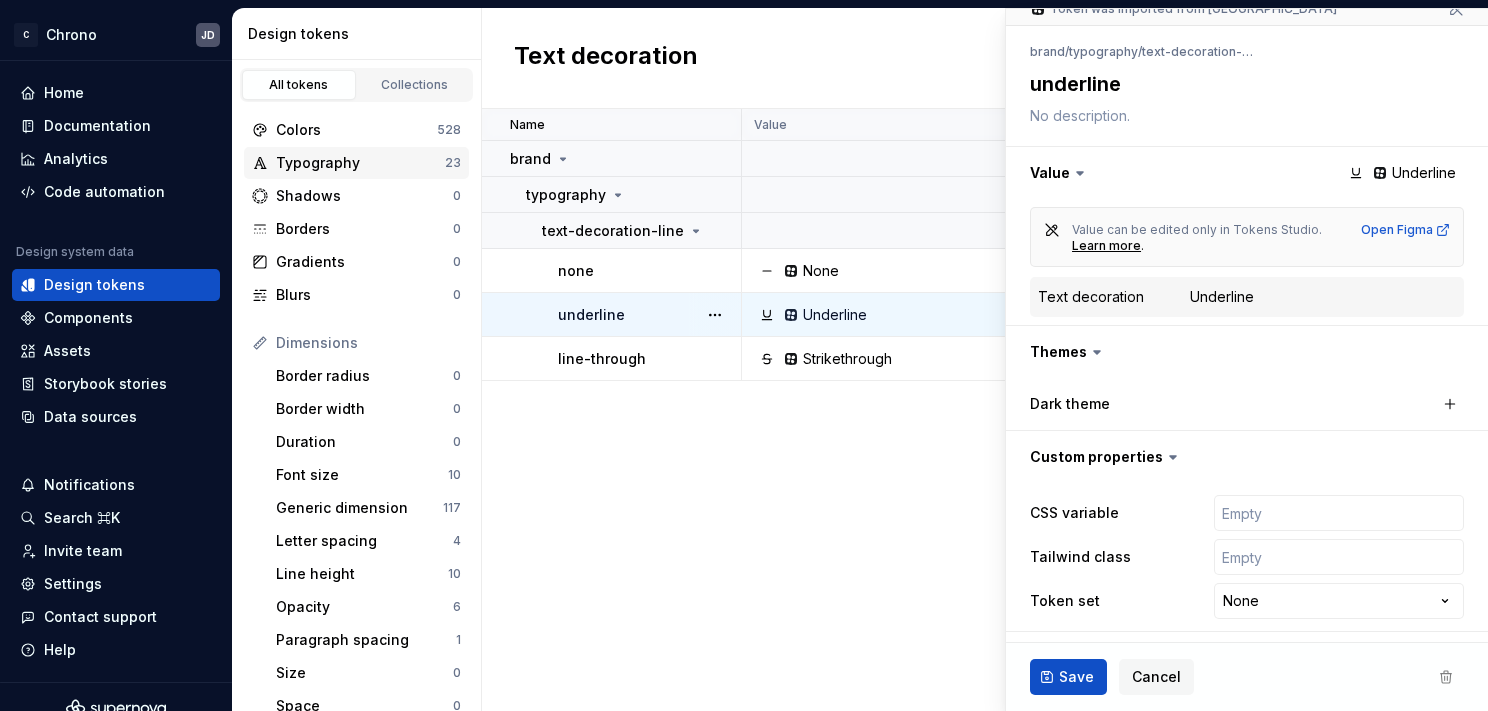 click on "Typography" at bounding box center (360, 163) 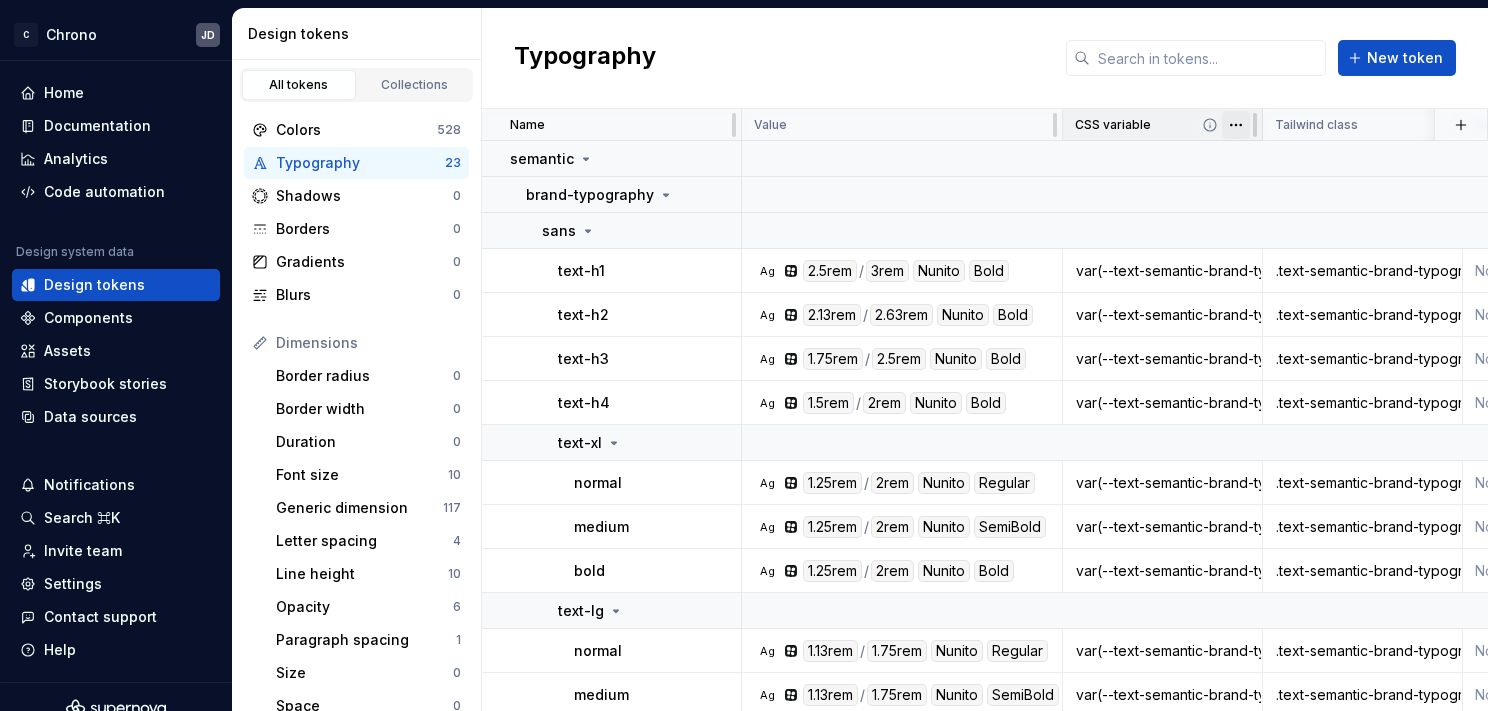 click on "C Chrono JD Home Documentation Analytics Code automation Design system data Design tokens Components Assets Storybook stories Data sources Notifications Search ⌘K Invite team Settings Contact support Help Design tokens All tokens Collections Colors 528 Typography 23 Shadows 0 Borders 0 Gradients 0 Blurs 0 Dimensions Border radius 0 Border width 0 Duration 0 Font size 10 Generic dimension 117 Letter spacing 4 Line height 10 Opacity 6 Paragraph spacing 1 Size 0 Space 0 Z-index 0 Options Text decoration 3 Text case 4 Visibility 0 Strings Font family 2 Font weight/style 17 Generic string 1 Product copy 0 Typography New token Name Value CSS variable Tailwind class Dark theme Token set Description Last updated semantic brand-typography sans text-h1 Ag 2.5rem / 3rem Nunito Bold var(--text-semantic-brand-typography-sans-text-h1) .text-semantic-brand-typography-sans-text-h1 None None [DATE] text-h2 Ag 2.13rem / 2.63rem Nunito Bold var(--text-semantic-brand-typography-sans-text-h2) None None [DATE] text-h3 Ag /" at bounding box center [744, 355] 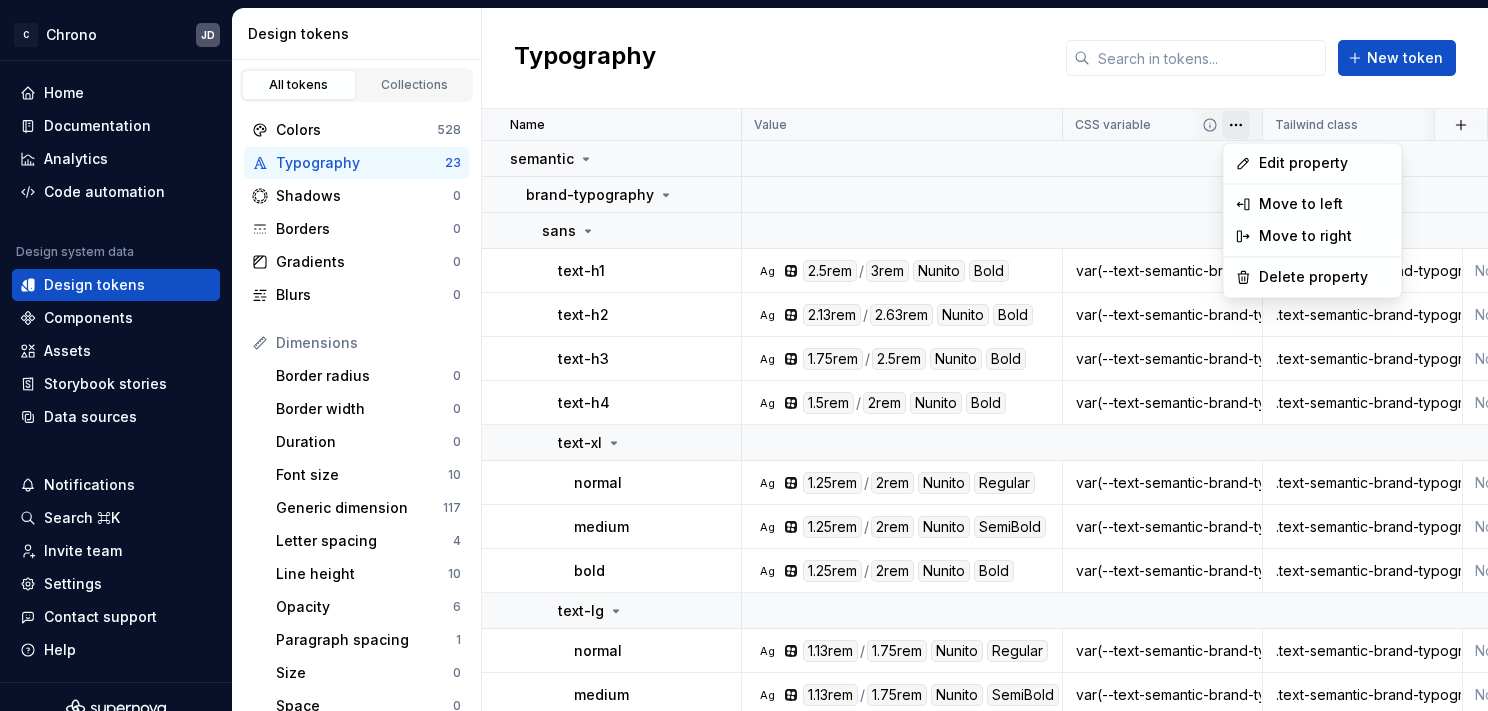 click on "C Chrono JD Home Documentation Analytics Code automation Design system data Design tokens Components Assets Storybook stories Data sources Notifications Search ⌘K Invite team Settings Contact support Help Design tokens All tokens Collections Colors 528 Typography 23 Shadows 0 Borders 0 Gradients 0 Blurs 0 Dimensions Border radius 0 Border width 0 Duration 0 Font size 10 Generic dimension 117 Letter spacing 4 Line height 10 Opacity 6 Paragraph spacing 1 Size 0 Space 0 Z-index 0 Options Text decoration 3 Text case 4 Visibility 0 Strings Font family 2 Font weight/style 17 Generic string 1 Product copy 0 Typography New token Name Value CSS variable Tailwind class Dark theme Token set Description Last updated semantic brand-typography sans text-h1 Ag 2.5rem / 3rem Nunito Bold var(--text-semantic-brand-typography-sans-text-h1) .text-semantic-brand-typography-sans-text-h1 None None [DATE] text-h2 Ag 2.13rem / 2.63rem Nunito Bold var(--text-semantic-brand-typography-sans-text-h2) None None [DATE] text-h3 Ag /" at bounding box center (744, 355) 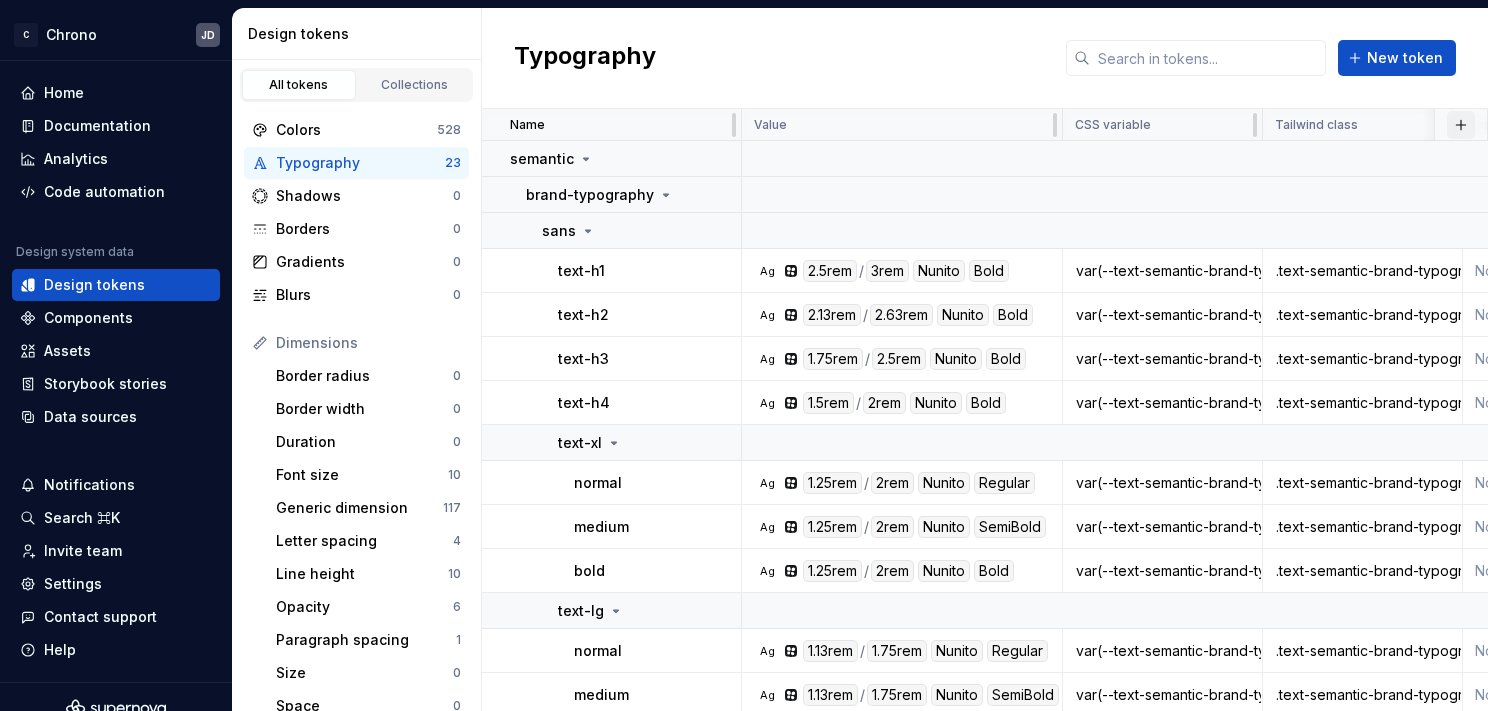 click at bounding box center (1461, 125) 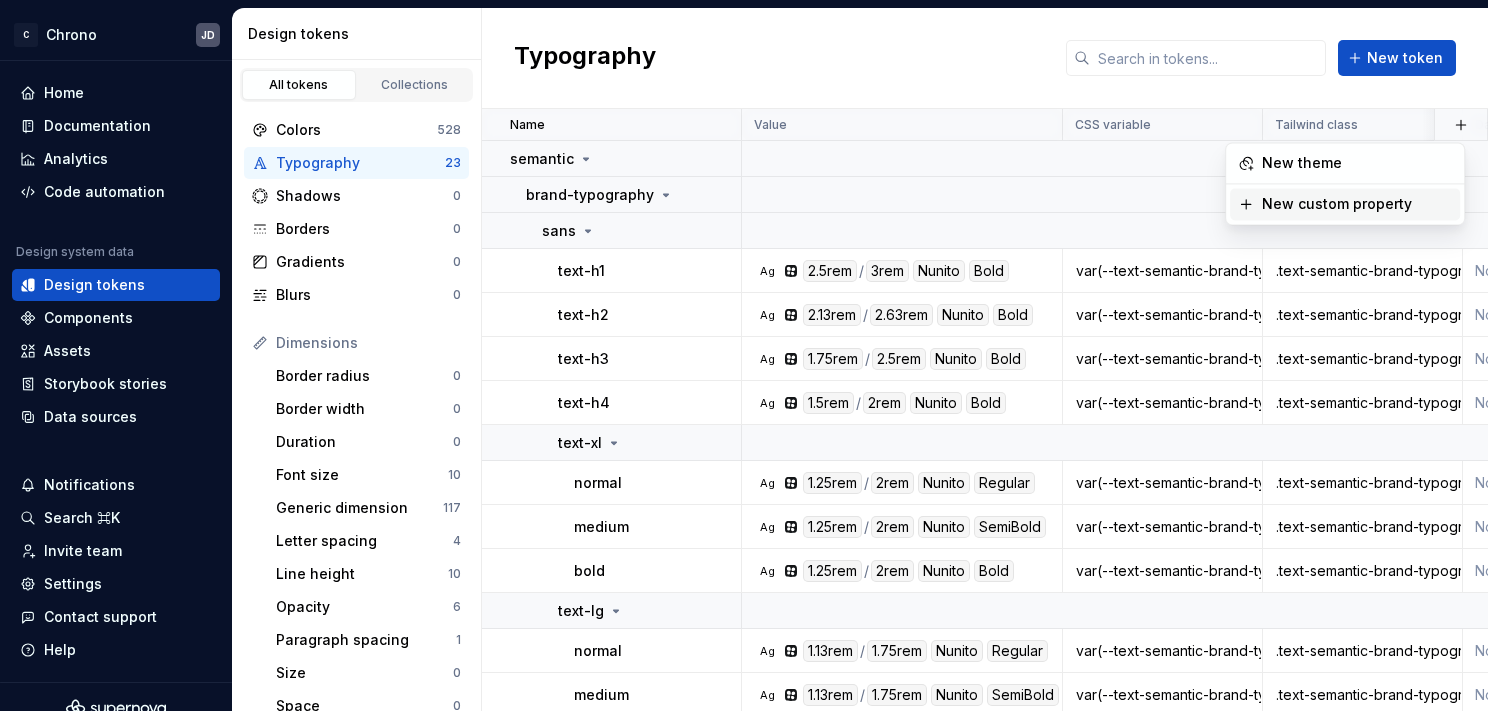 click on "New custom property" at bounding box center (1337, 204) 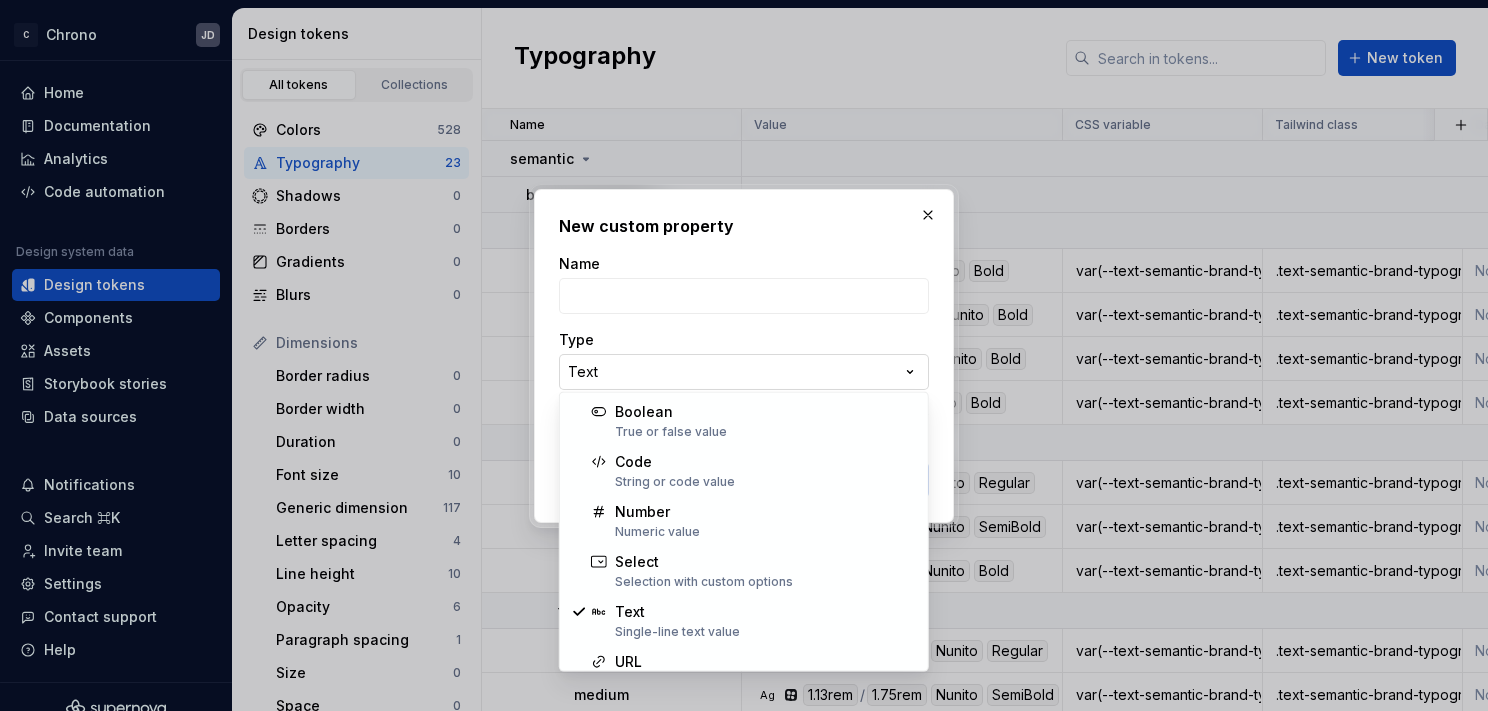 click on "**********" at bounding box center [744, 355] 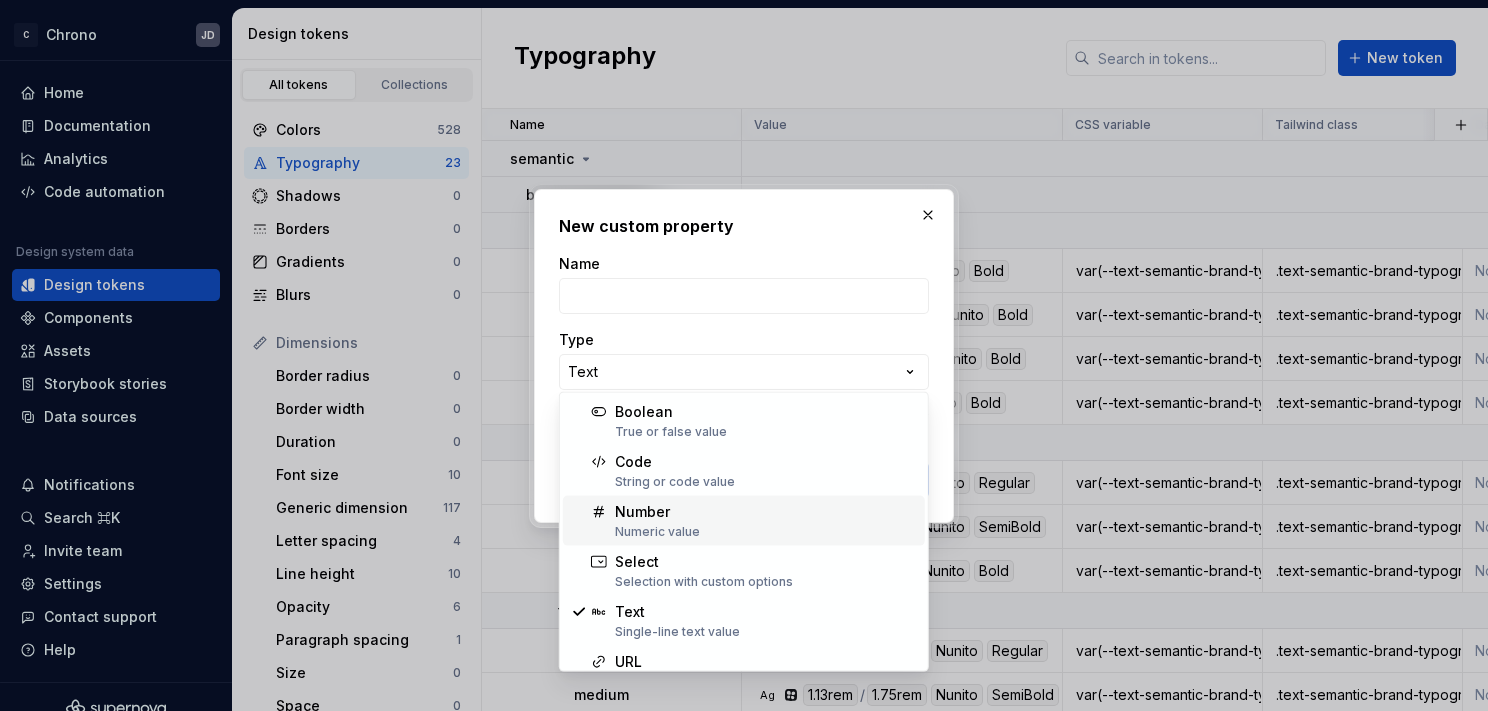 scroll, scrollTop: 78, scrollLeft: 0, axis: vertical 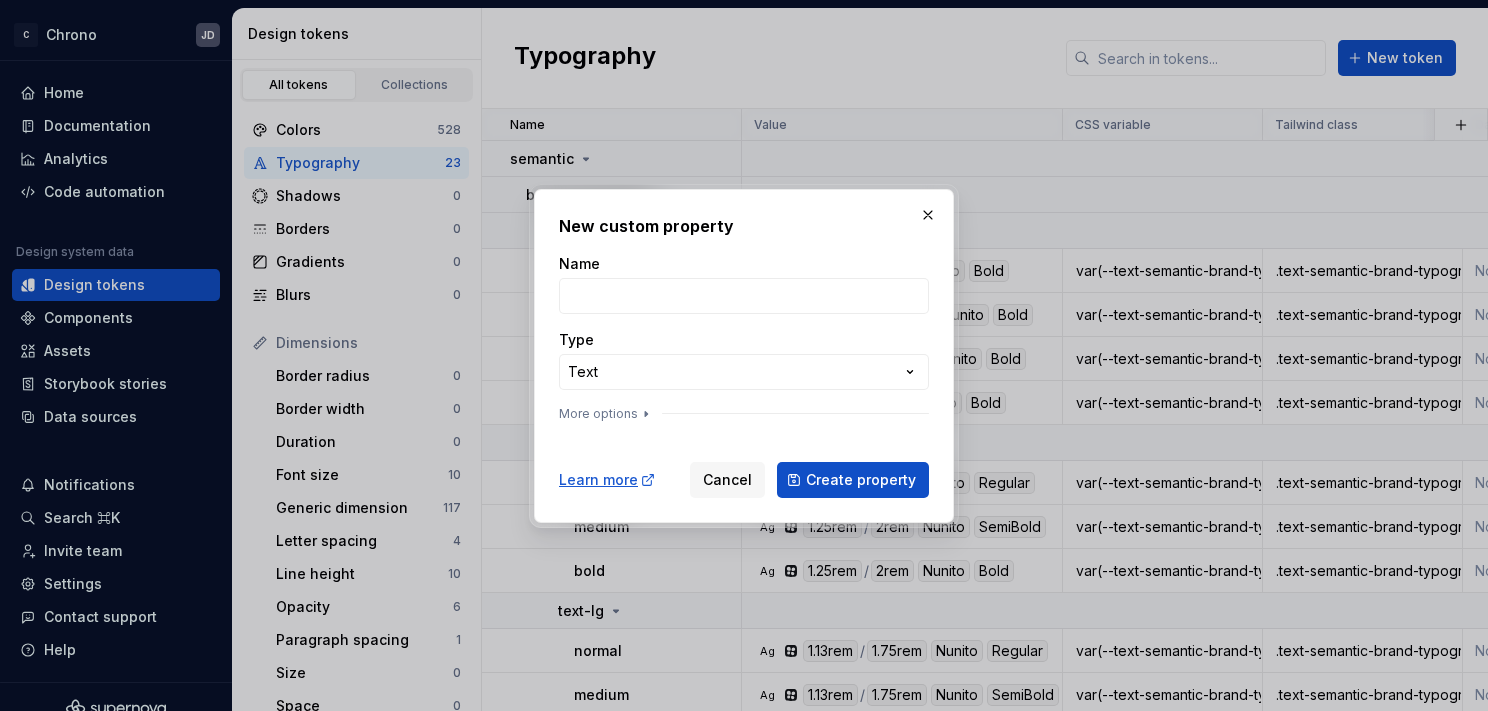 click on "**********" at bounding box center (744, 355) 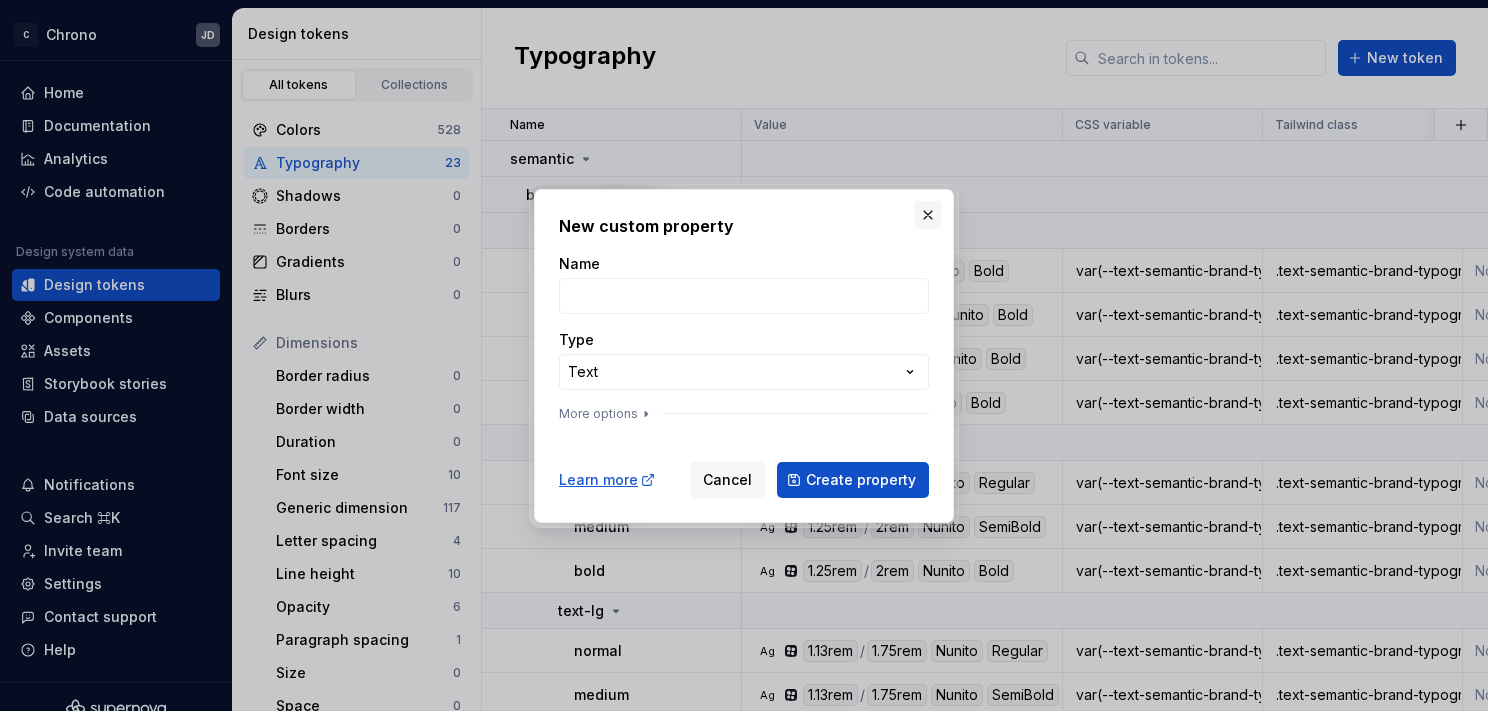 click at bounding box center (928, 215) 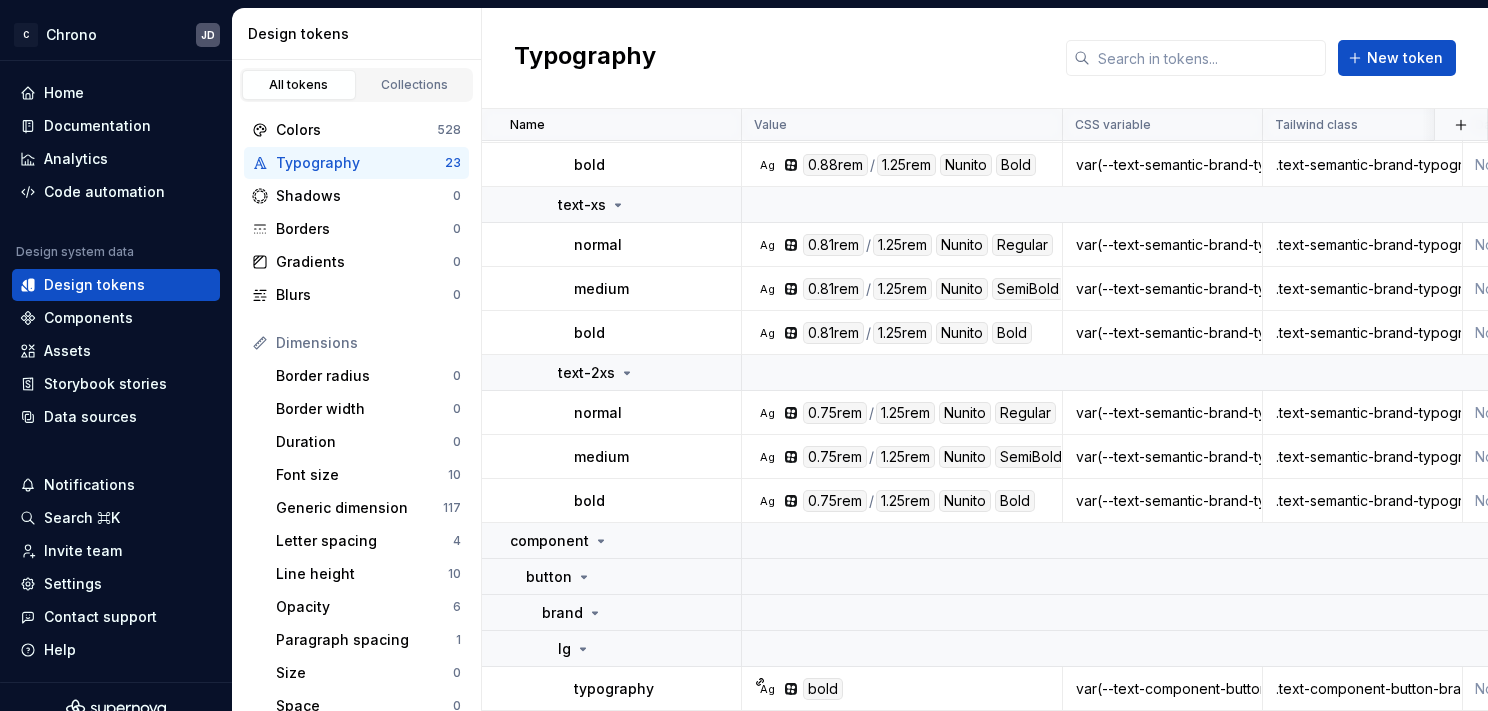 scroll, scrollTop: 920, scrollLeft: 0, axis: vertical 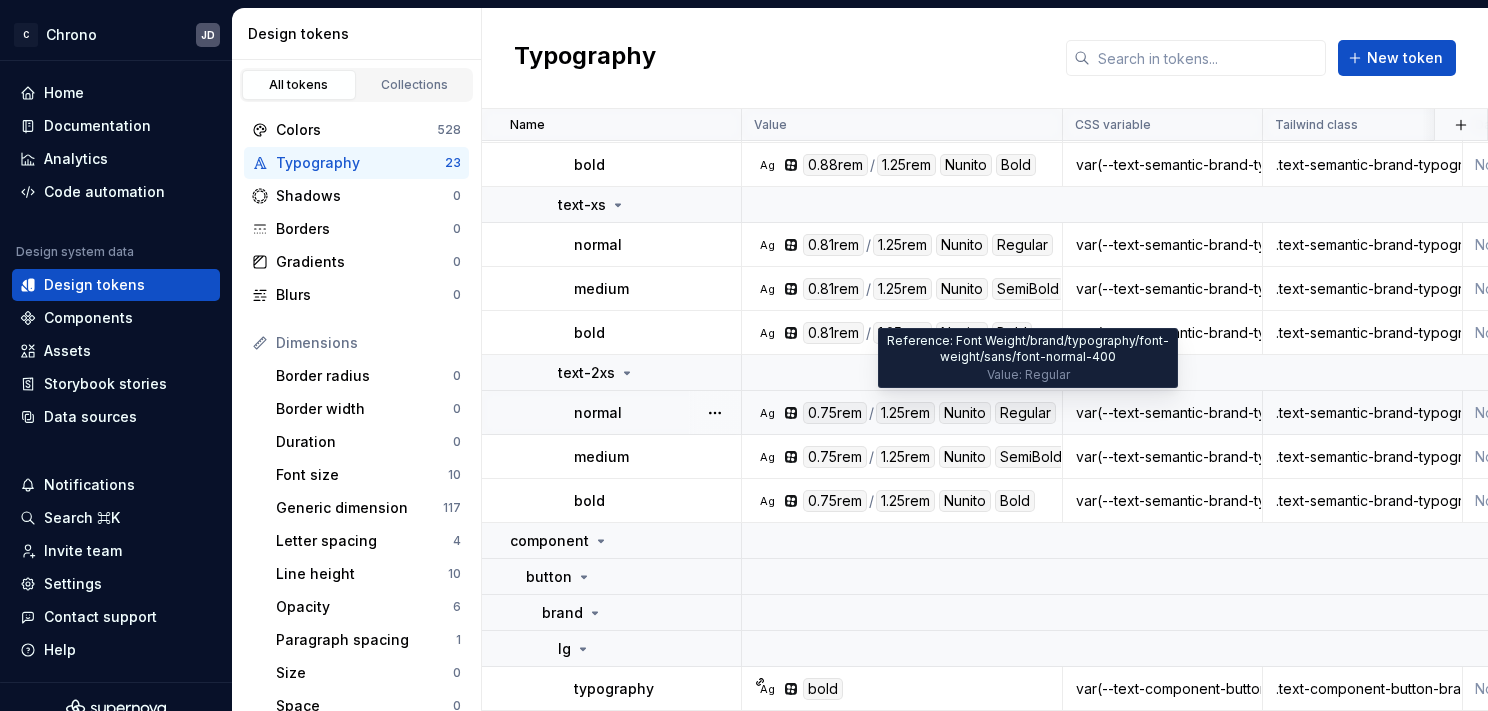 click on "Regular" at bounding box center (1025, 413) 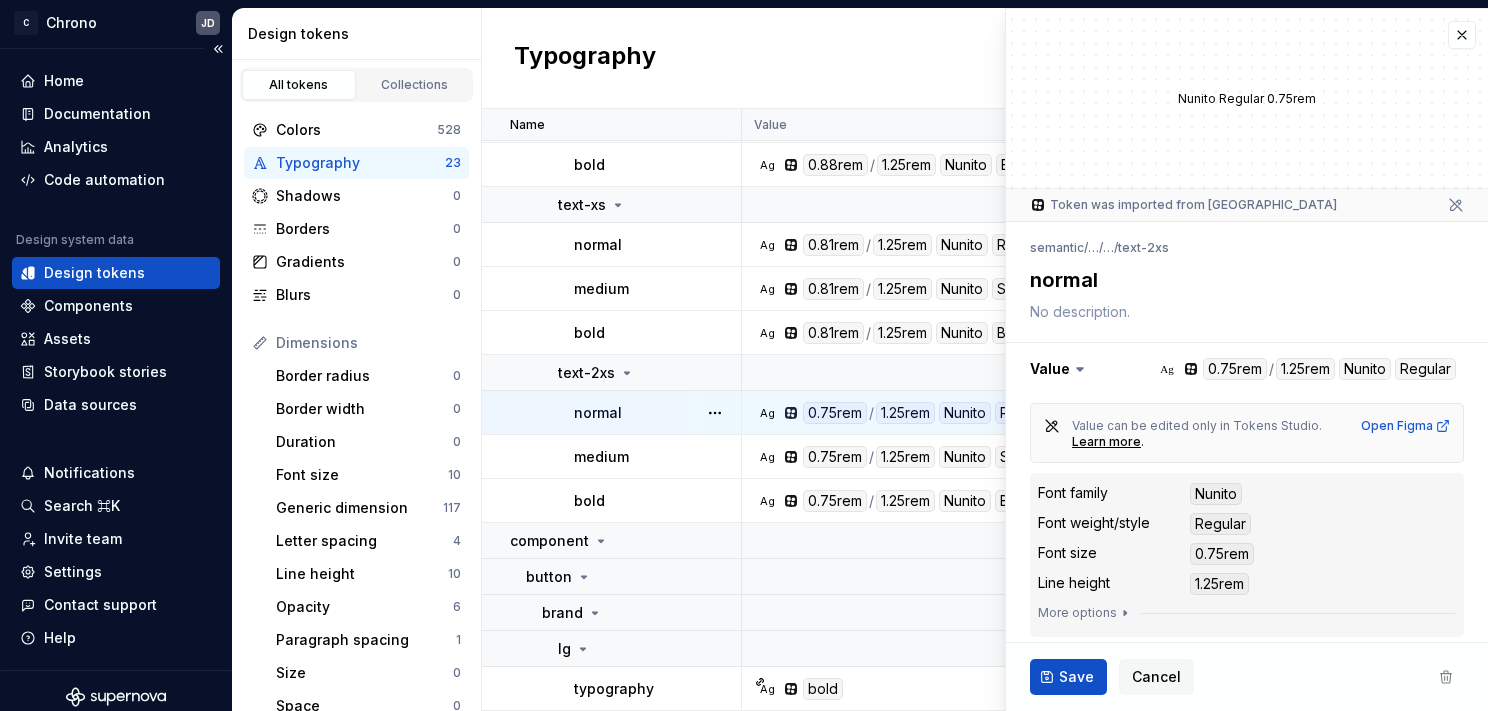 scroll, scrollTop: 23, scrollLeft: 0, axis: vertical 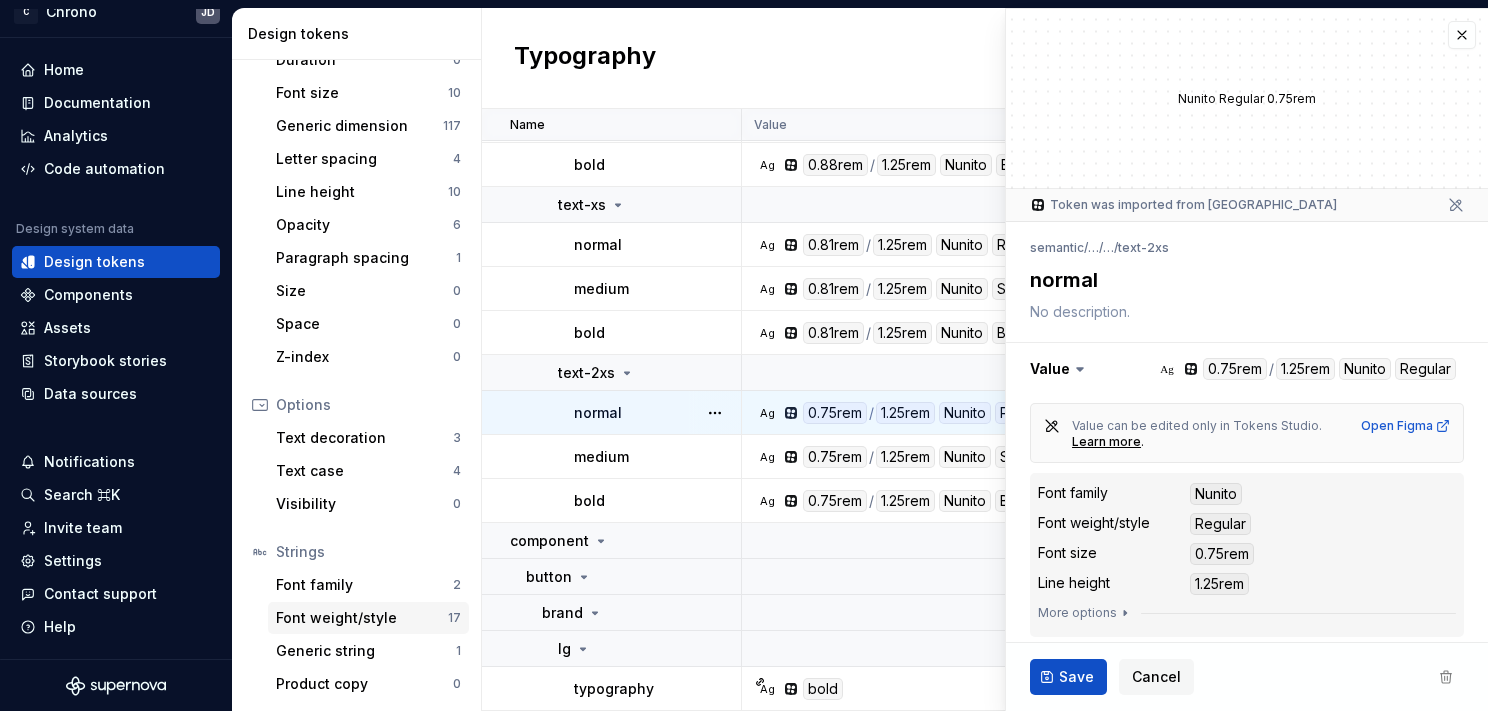 click on "Font weight/style" at bounding box center (362, 618) 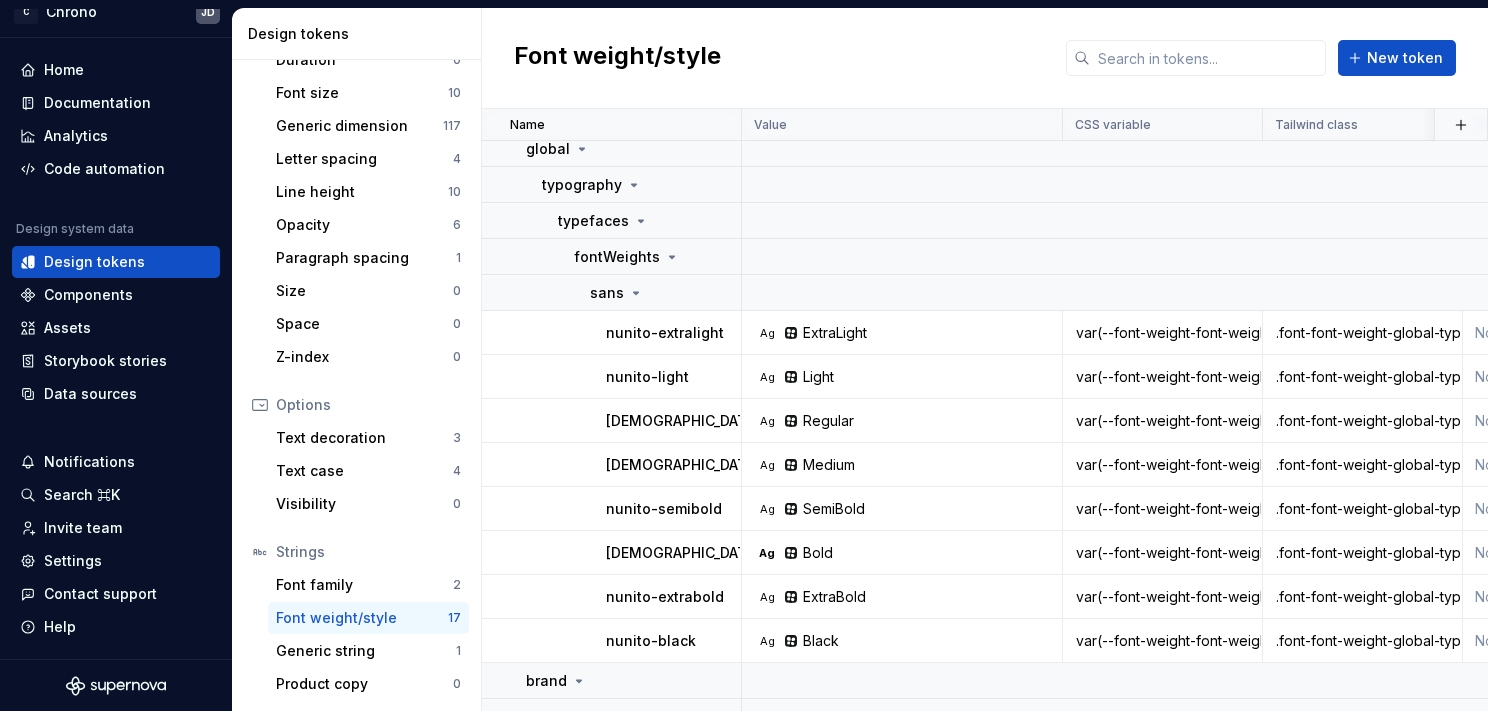 scroll, scrollTop: 0, scrollLeft: 0, axis: both 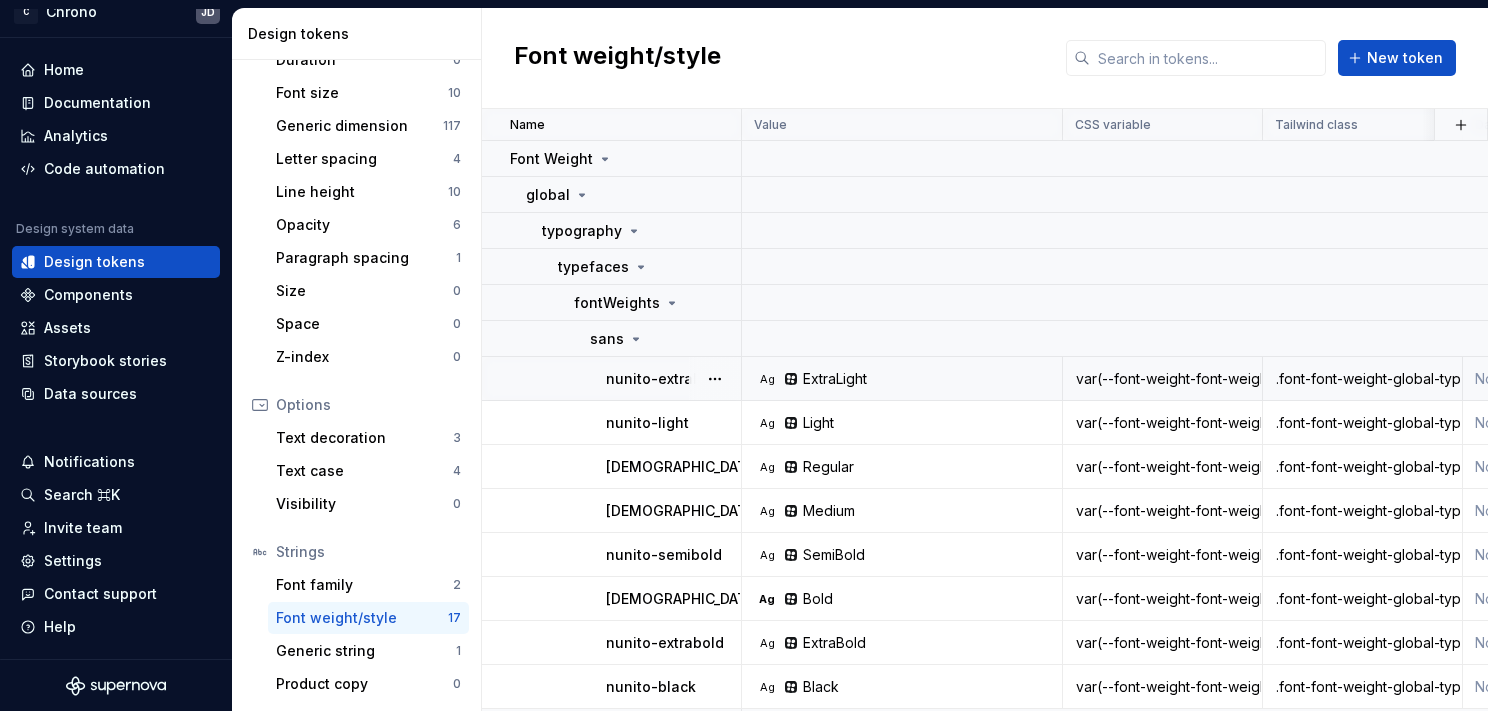 click on "ExtraLight" at bounding box center (835, 379) 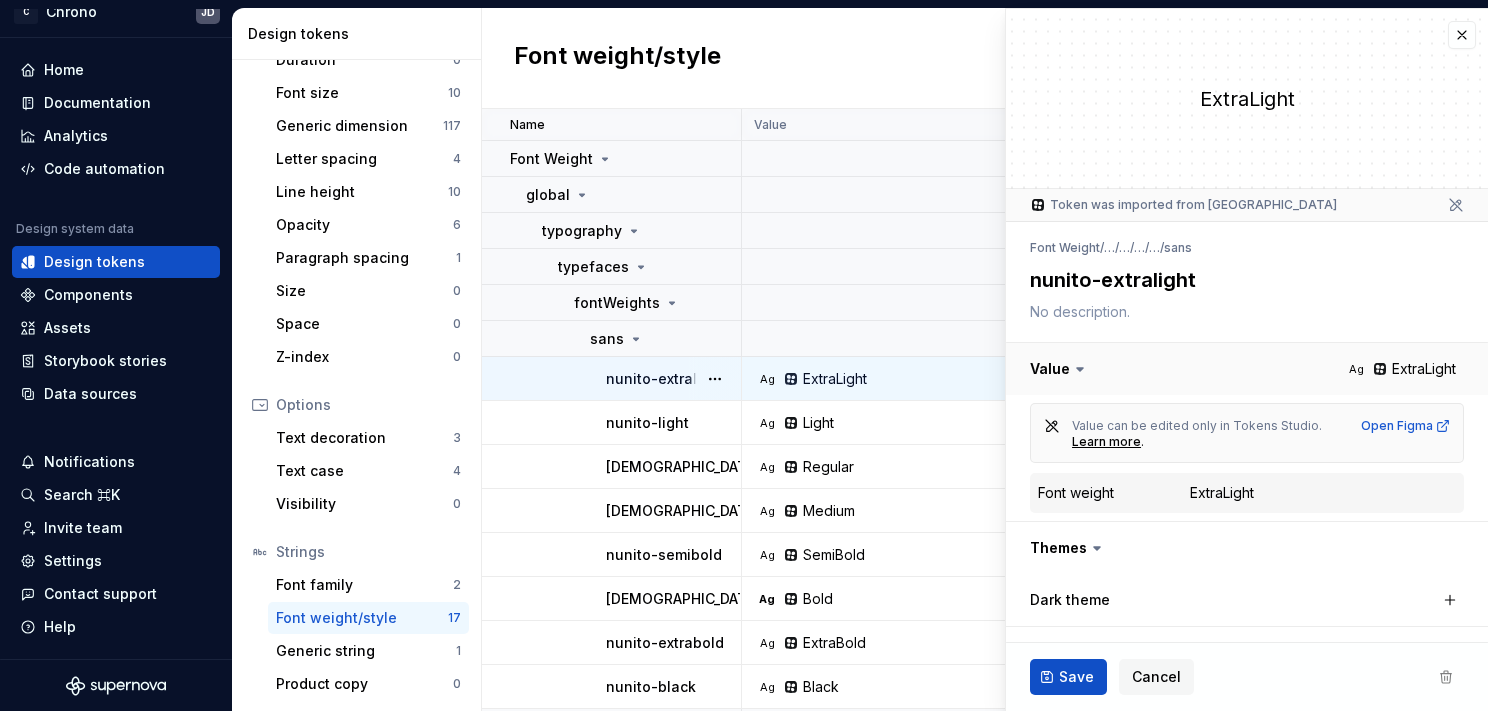 click at bounding box center (1247, 369) 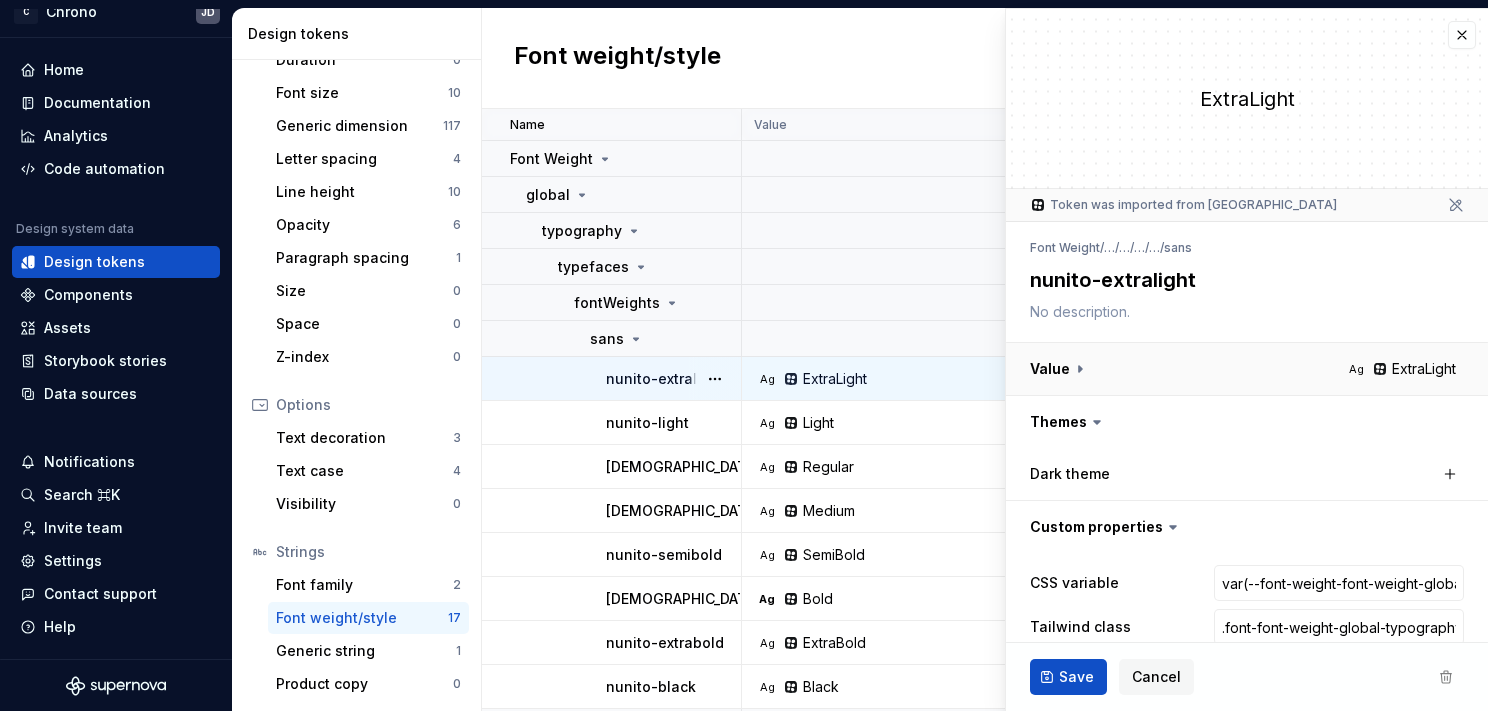 click at bounding box center (1247, 369) 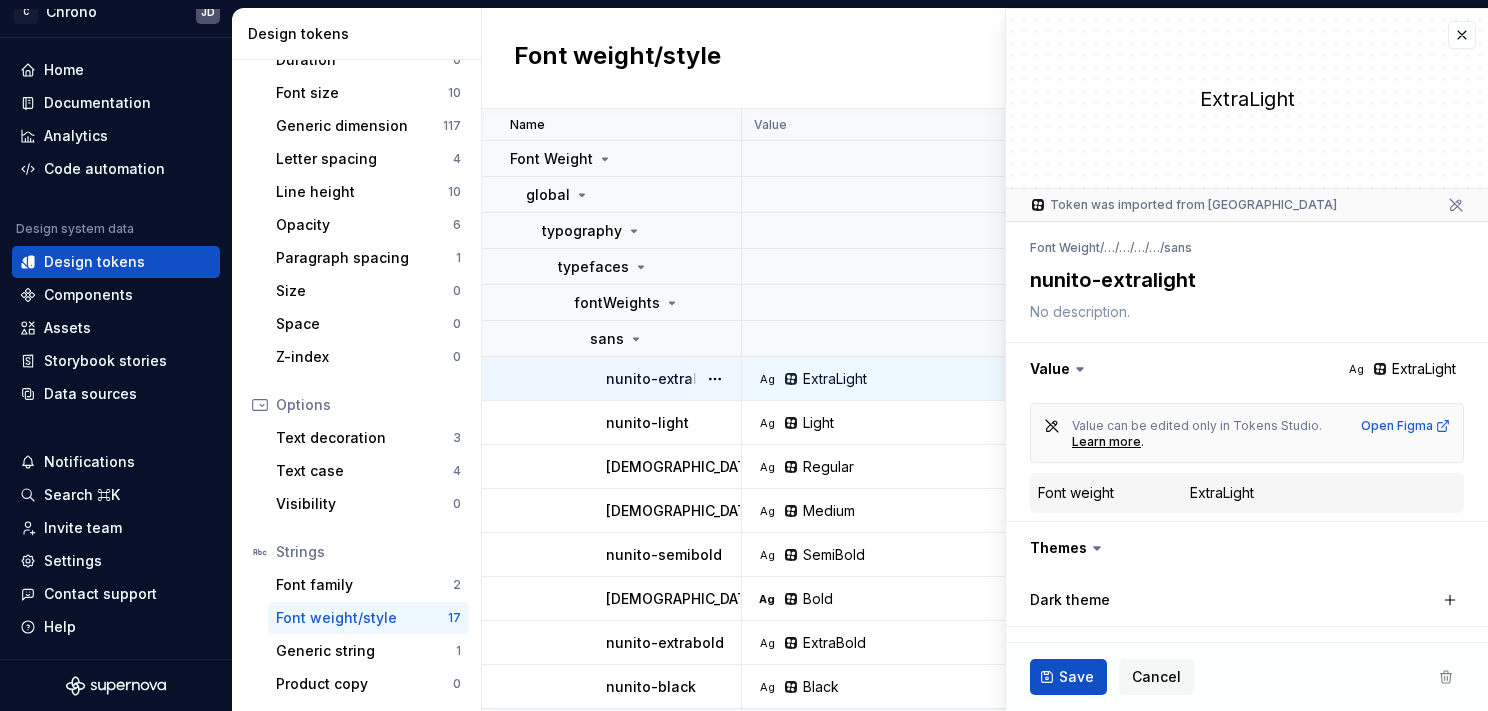 drag, startPoint x: 1083, startPoint y: 499, endPoint x: 1098, endPoint y: 500, distance: 15.033297 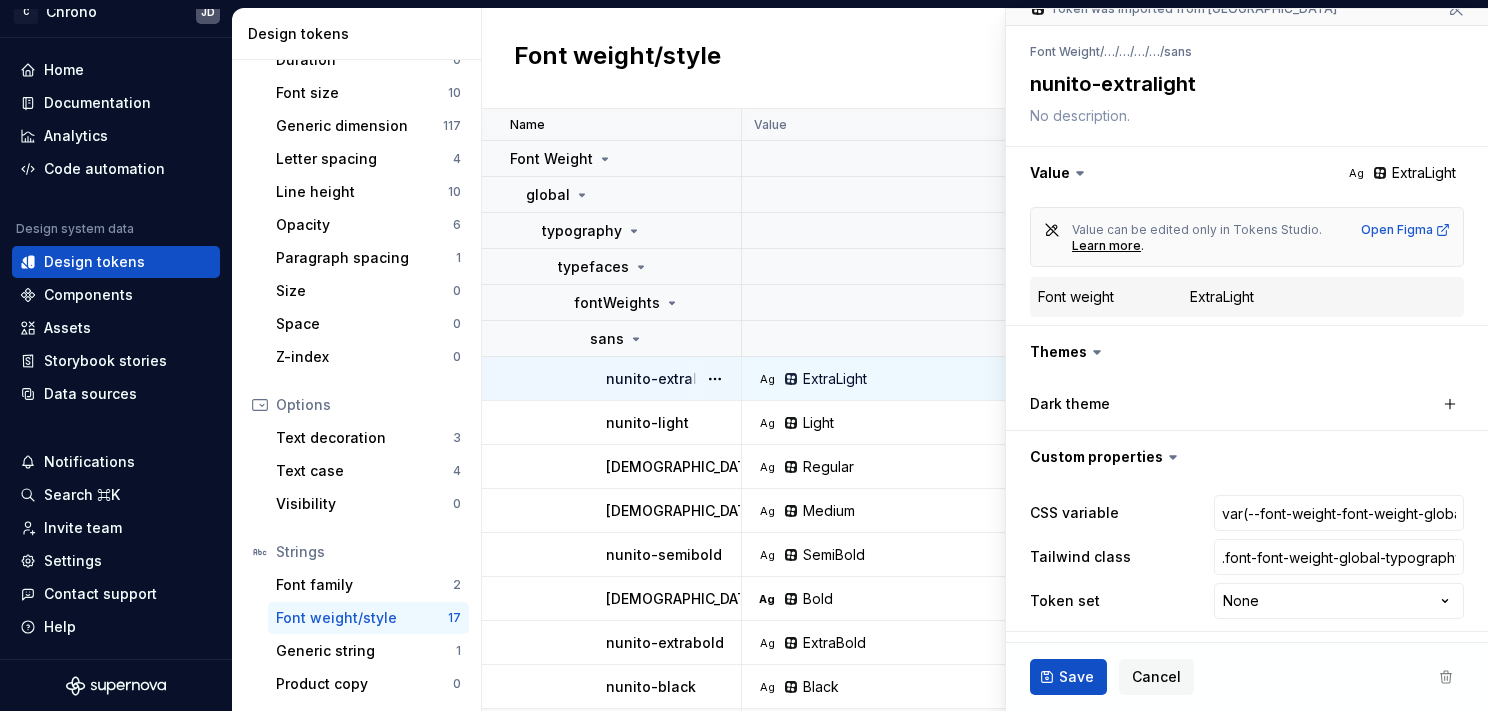 drag, startPoint x: 830, startPoint y: 378, endPoint x: 806, endPoint y: 376, distance: 24.083189 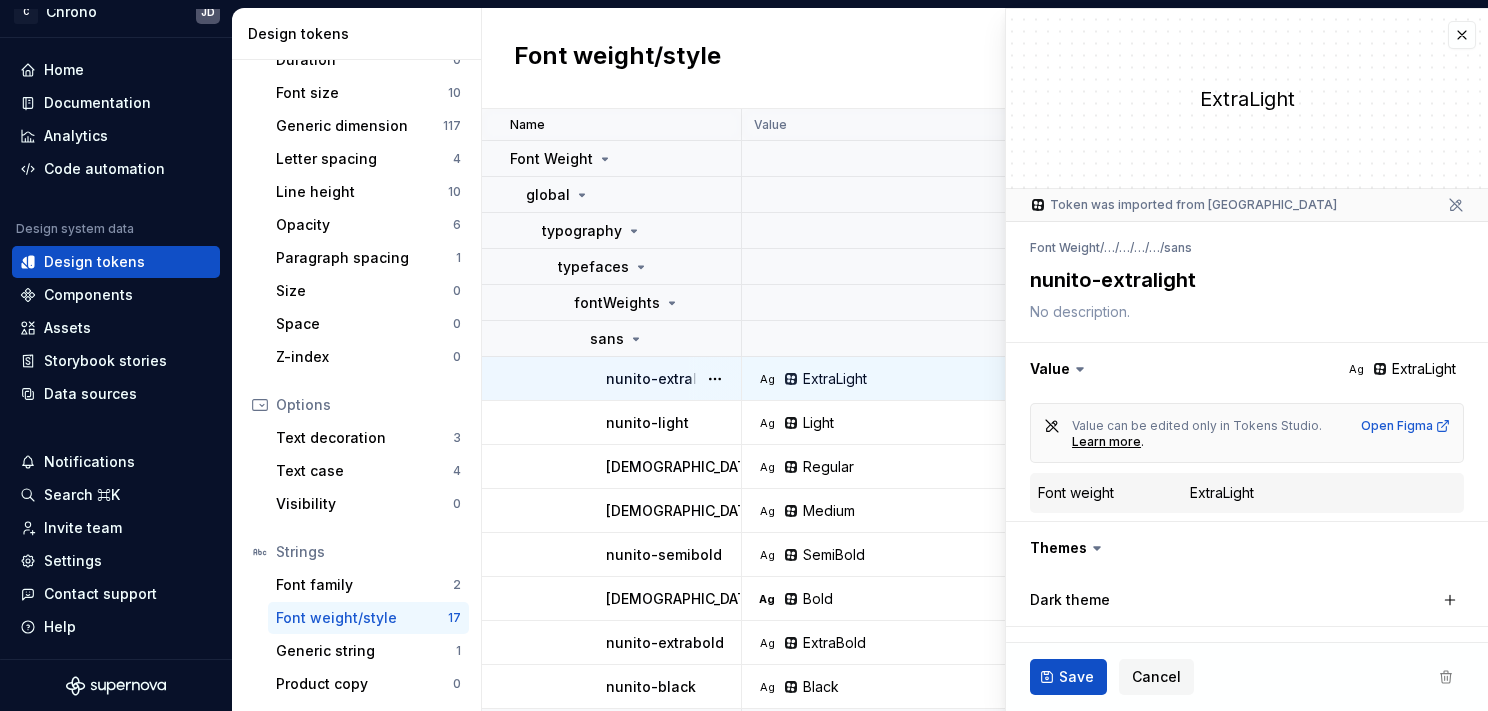 click on "ExtraLight" at bounding box center (1222, 493) 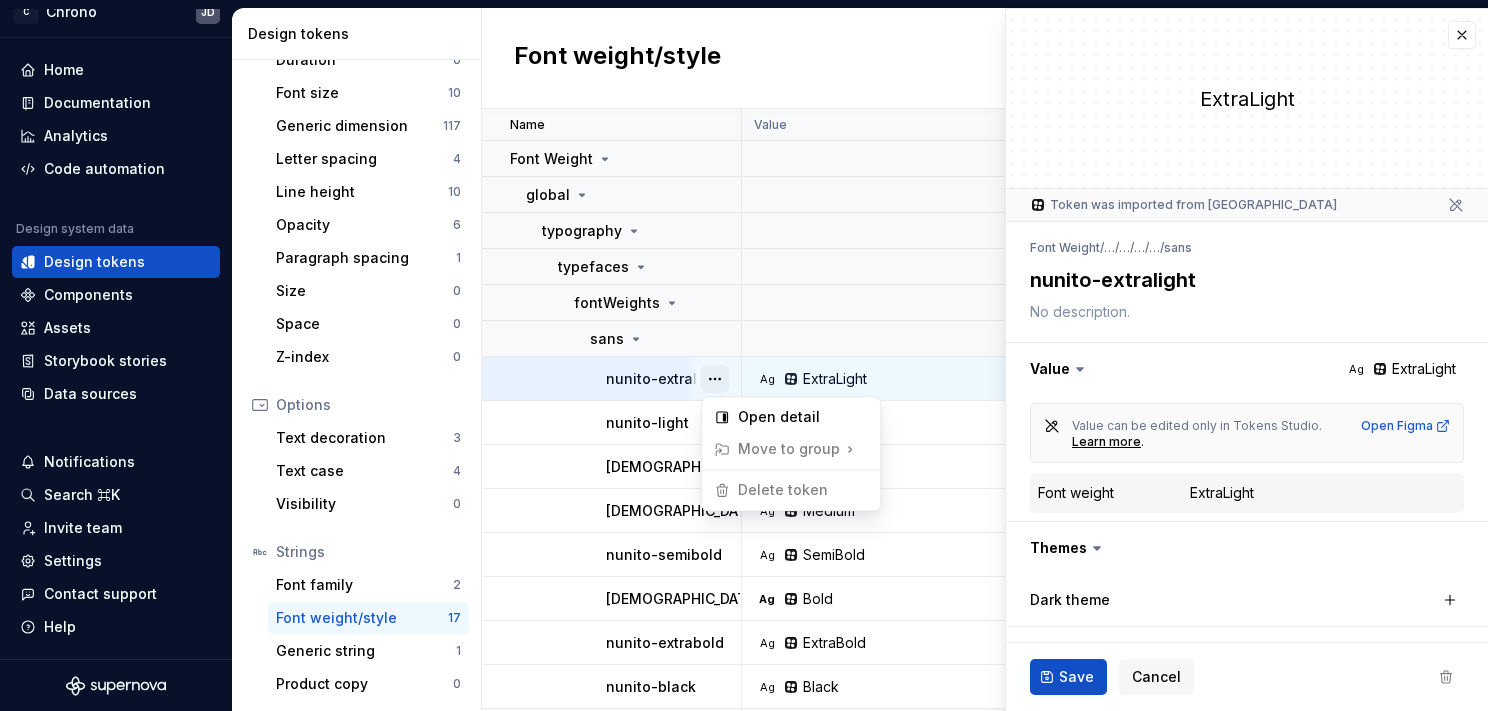 click at bounding box center [715, 379] 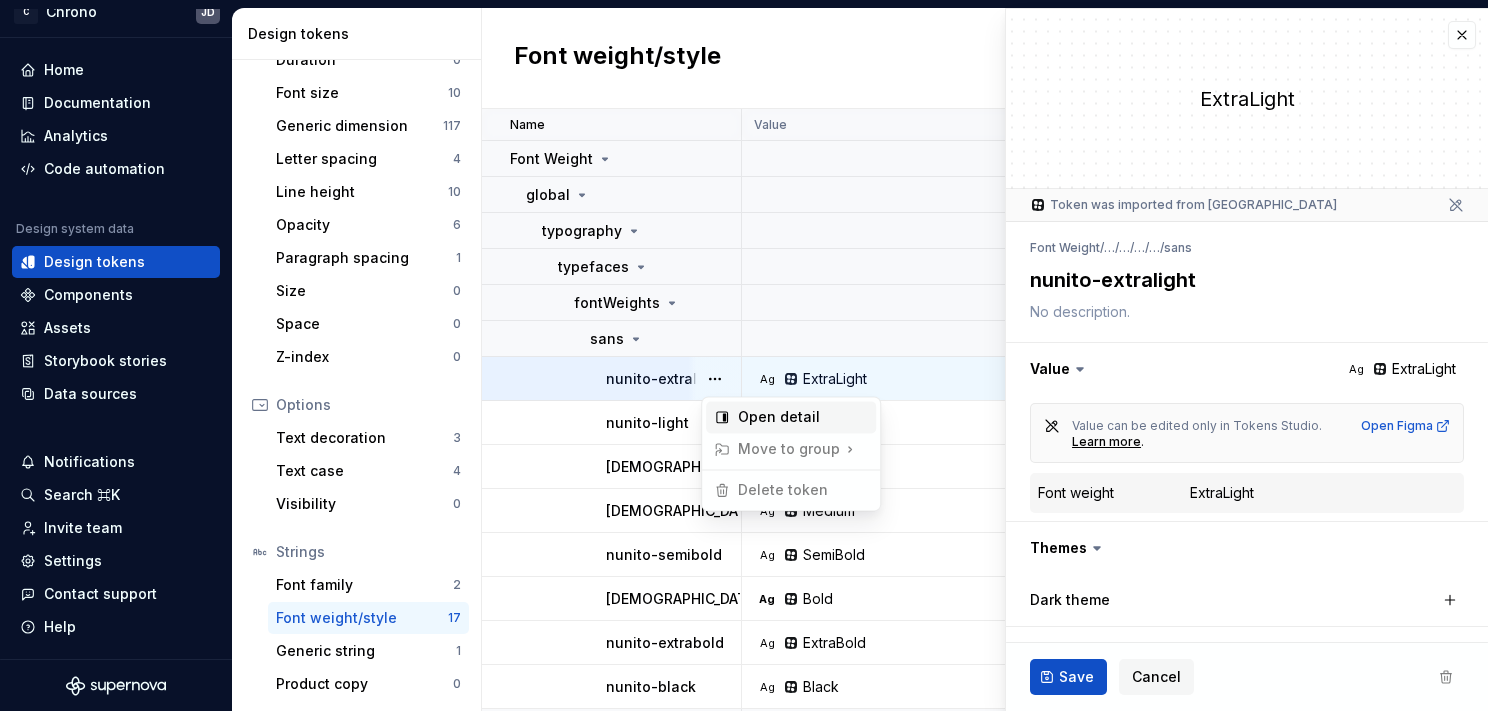 click on "Open detail" at bounding box center (803, 417) 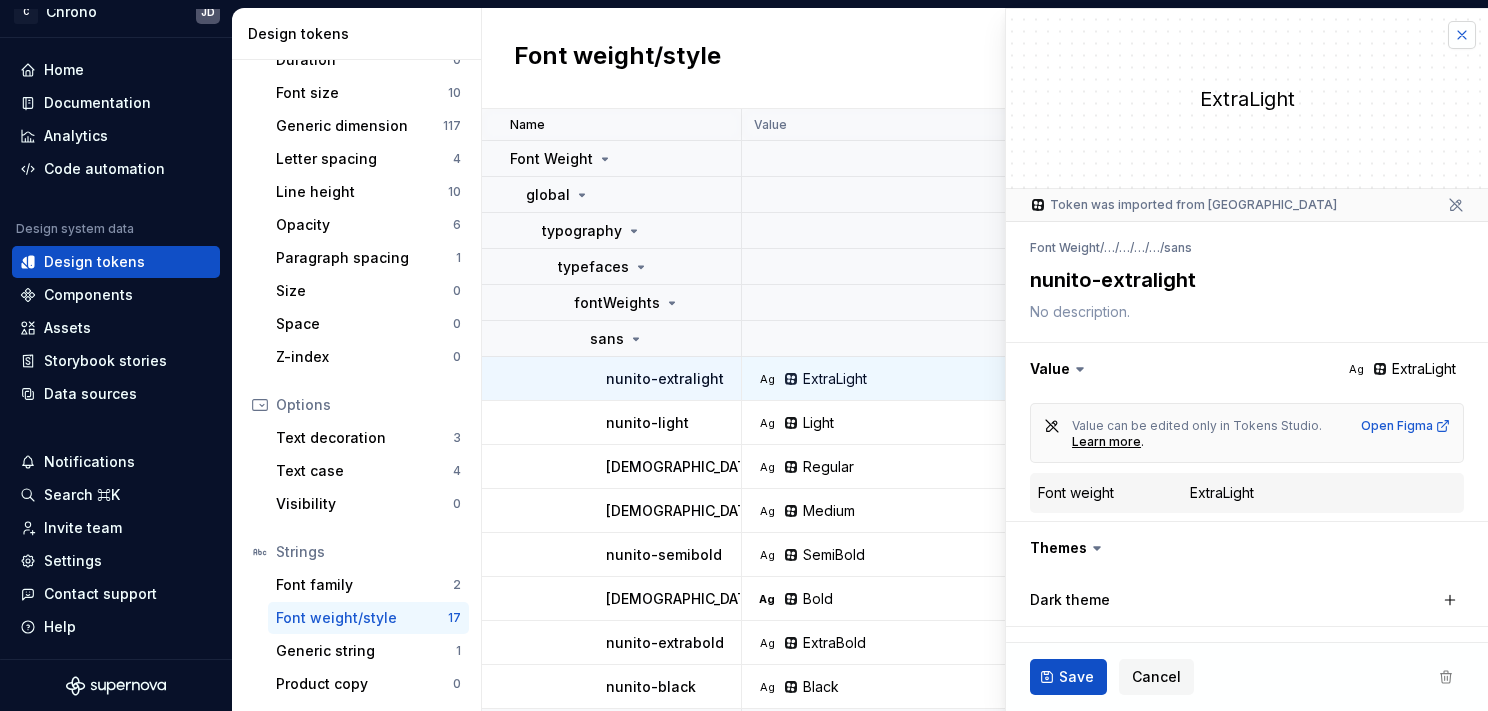 click at bounding box center (1462, 35) 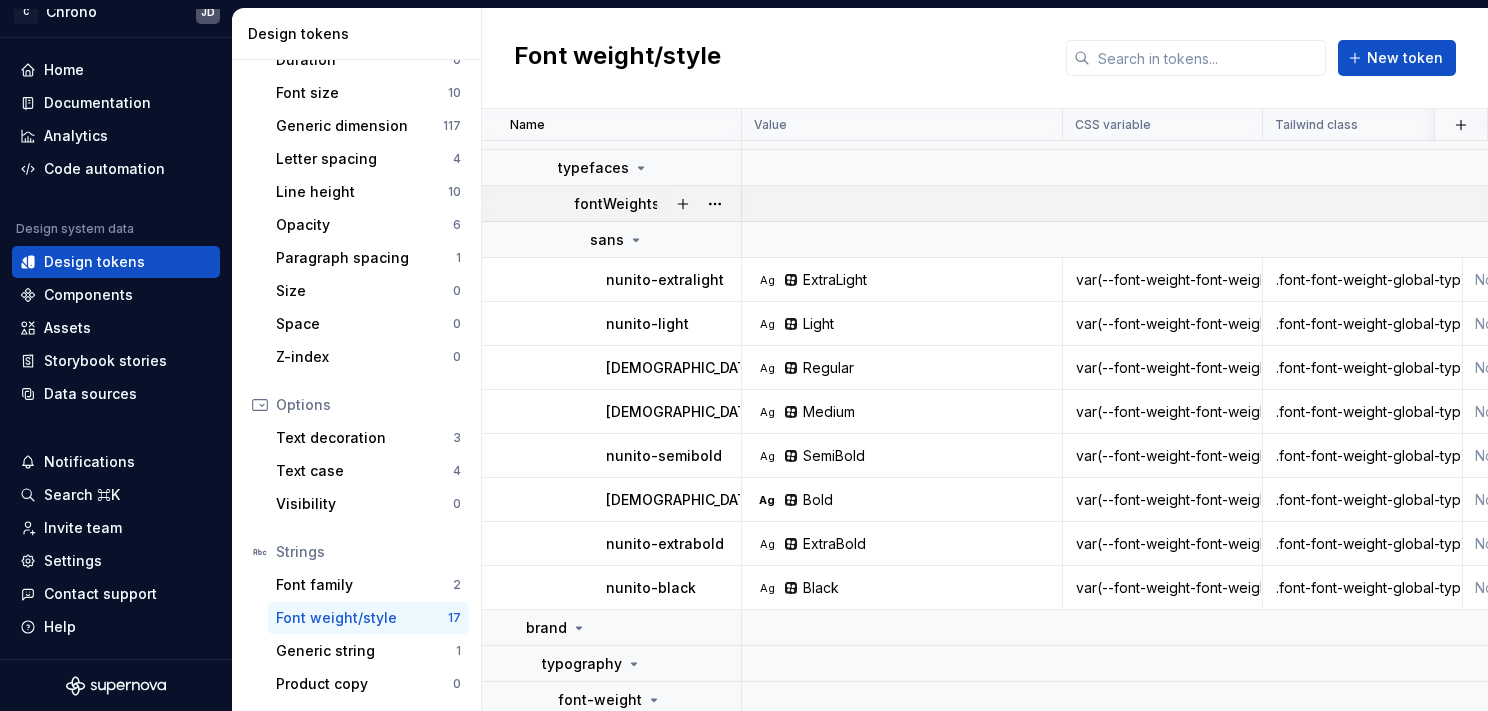 scroll, scrollTop: 100, scrollLeft: 0, axis: vertical 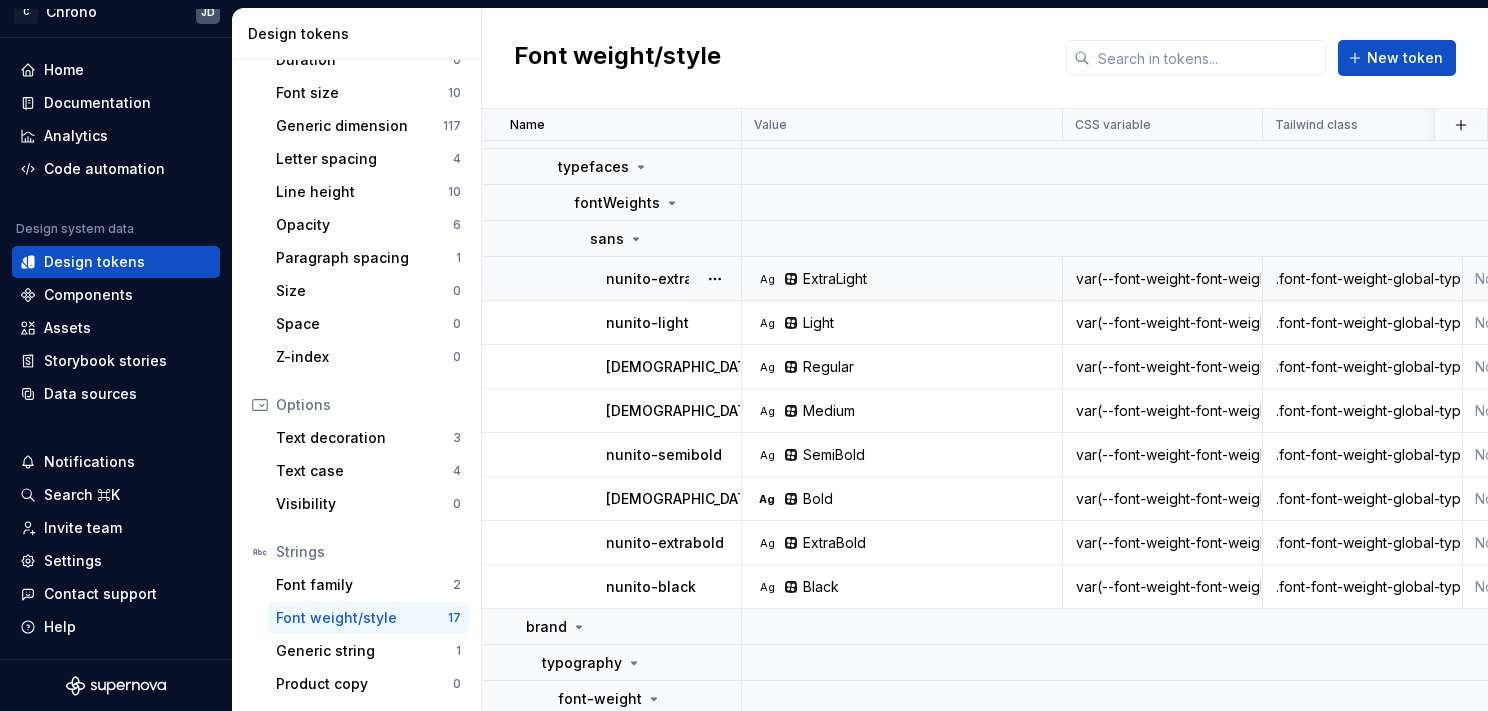 click on "var(--font-weight-font-weight-global-typography-typefaces-font-weights-sans-nunito-extralight)" at bounding box center [1162, 279] 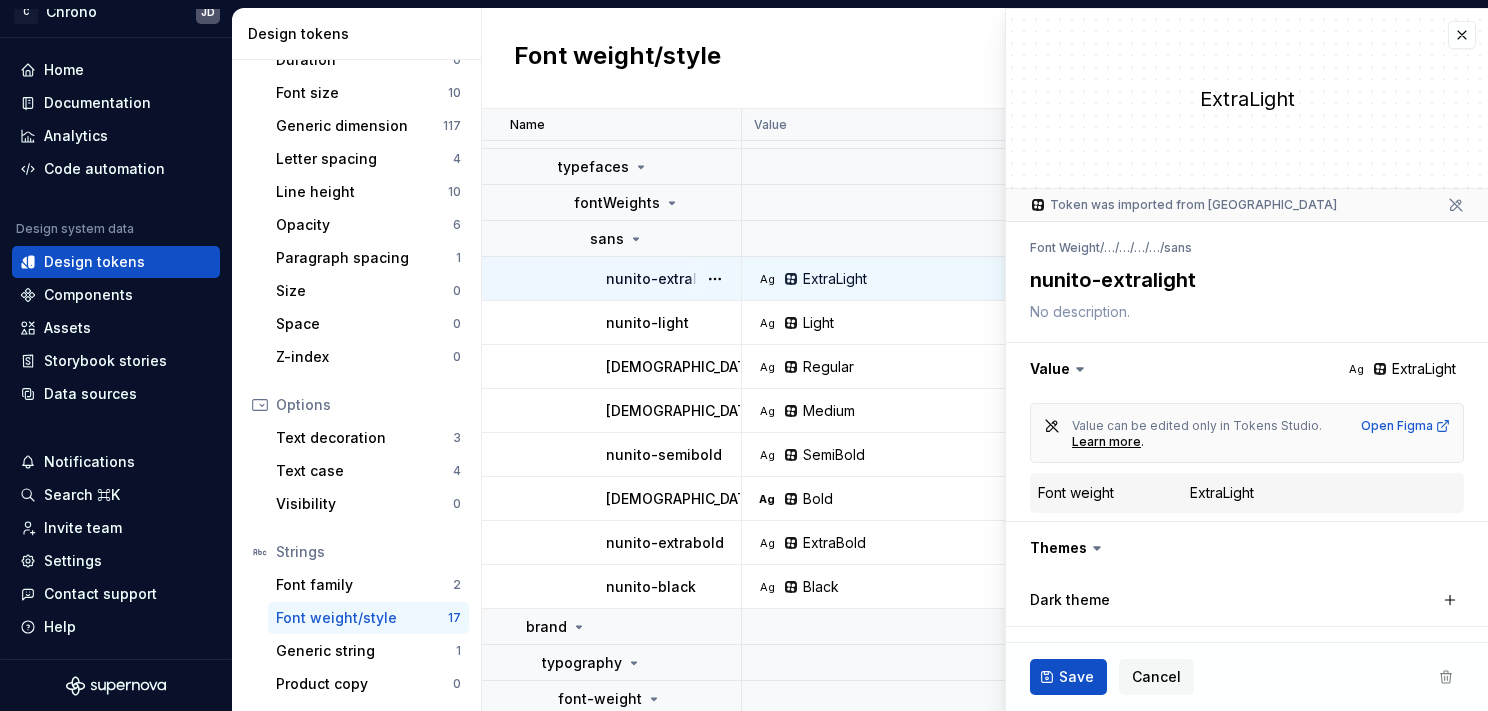 click on "nunito-extralight" at bounding box center (1243, 280) 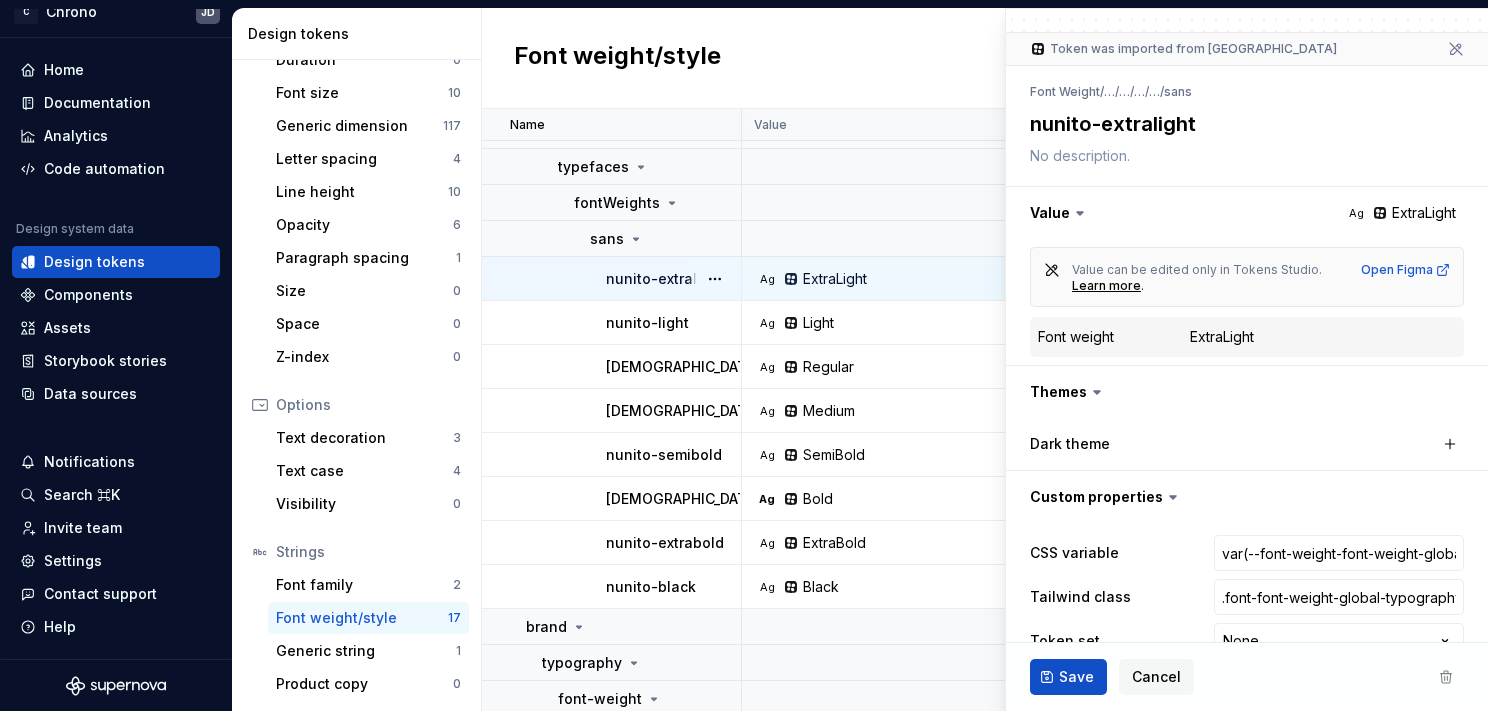 scroll, scrollTop: 196, scrollLeft: 0, axis: vertical 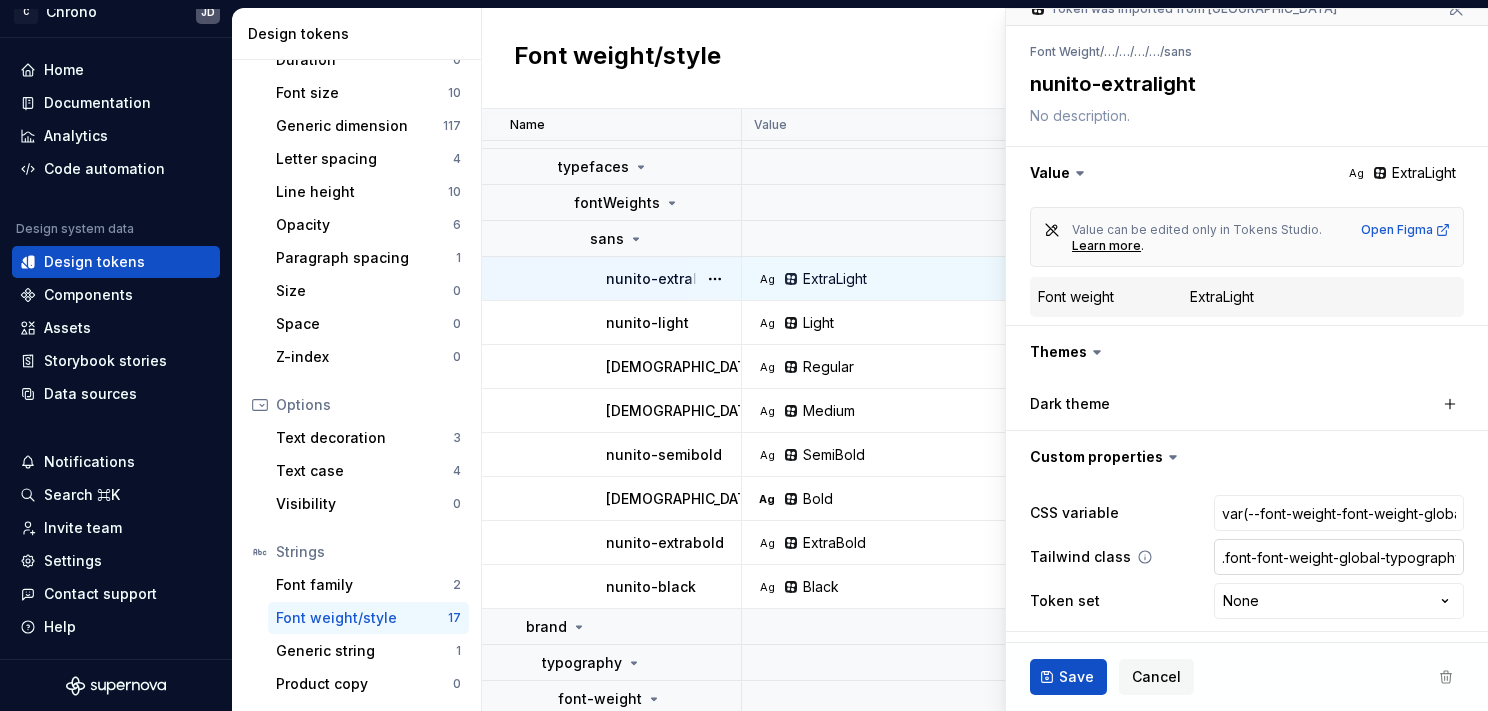 click on ".font-font-weight-global-typography-typefaces-font-weights-sans-nunito-extralight" at bounding box center [1339, 557] 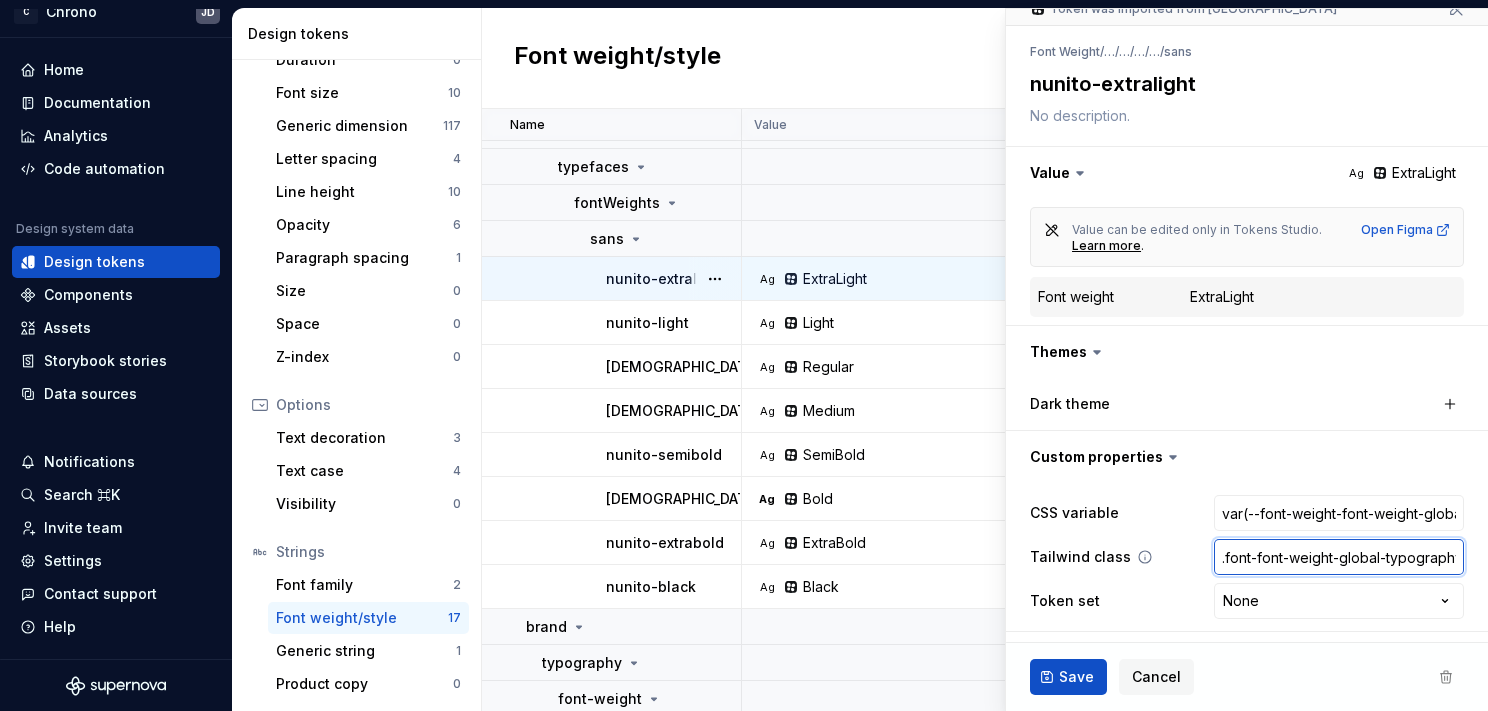 scroll, scrollTop: 0, scrollLeft: 322, axis: horizontal 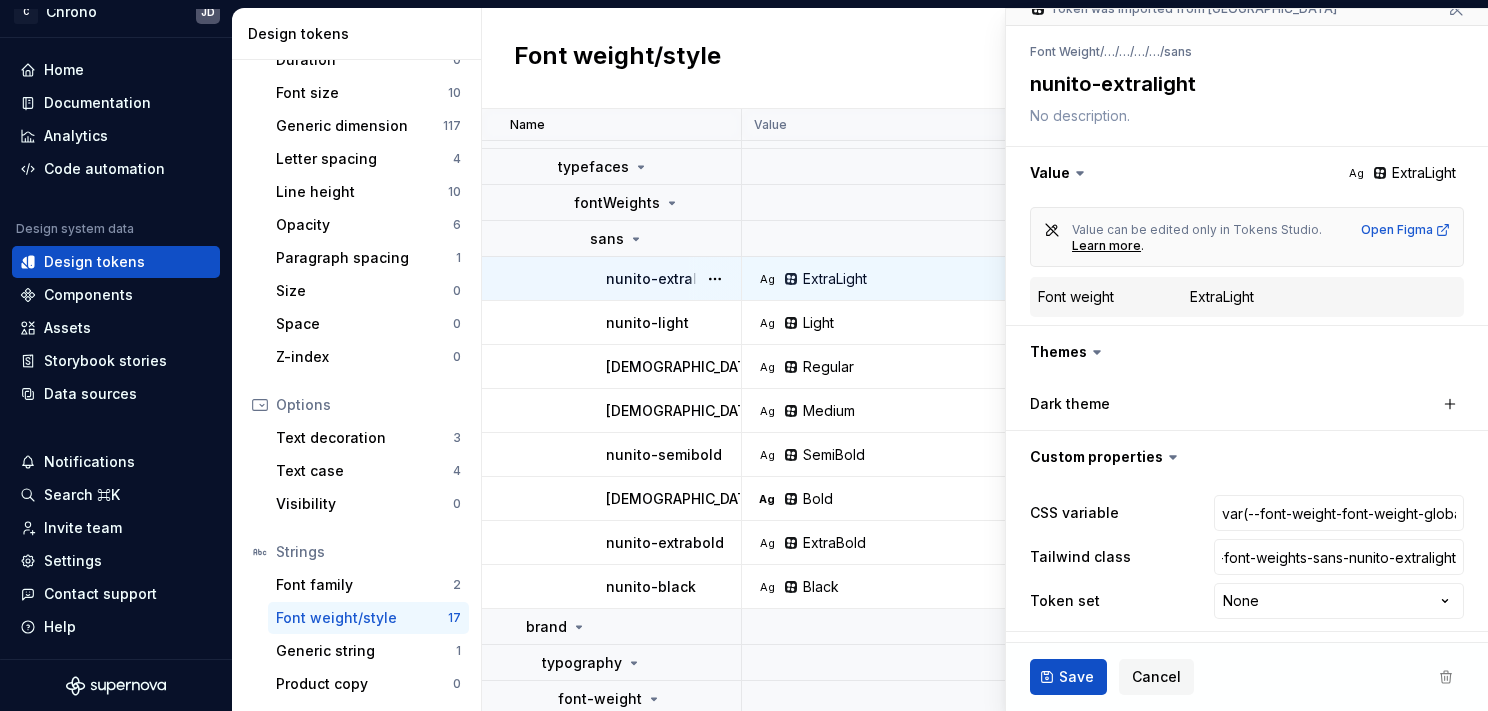 click on "ExtraLight" at bounding box center [1222, 297] 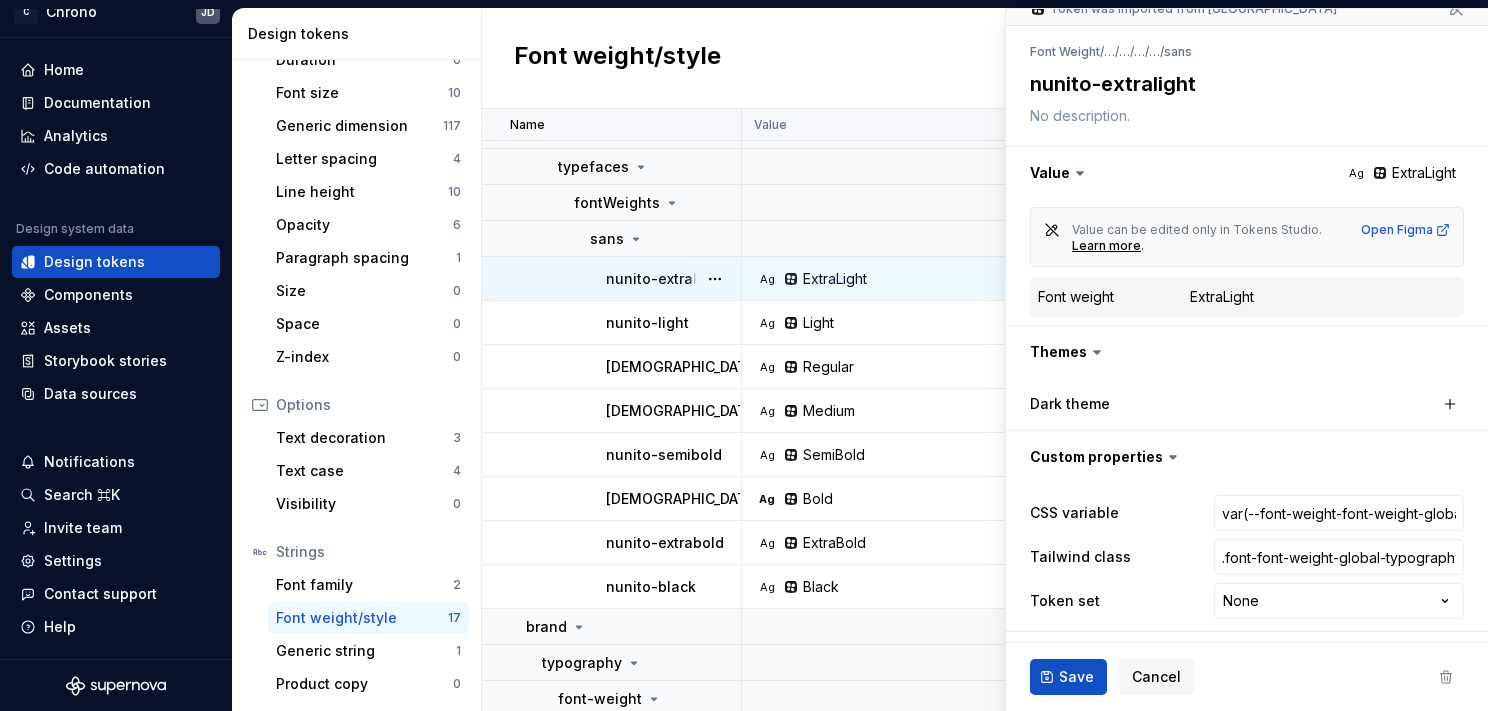 click on "ExtraLight" at bounding box center [1222, 297] 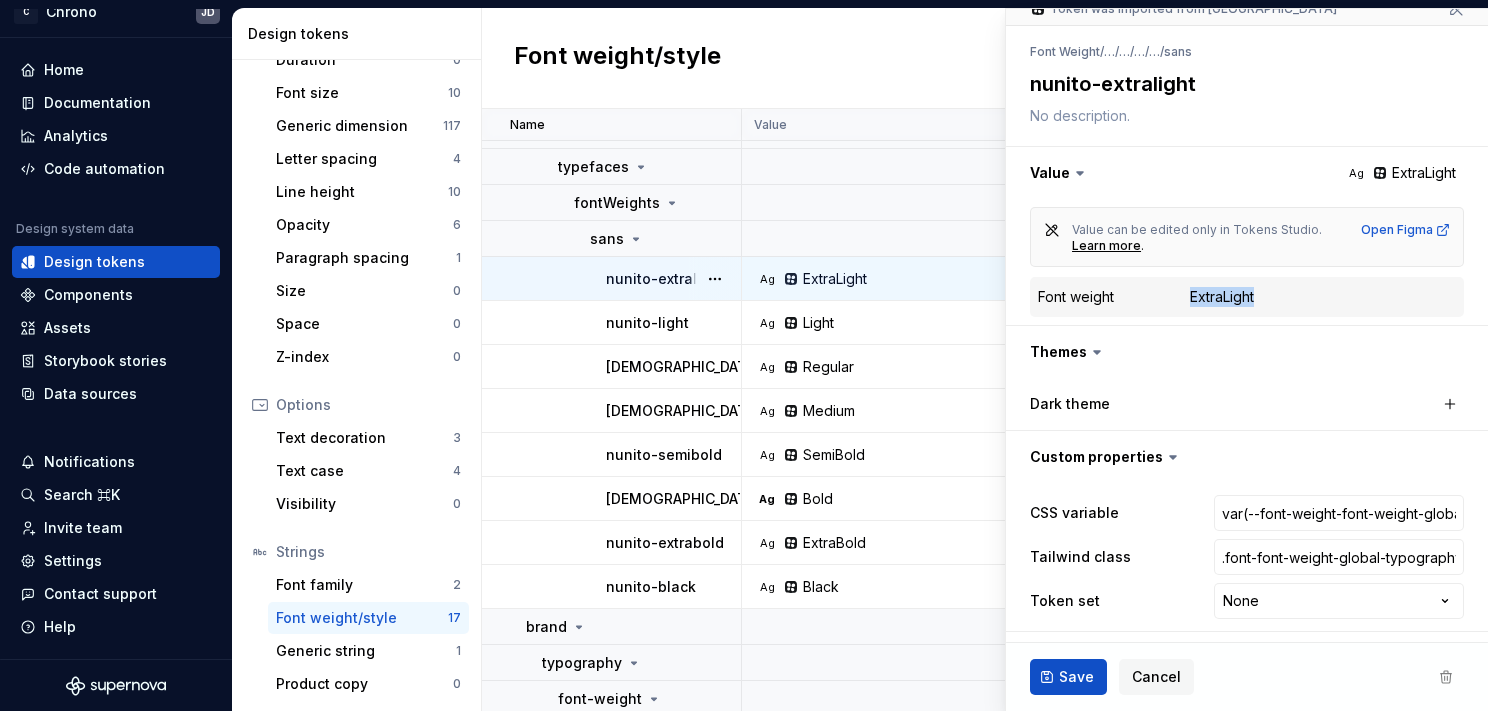 click on "ExtraLight" at bounding box center [1222, 297] 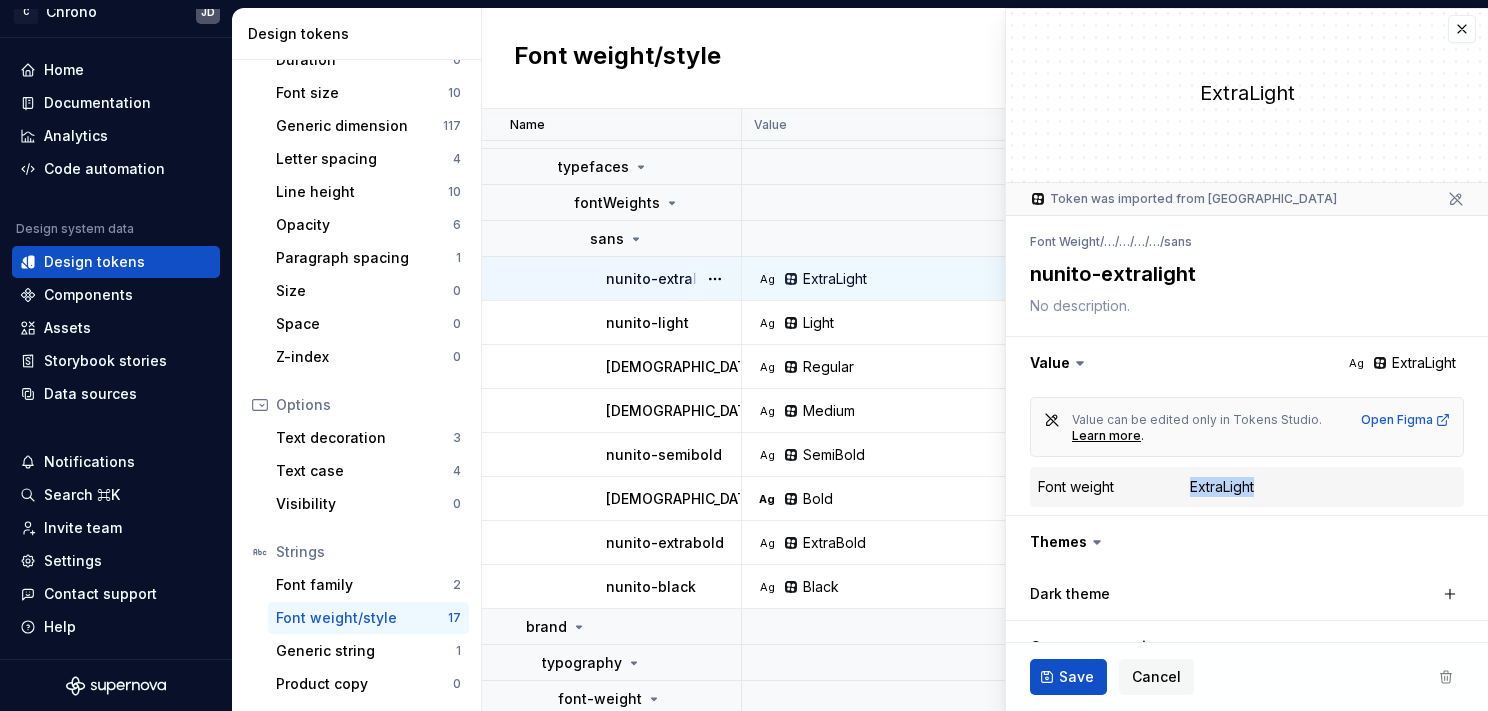 scroll, scrollTop: 0, scrollLeft: 0, axis: both 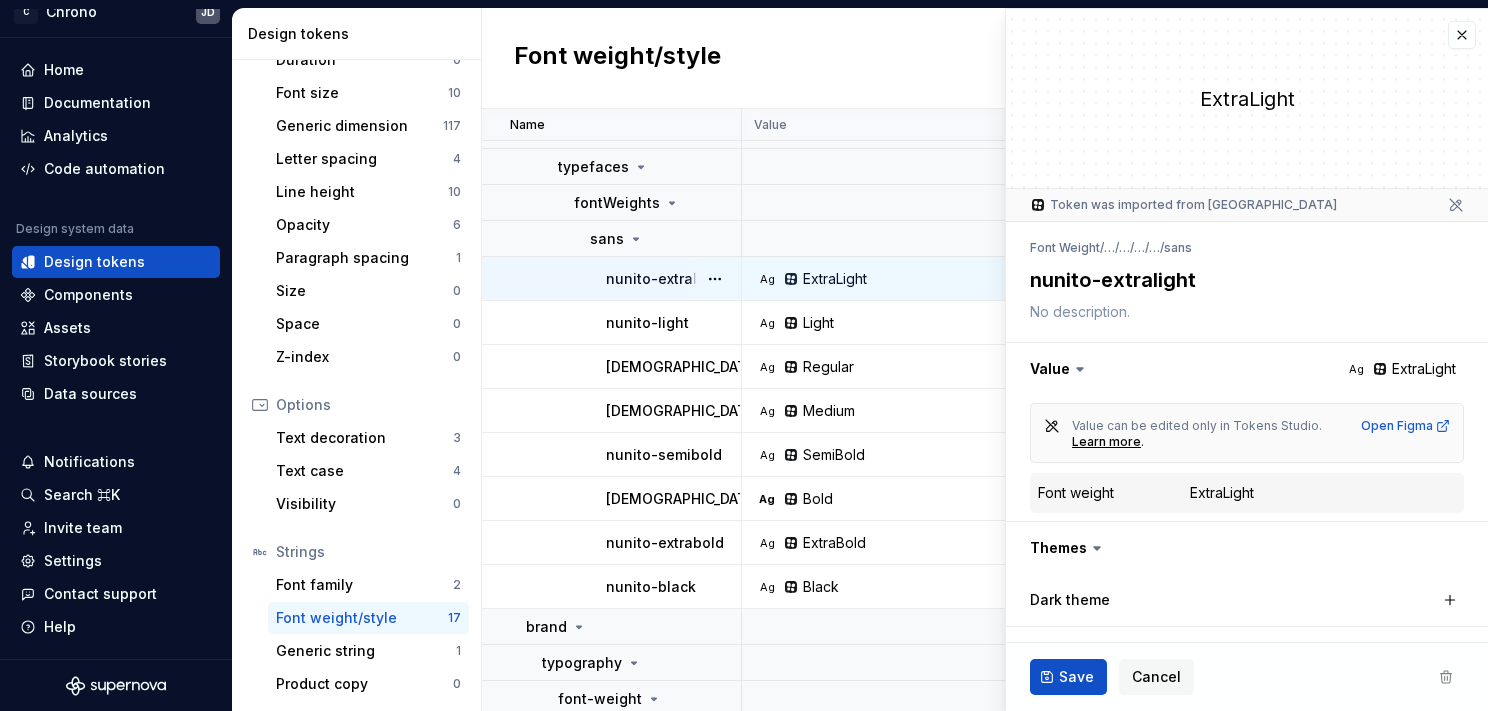 drag, startPoint x: 1142, startPoint y: 623, endPoint x: 1102, endPoint y: 45, distance: 579.38245 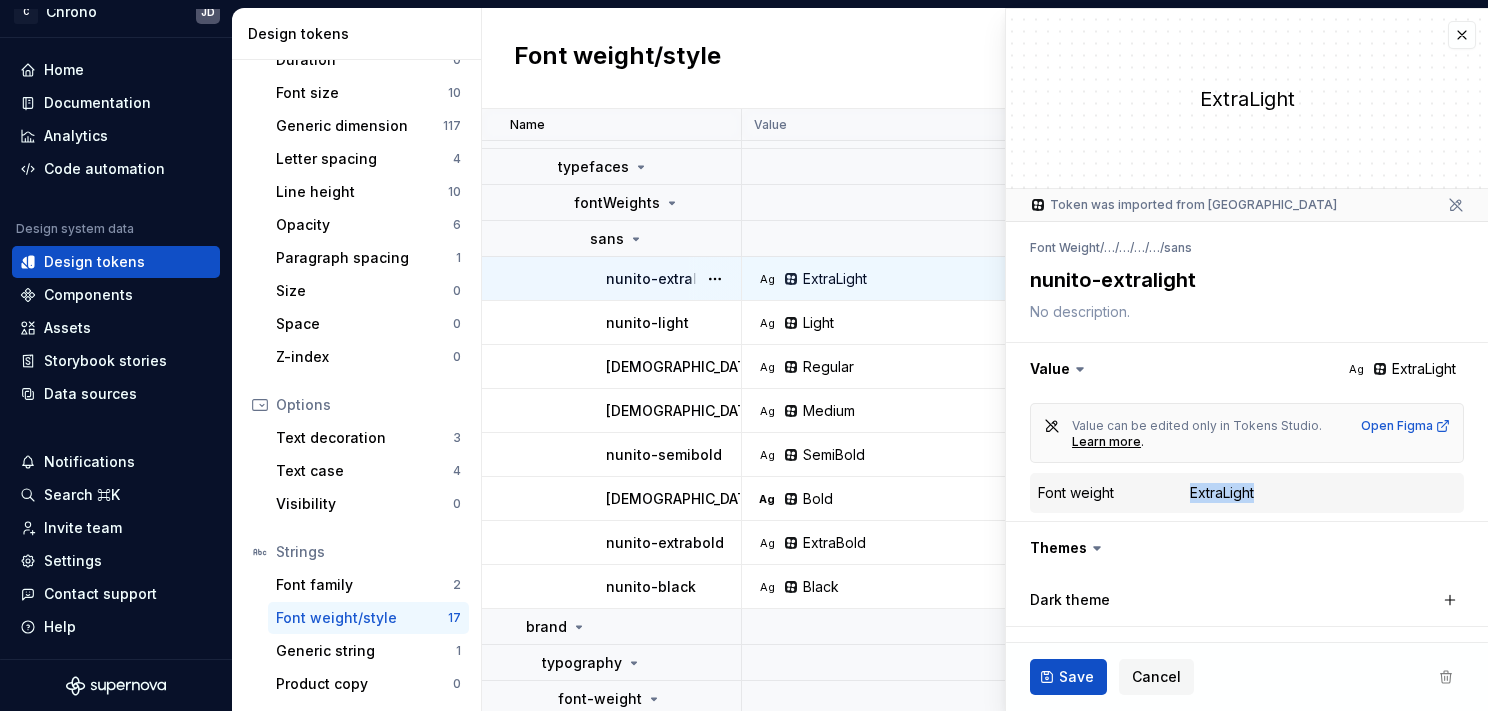click on "ExtraLight" at bounding box center (1222, 493) 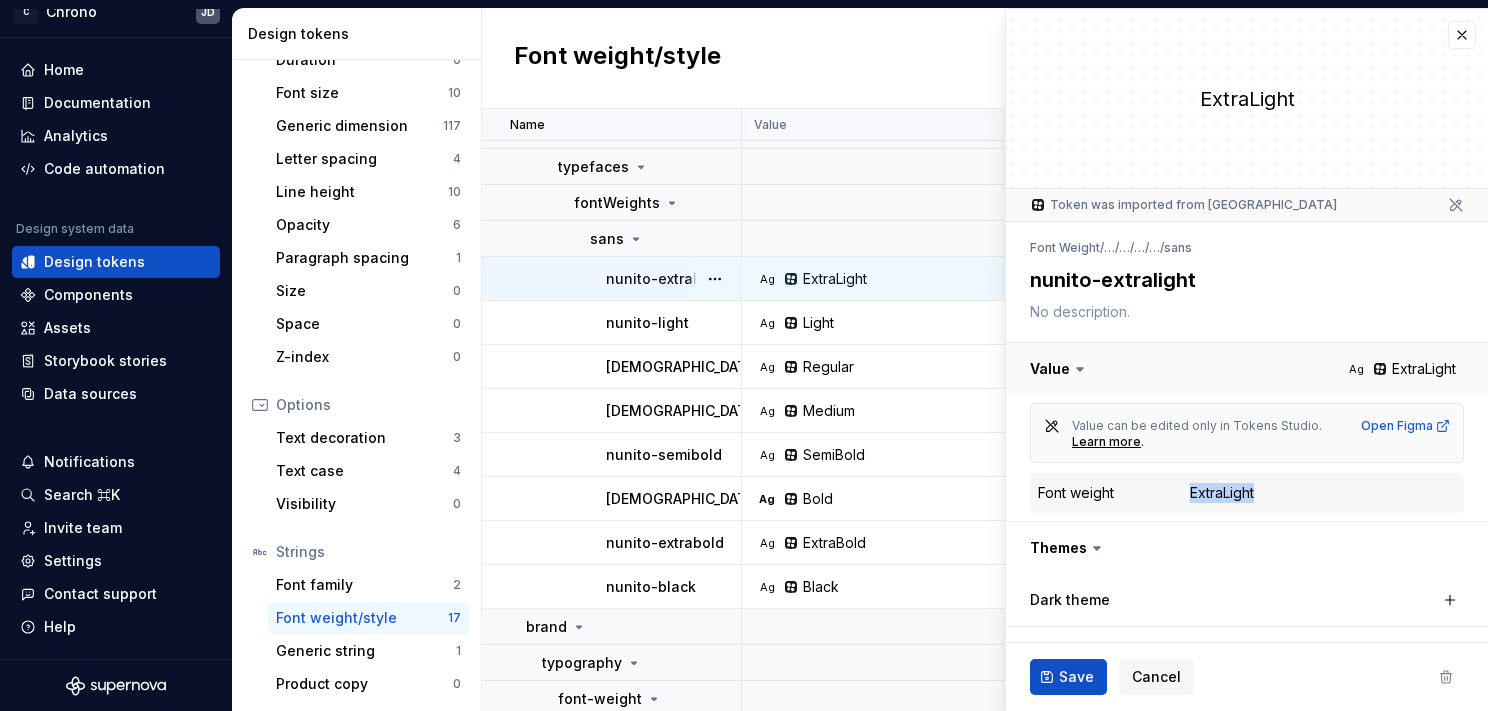 click at bounding box center [1247, 369] 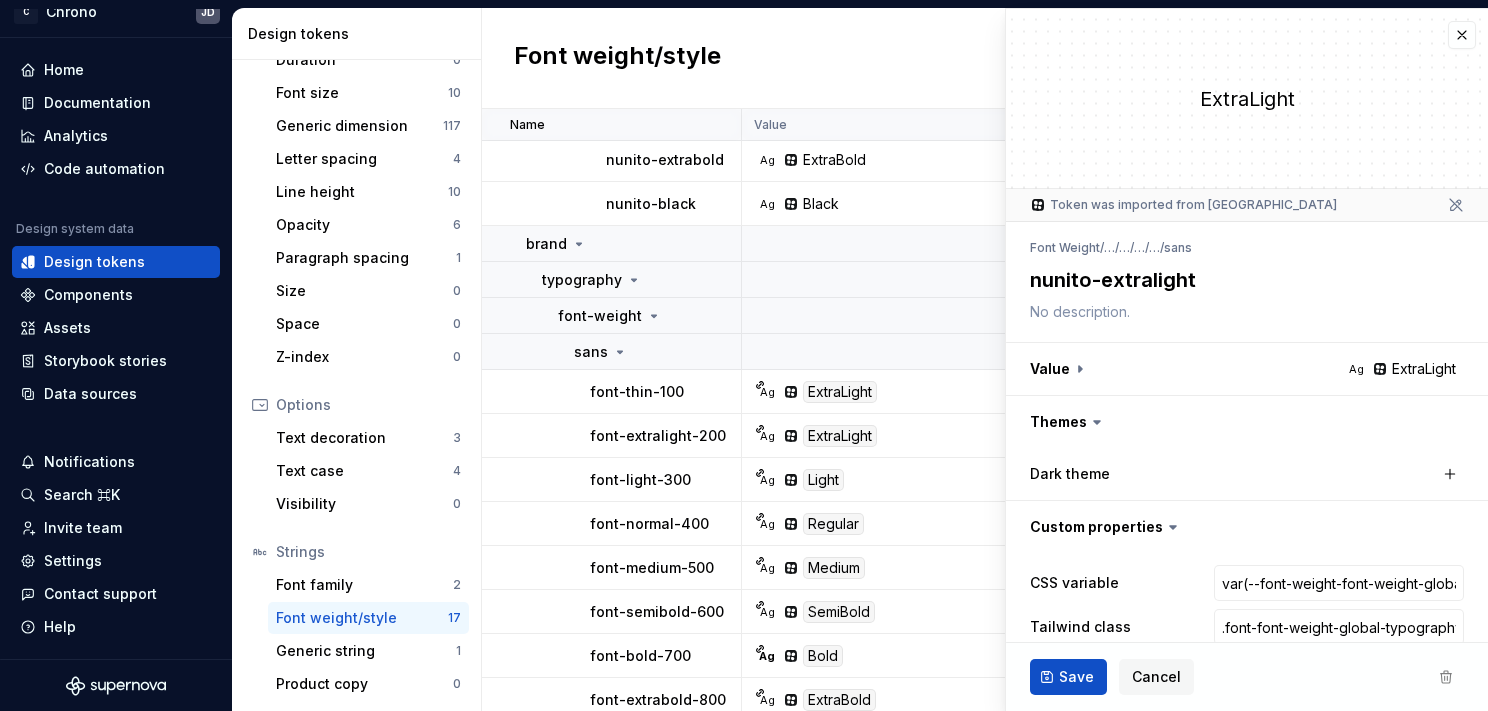 scroll, scrollTop: 500, scrollLeft: 0, axis: vertical 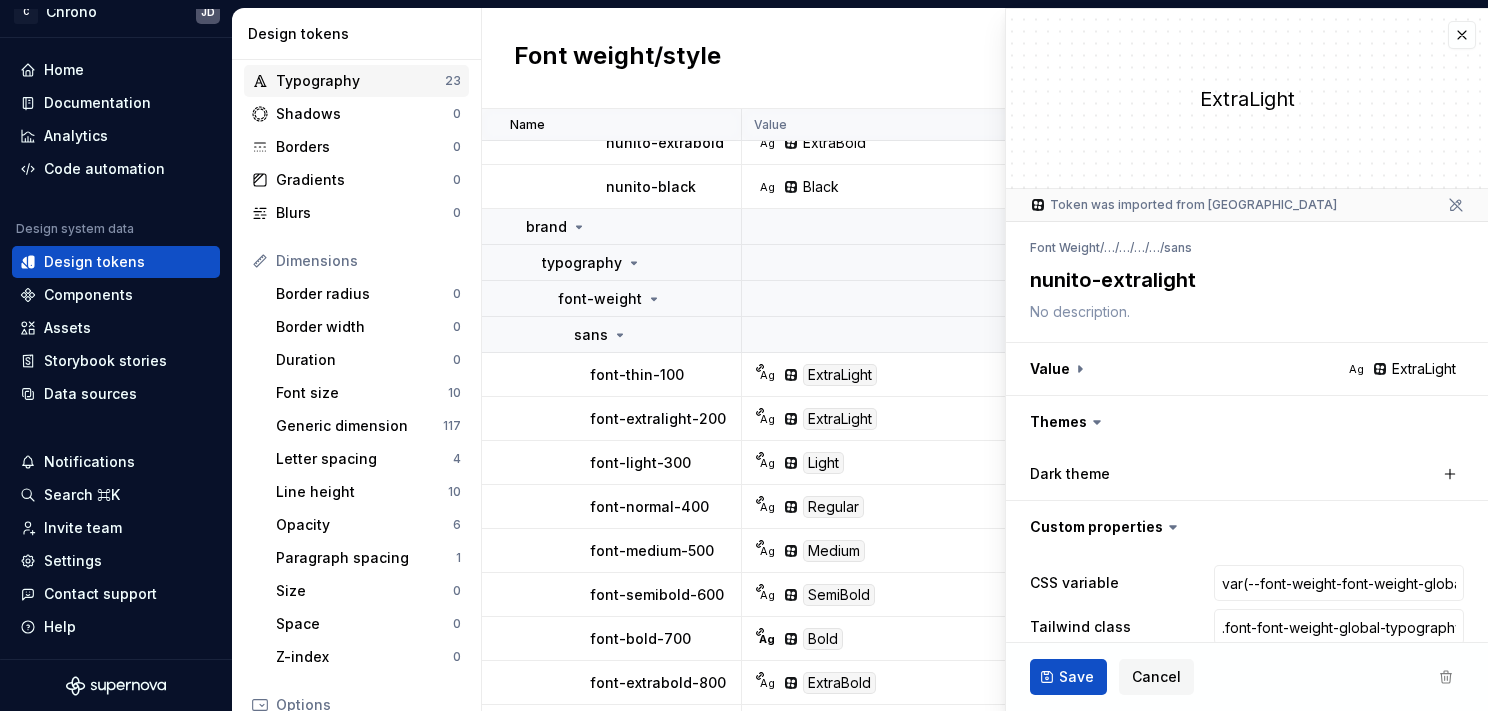 click on "Typography" at bounding box center [360, 81] 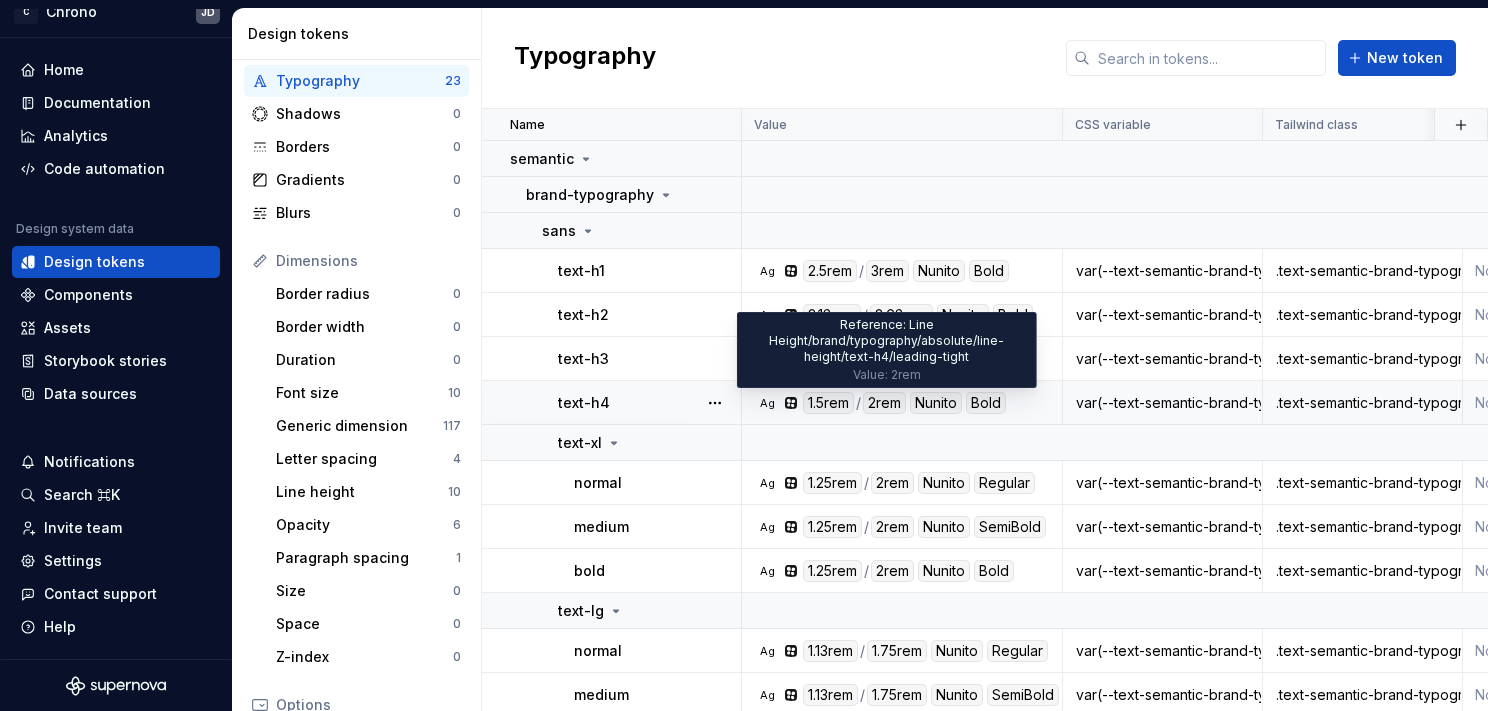 click on "2rem" at bounding box center (884, 403) 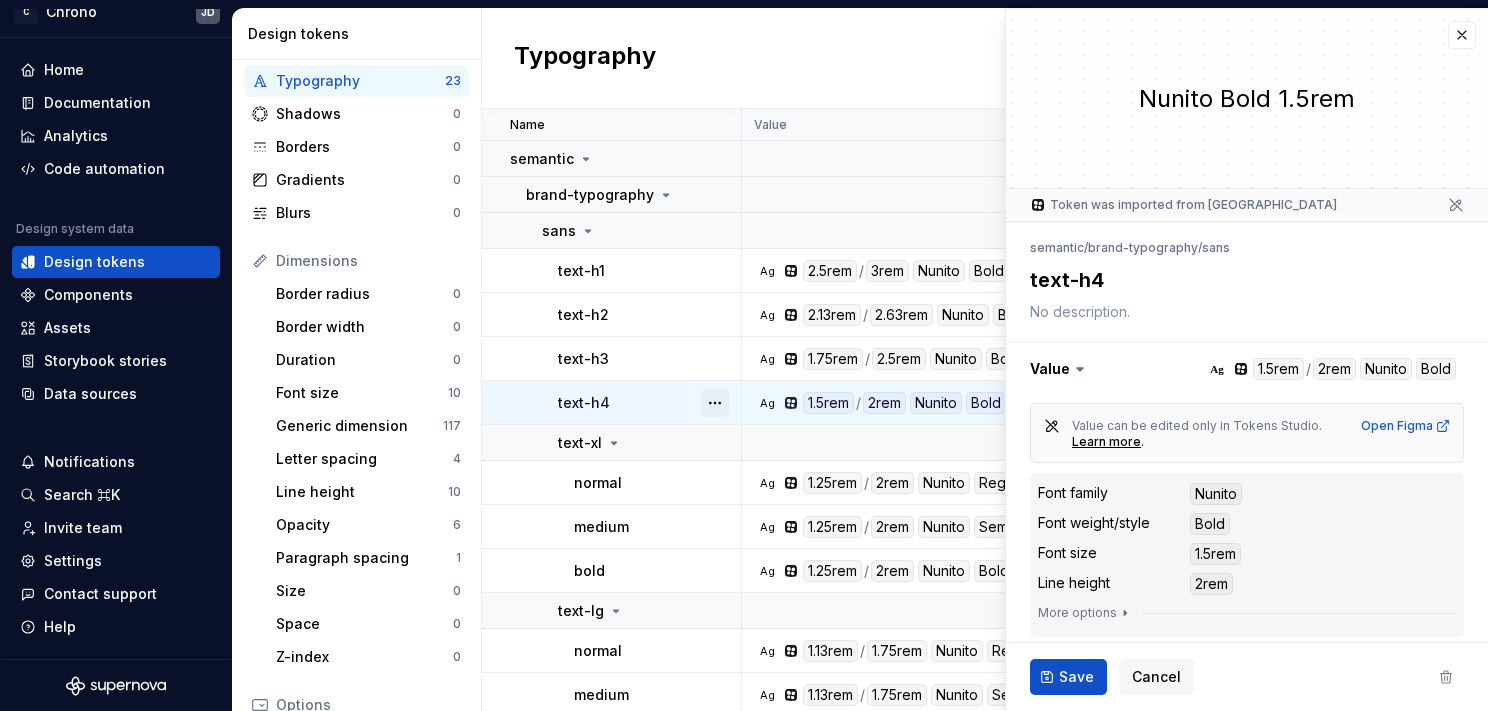 click at bounding box center [715, 403] 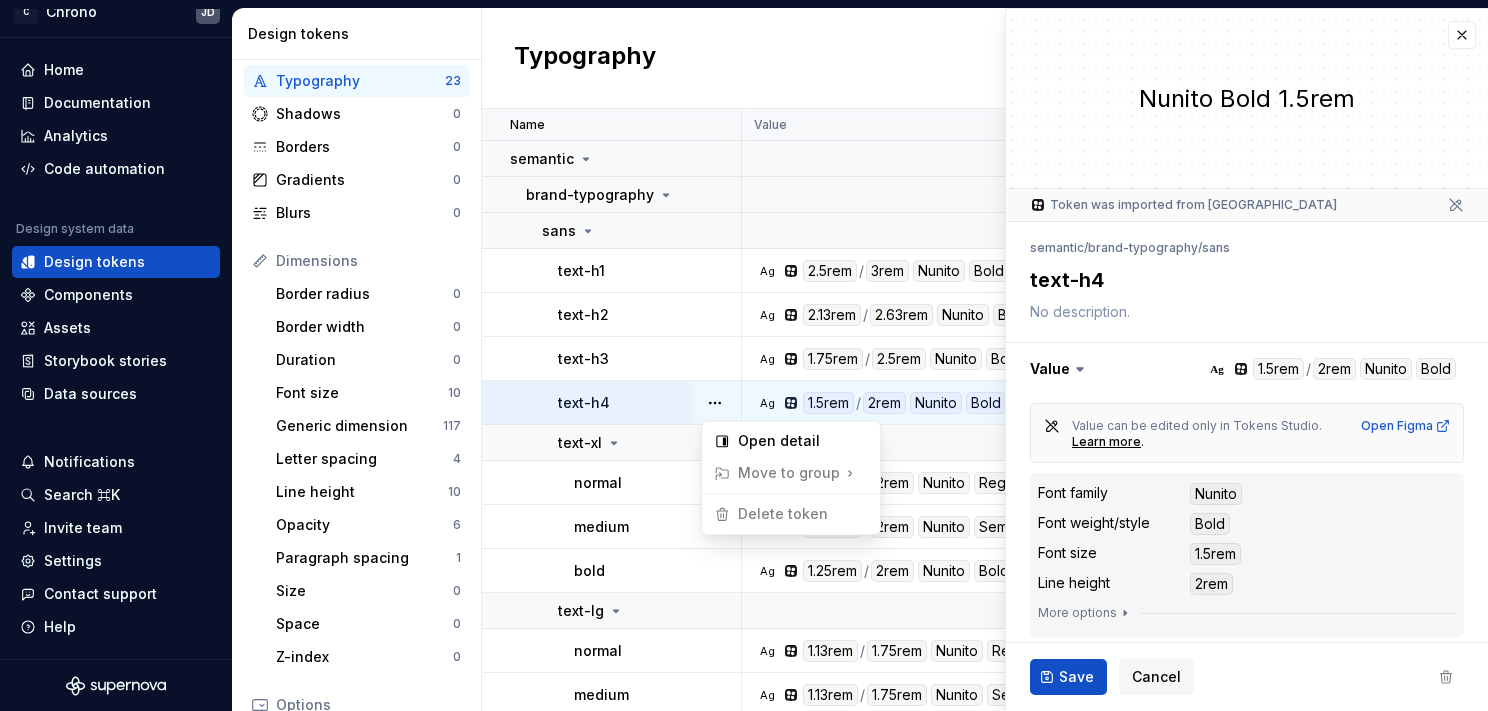 click on "C Chrono JD Home Documentation Analytics Code automation Design system data Design tokens Components Assets Storybook stories Data sources Notifications Search ⌘K Invite team Settings Contact support Help Design tokens All tokens Collections Colors 528 Typography 23 Shadows 0 Borders 0 Gradients 0 Blurs 0 Dimensions Border radius 0 Border width 0 Duration 0 Font size 10 Generic dimension 117 Letter spacing 4 Line height 10 Opacity 6 Paragraph spacing 1 Size 0 Space 0 Z-index 0 Options Text decoration 3 Text case 4 Visibility 0 Strings Font family 2 Font weight/style 17 Generic string 1 Product copy 0 Typography New token Name Value CSS variable Tailwind class Dark theme Token set Description Last updated semantic brand-typography sans text-h1 Ag 2.5rem / 3rem Nunito Bold var(--text-semantic-brand-typography-sans-text-h1) .text-semantic-brand-typography-sans-text-h1 None None [DATE] text-h2 Ag 2.13rem / 2.63rem Nunito Bold var(--text-semantic-brand-typography-sans-text-h2) None None [DATE] text-h3 Ag /" at bounding box center (744, 355) 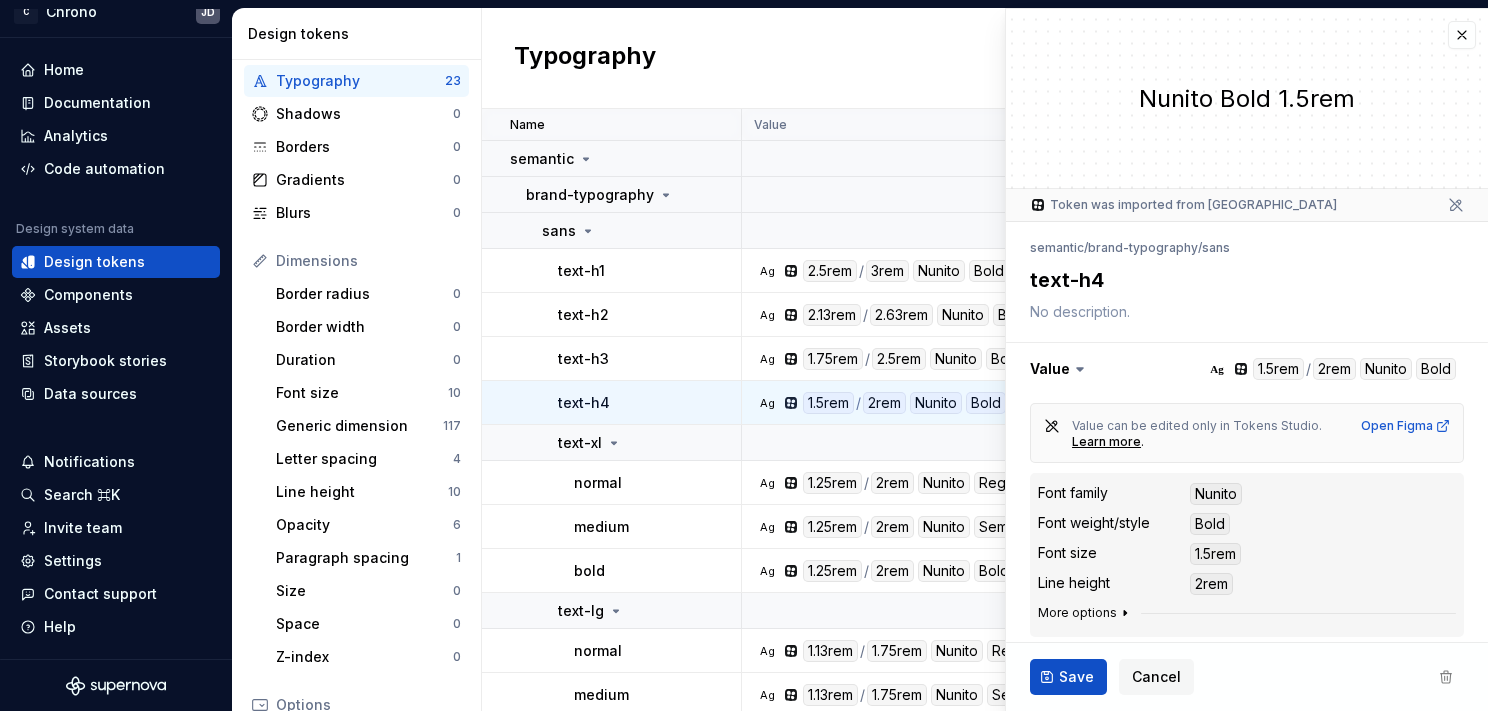 click on "More options" at bounding box center [1085, 613] 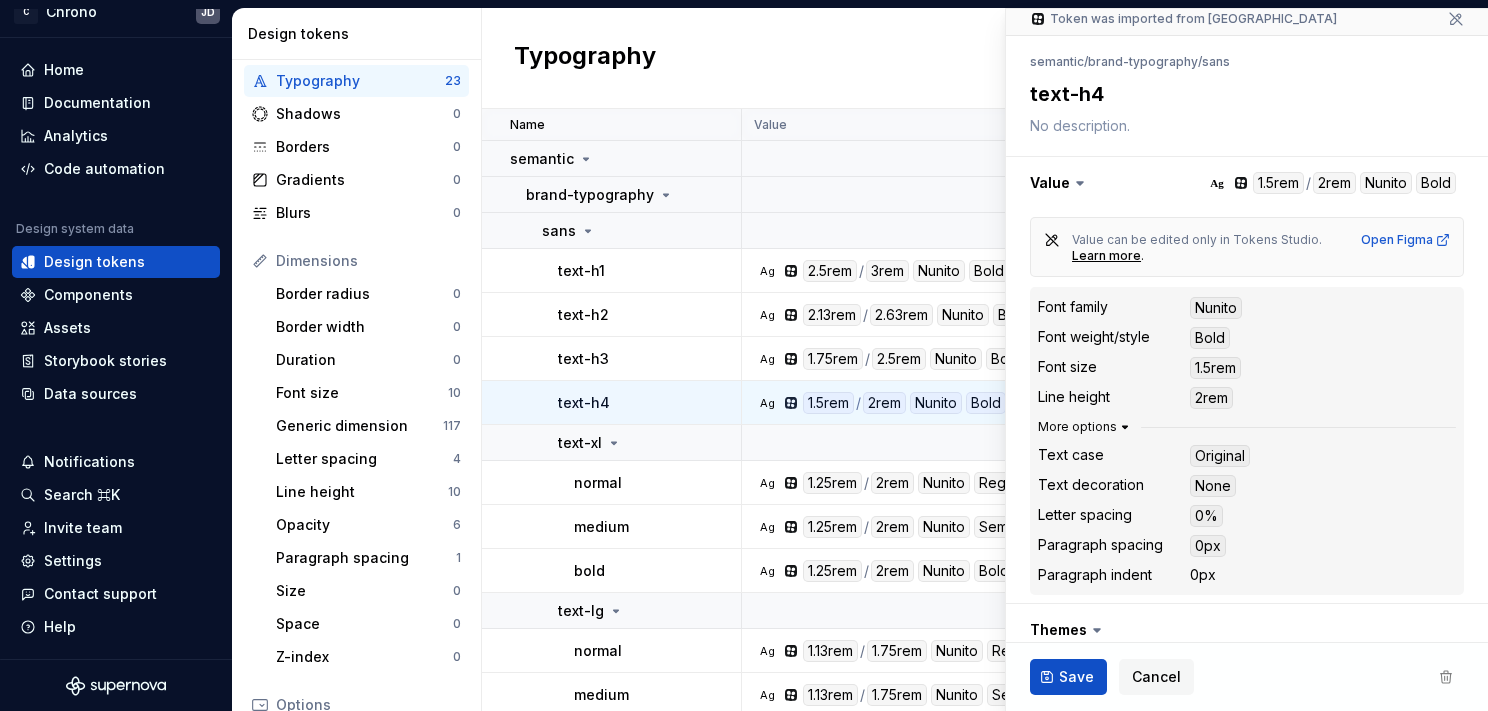 scroll, scrollTop: 200, scrollLeft: 0, axis: vertical 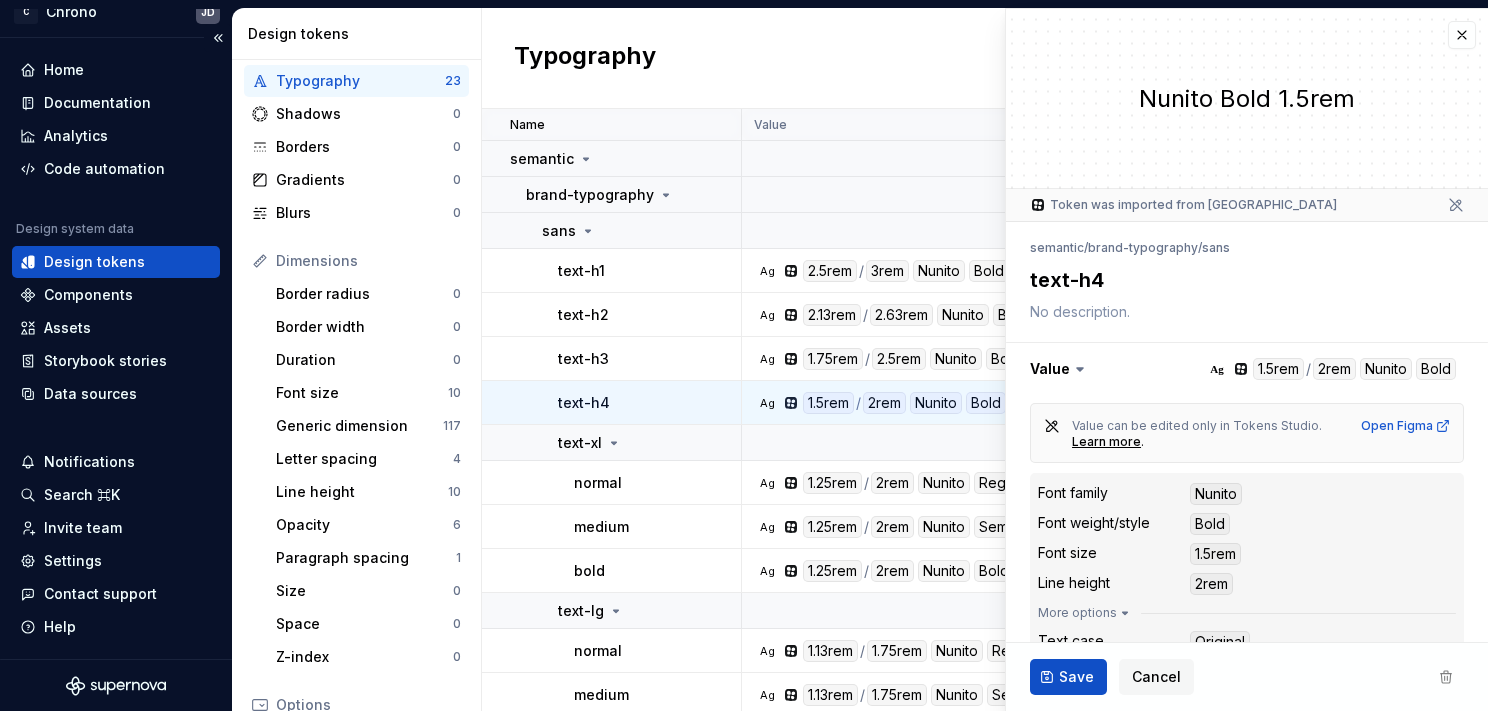 type on "*" 